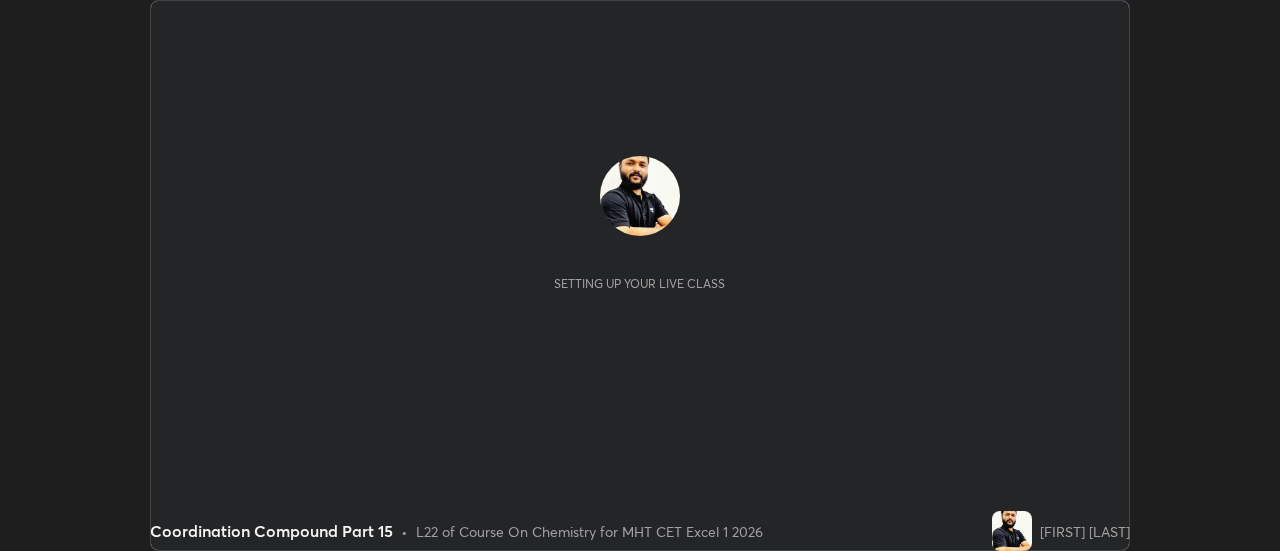scroll, scrollTop: 0, scrollLeft: 0, axis: both 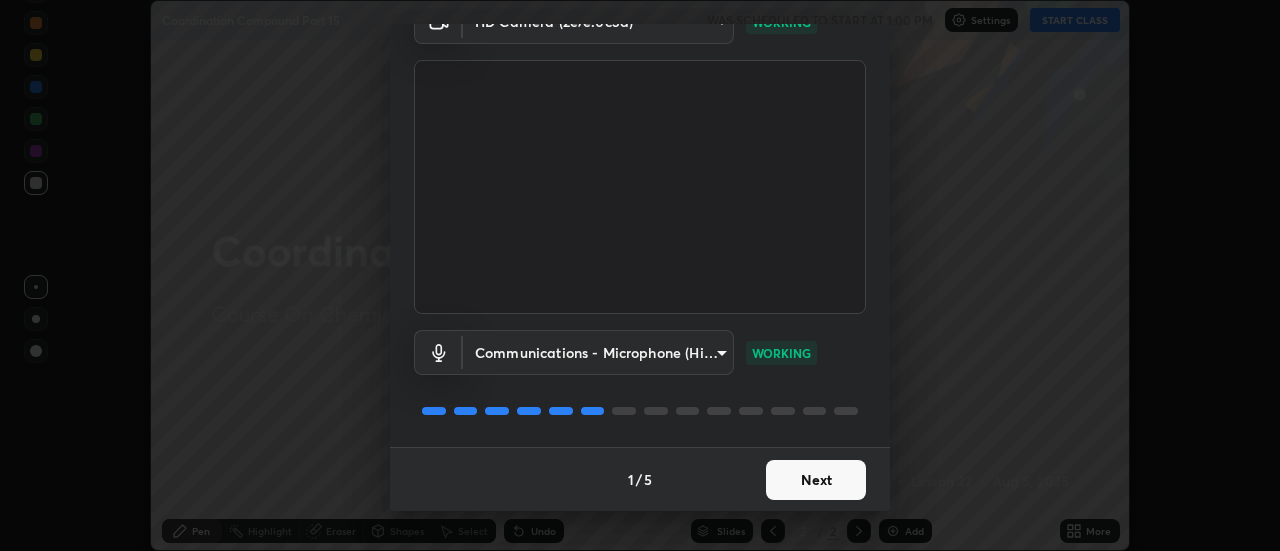 click on "Next" at bounding box center [816, 480] 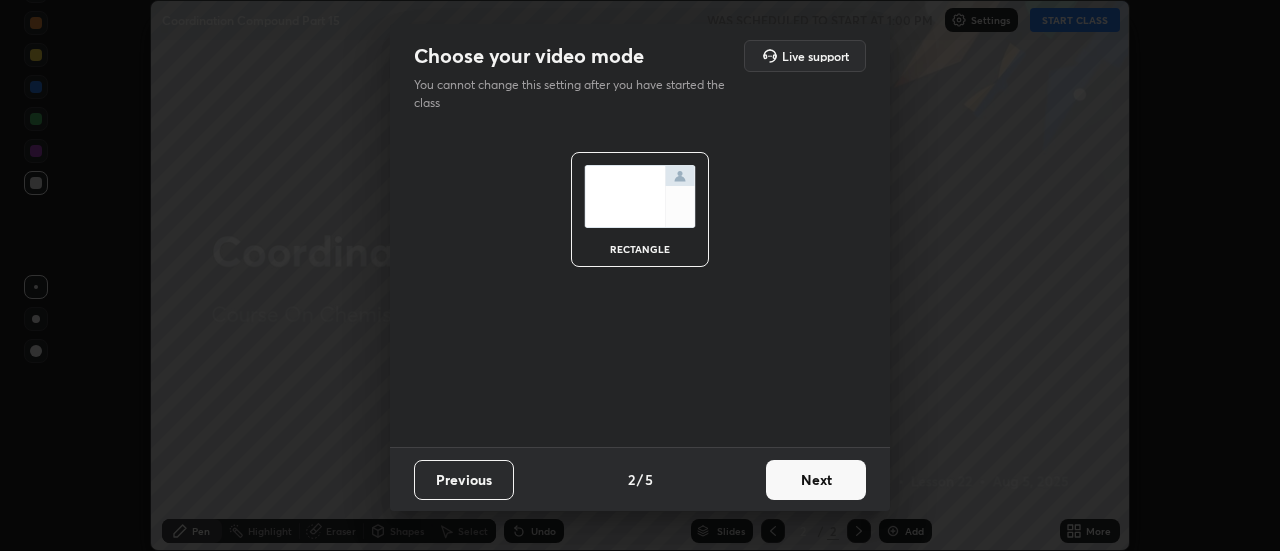 click on "Next" at bounding box center (816, 480) 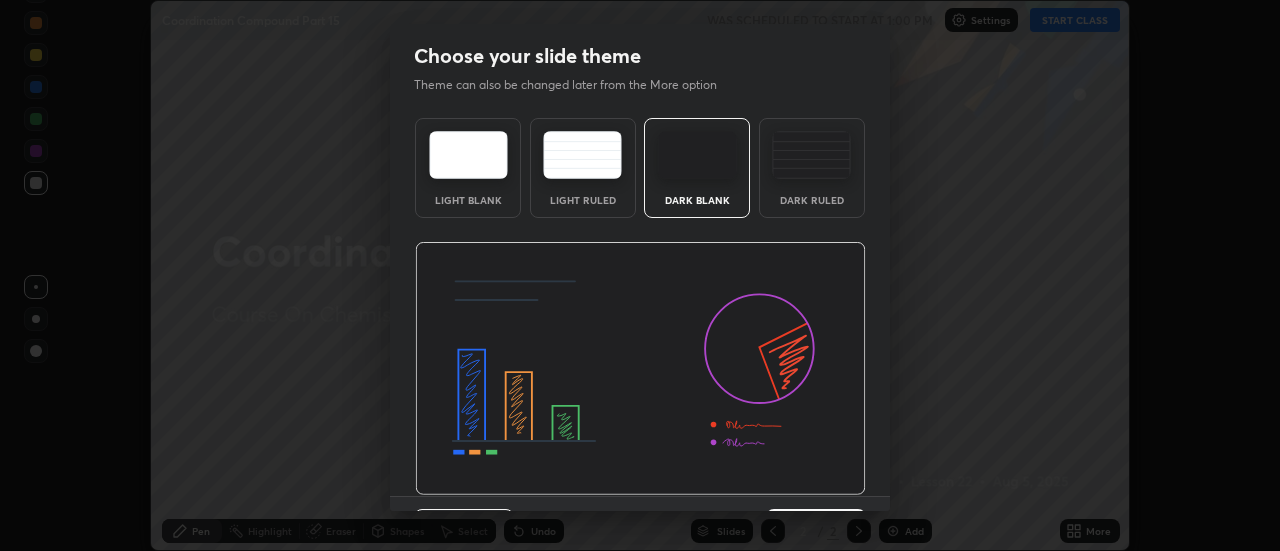 scroll, scrollTop: 49, scrollLeft: 0, axis: vertical 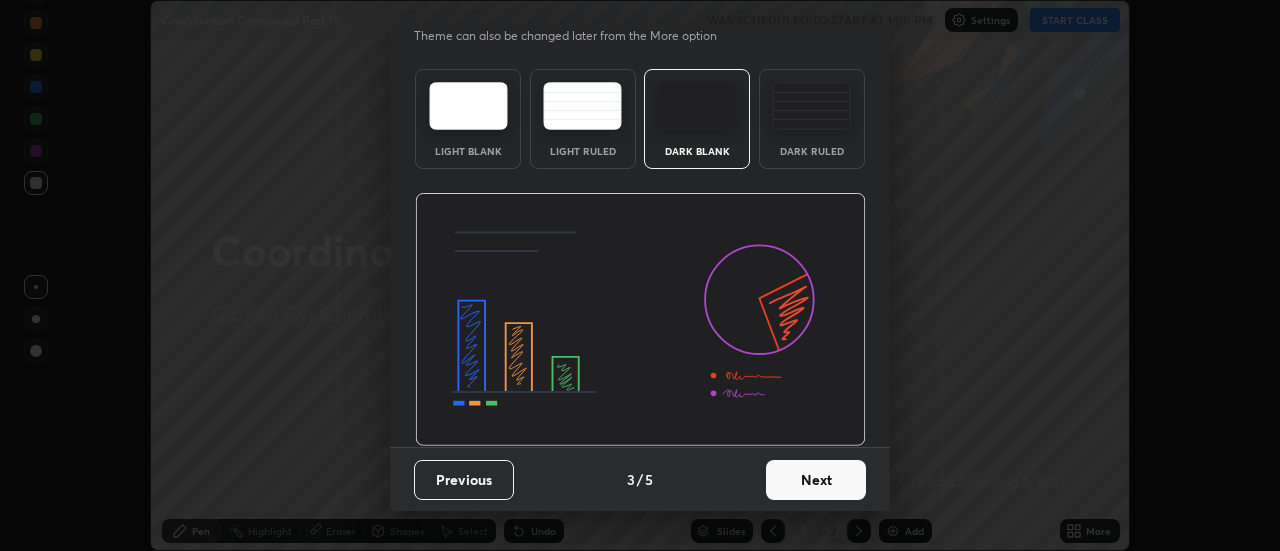 click on "Next" at bounding box center (816, 480) 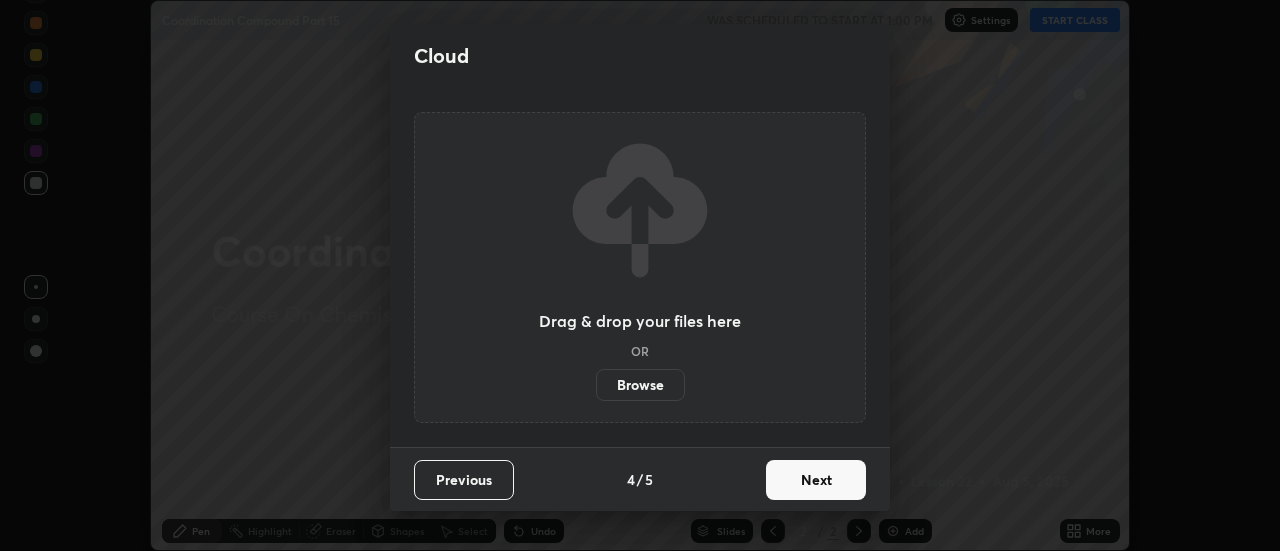 click on "Next" at bounding box center (816, 480) 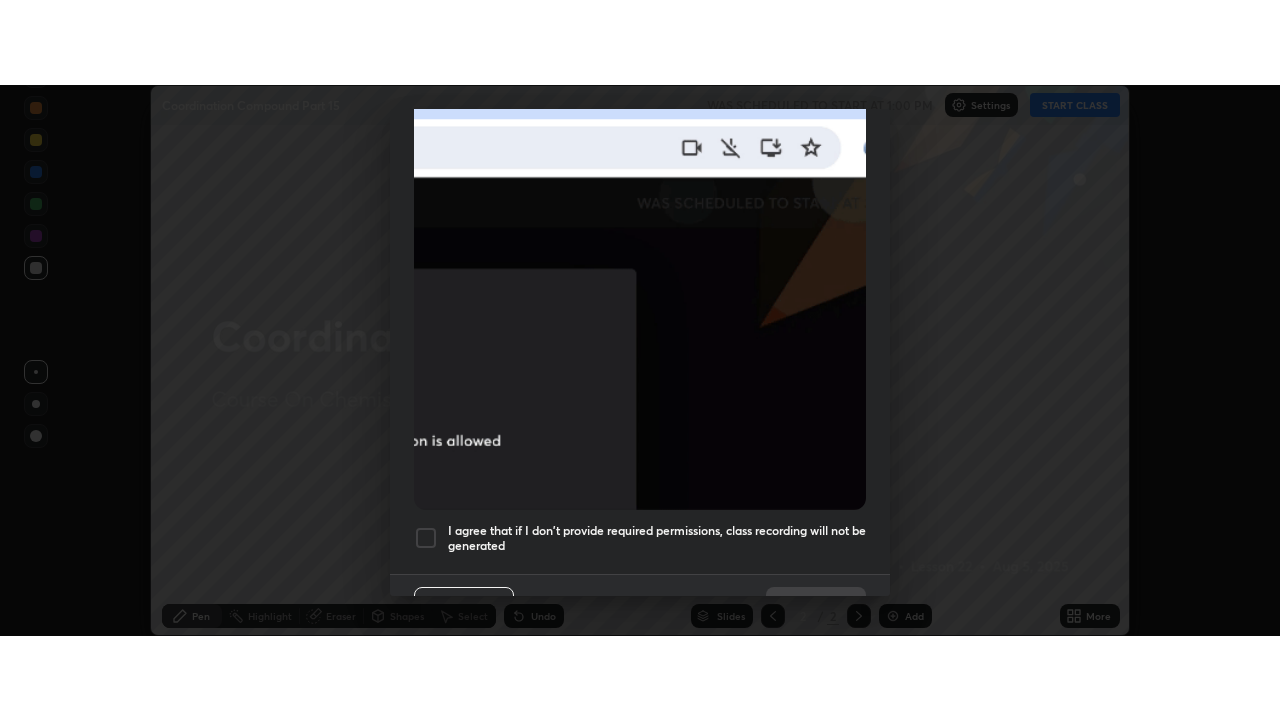 scroll, scrollTop: 513, scrollLeft: 0, axis: vertical 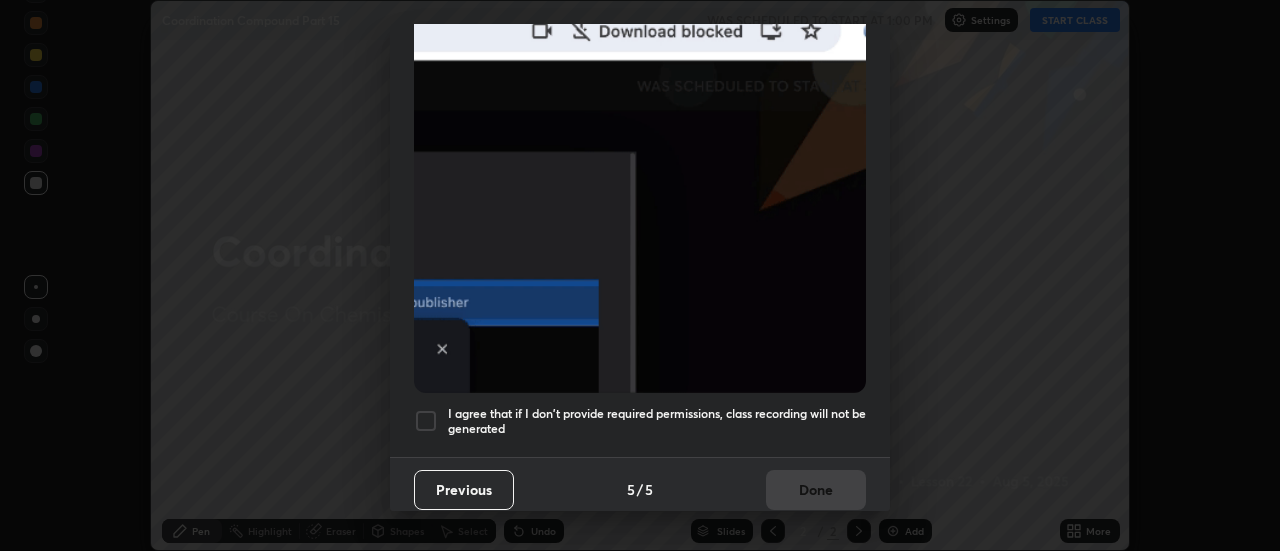 click on "I agree that if I don't provide required permissions, class recording will not be generated" at bounding box center (657, 421) 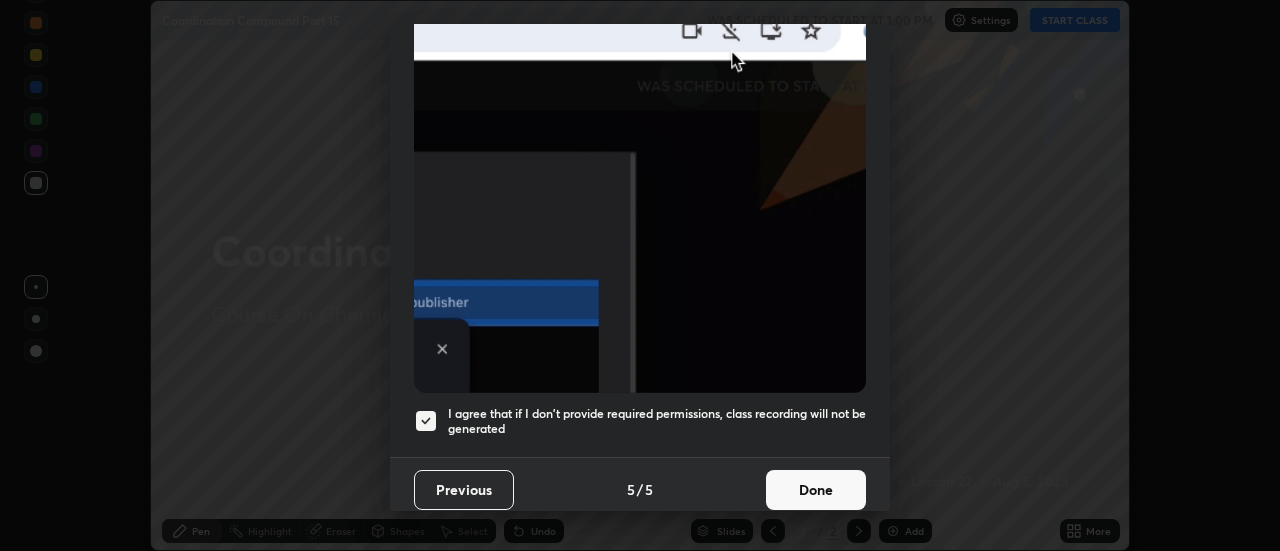 click on "Done" at bounding box center [816, 490] 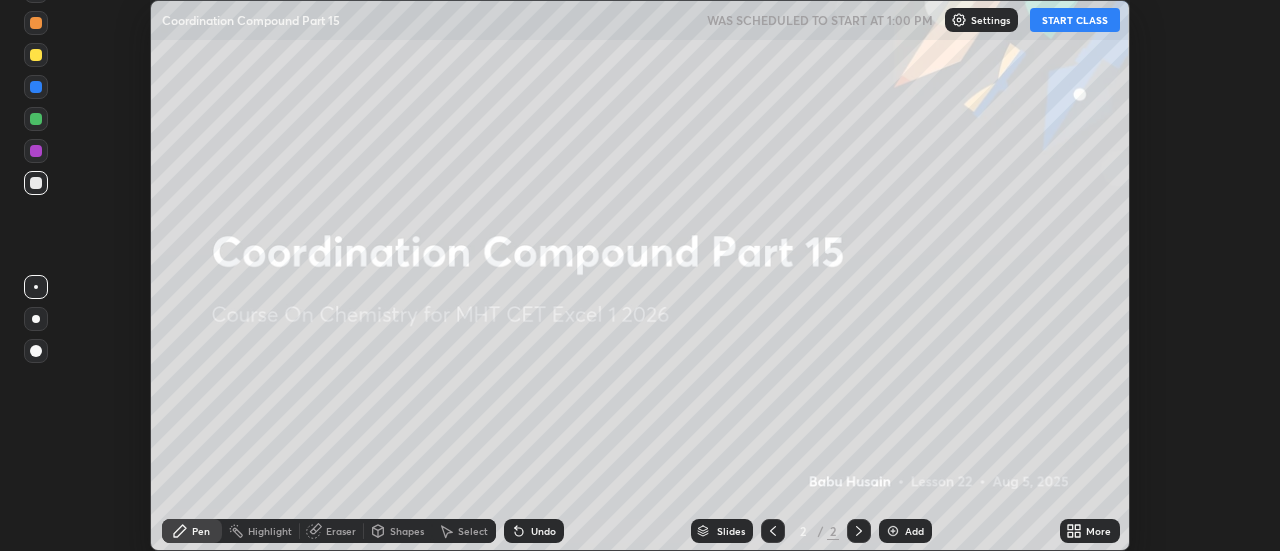 click on "More" at bounding box center (1090, 531) 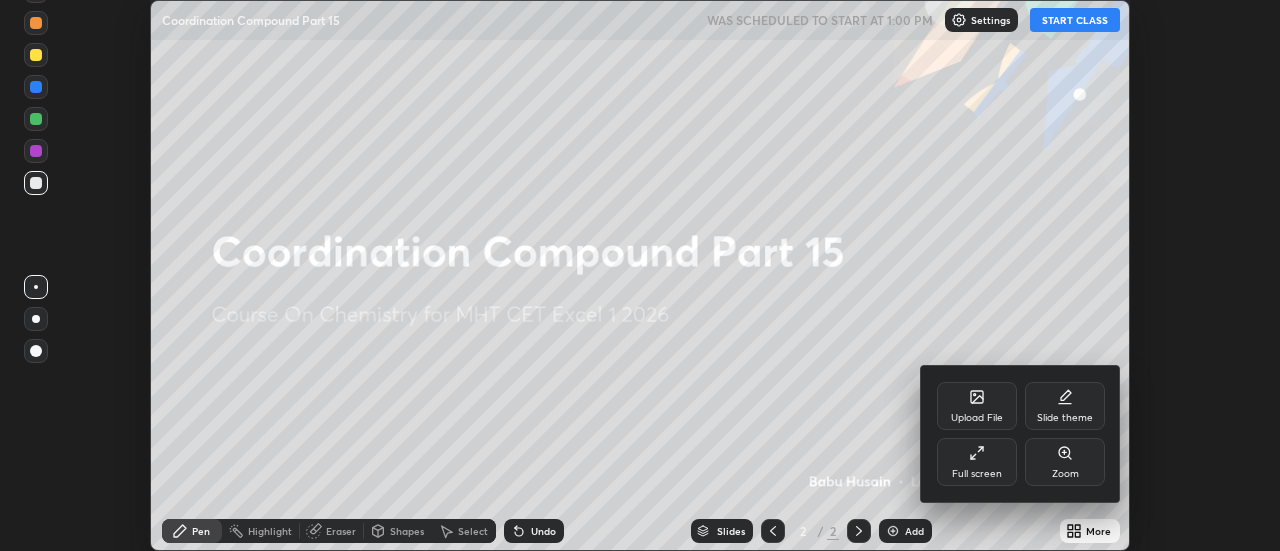 click 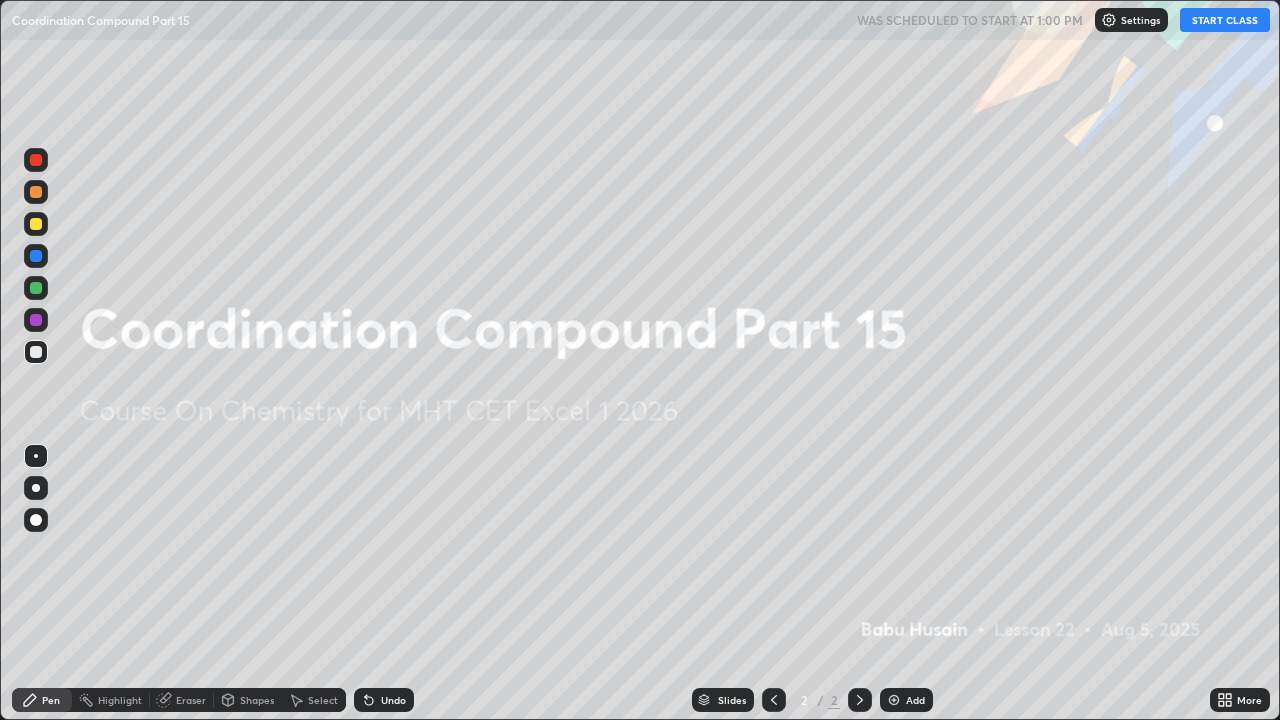 scroll, scrollTop: 99280, scrollLeft: 98720, axis: both 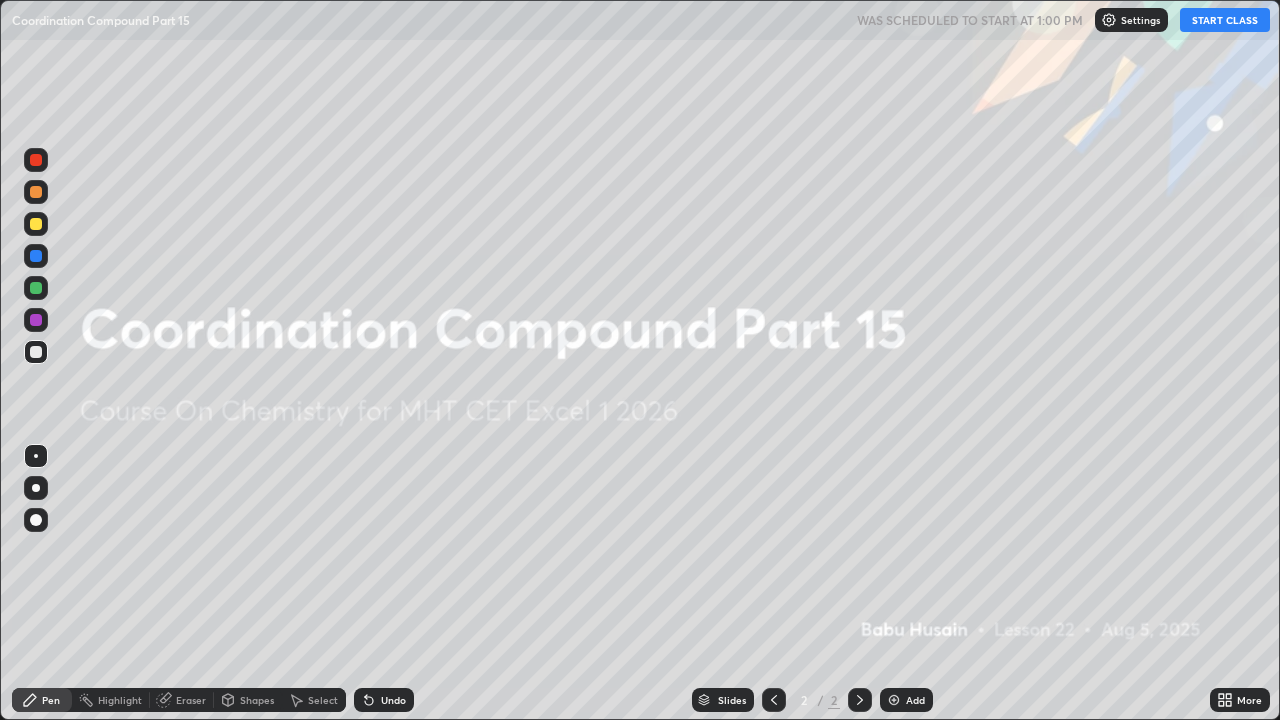 click on "START CLASS" at bounding box center [1225, 20] 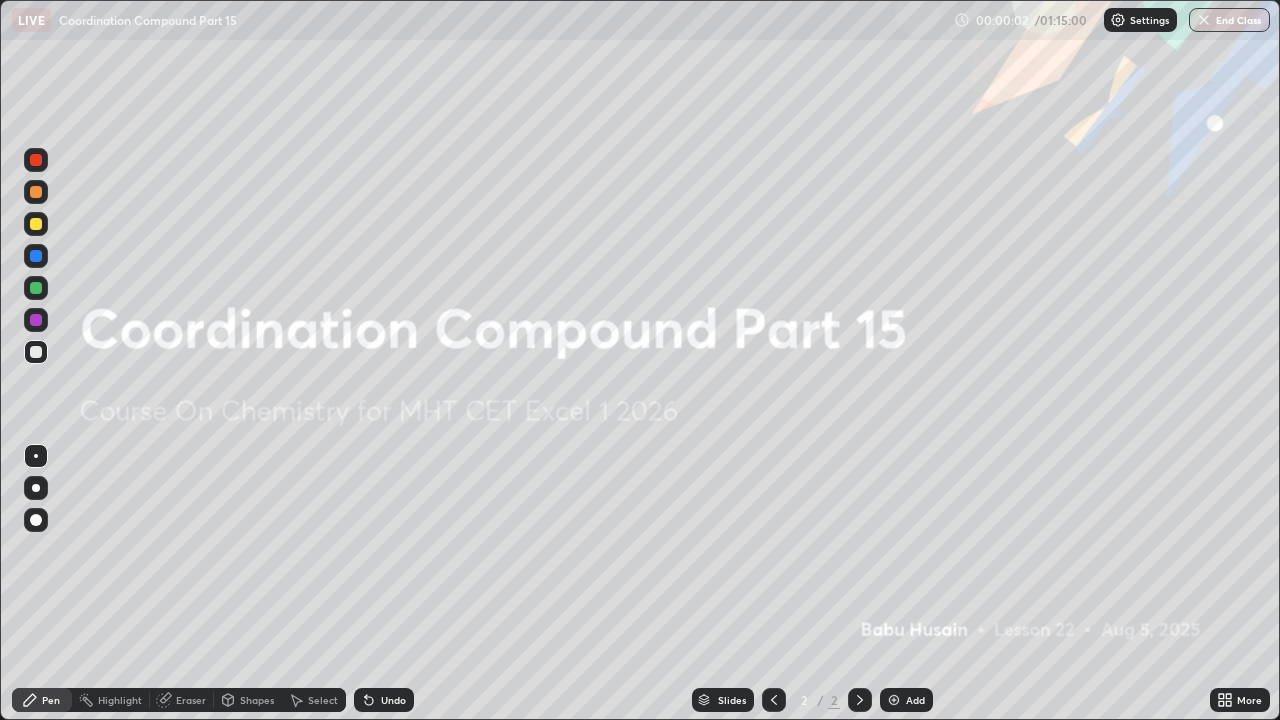 click on "Add" at bounding box center (906, 700) 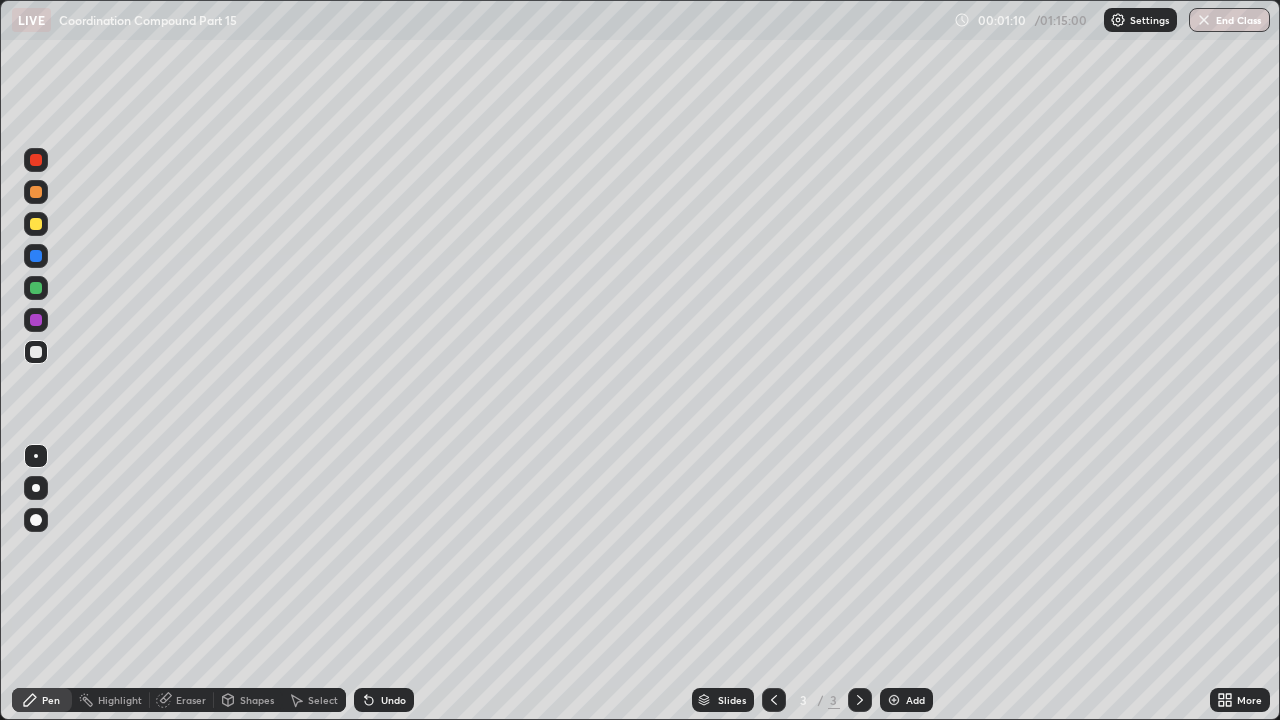 click at bounding box center (36, 224) 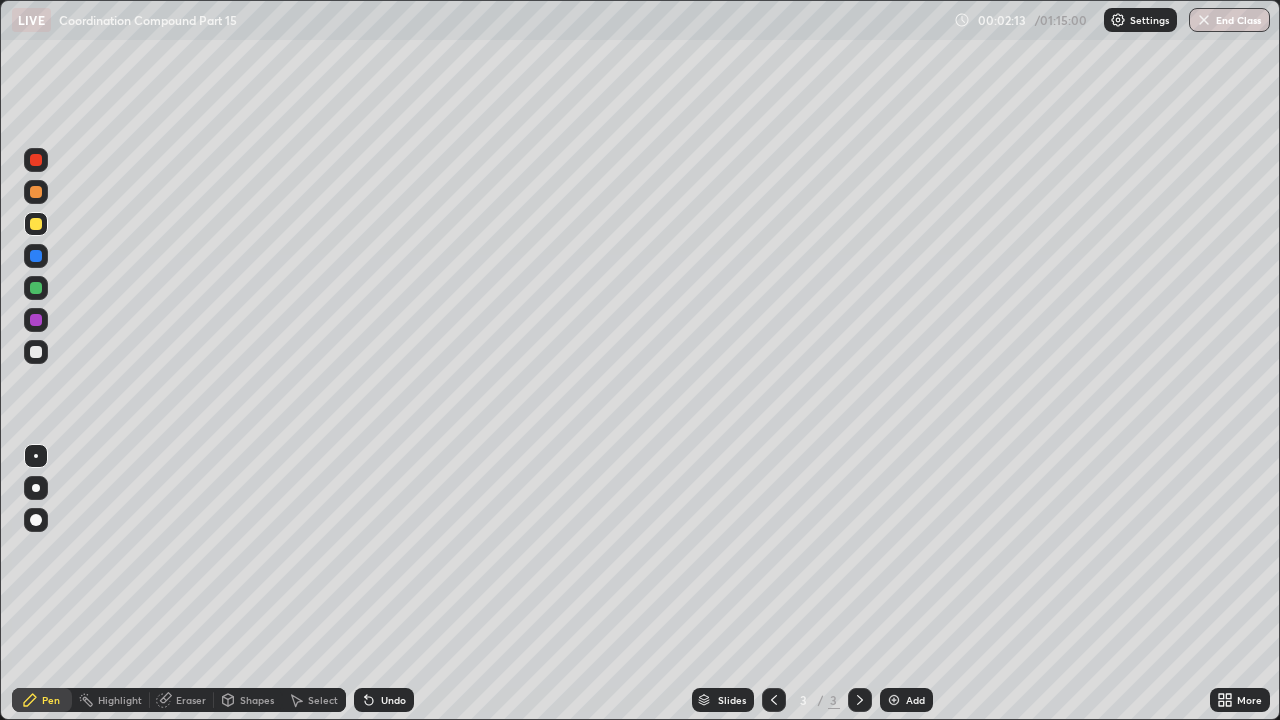 click at bounding box center [36, 288] 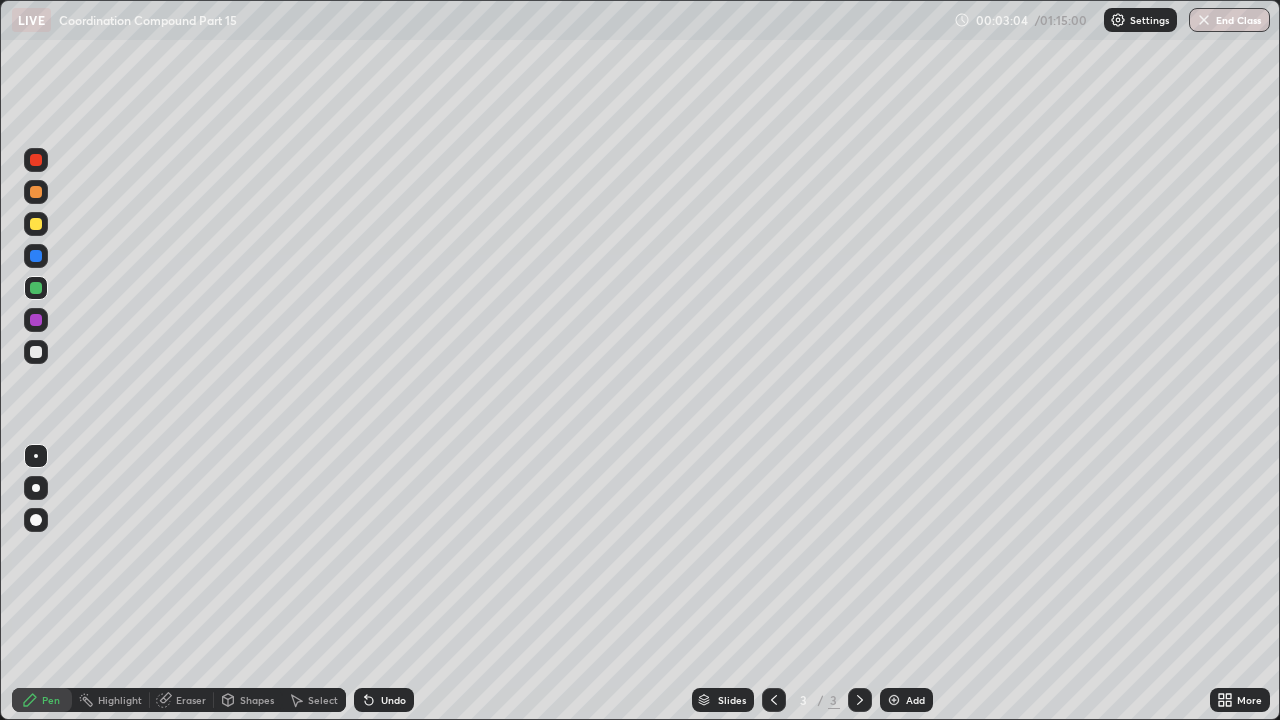 click on "Undo" at bounding box center (393, 700) 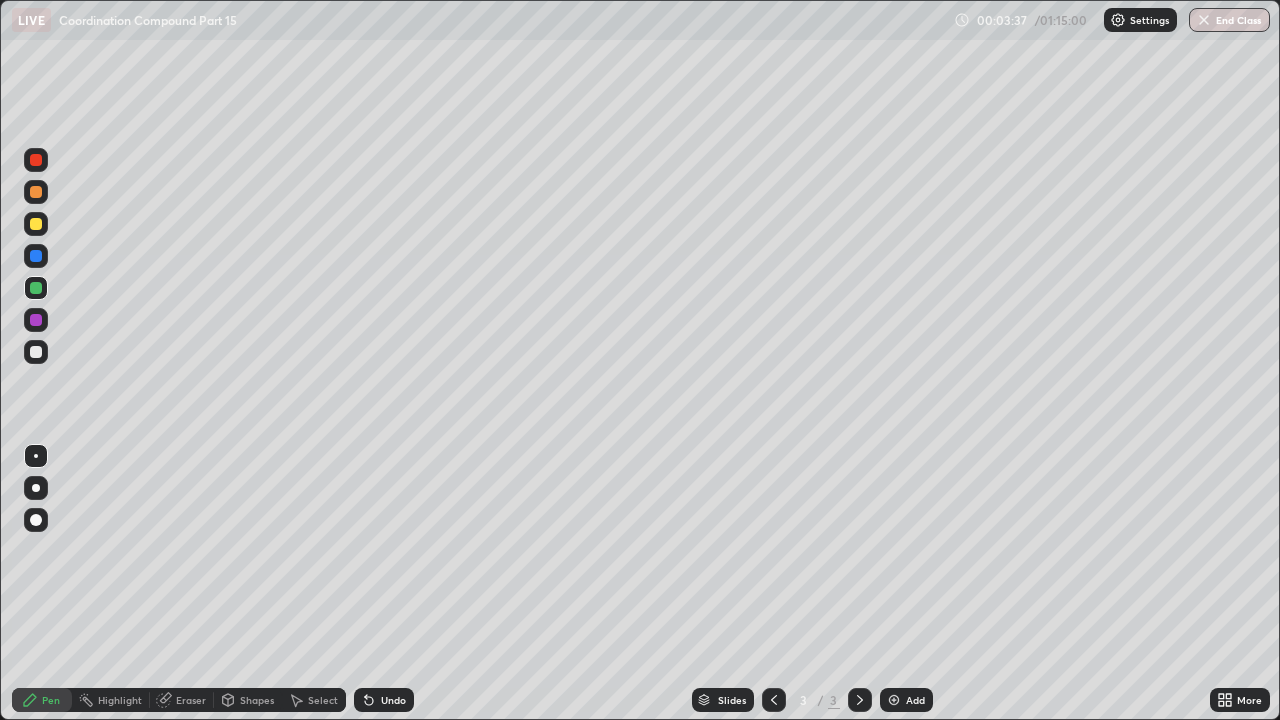 click 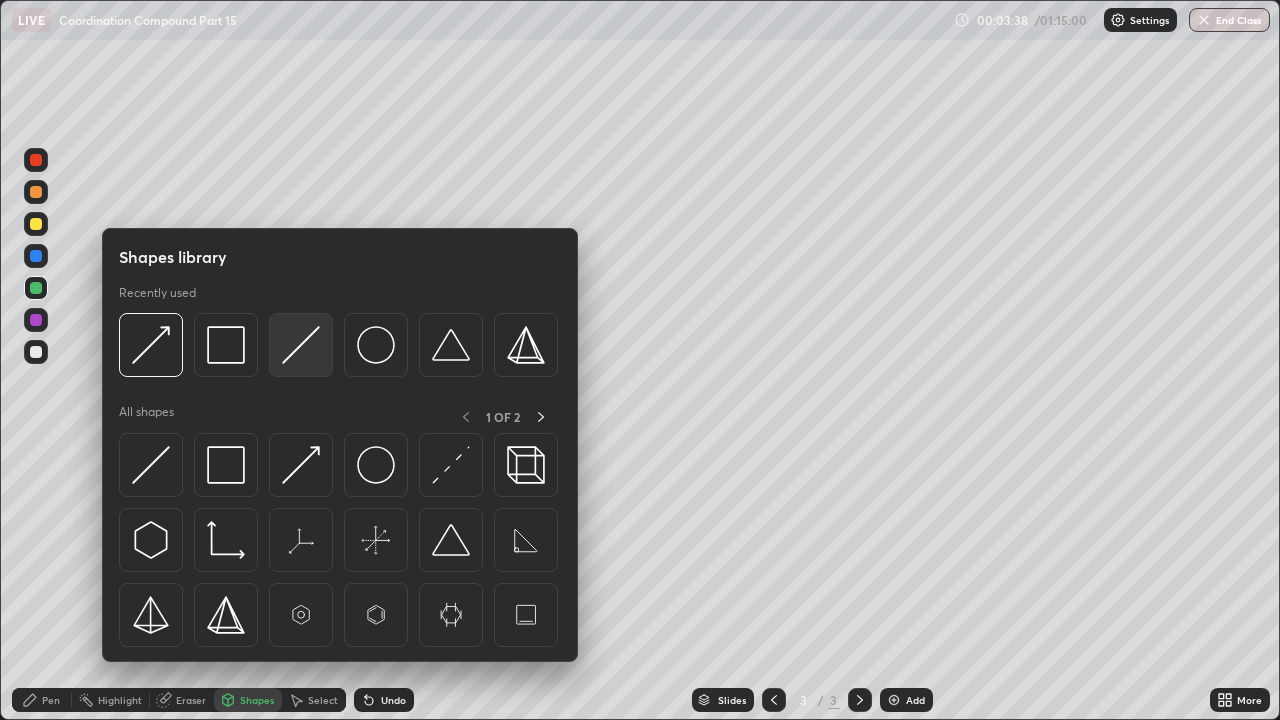 click at bounding box center (301, 345) 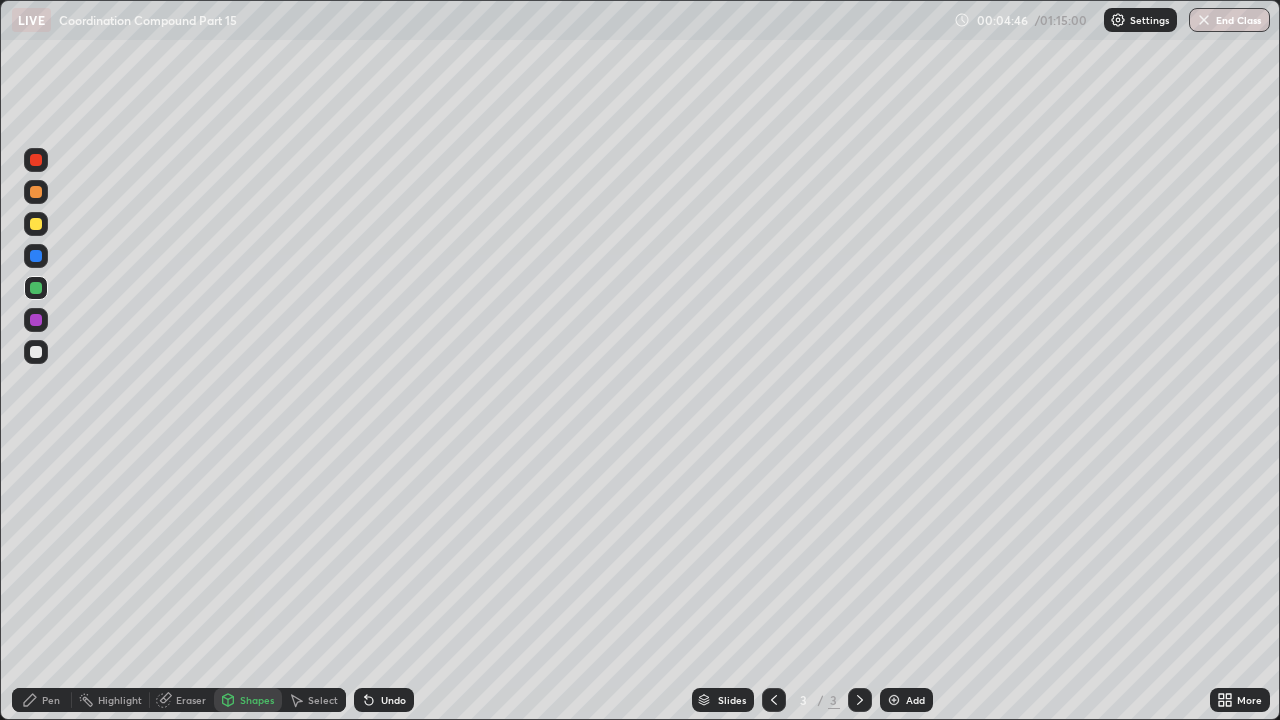 click 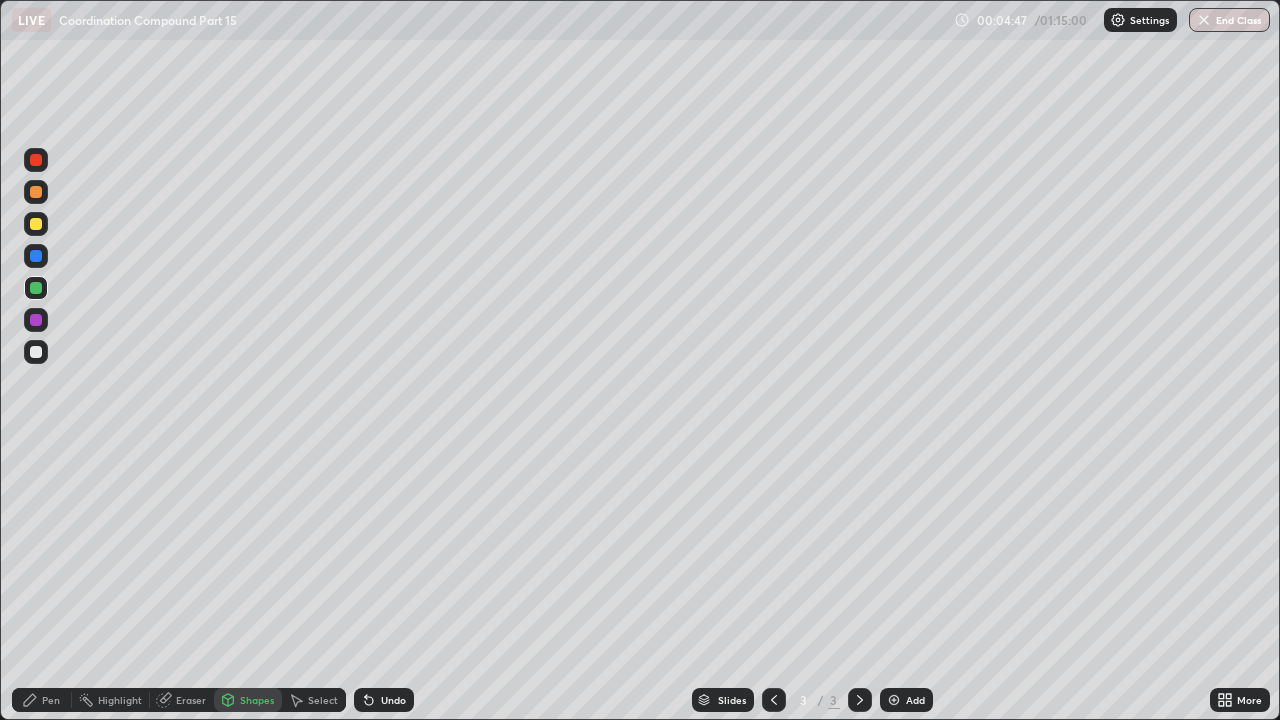 click 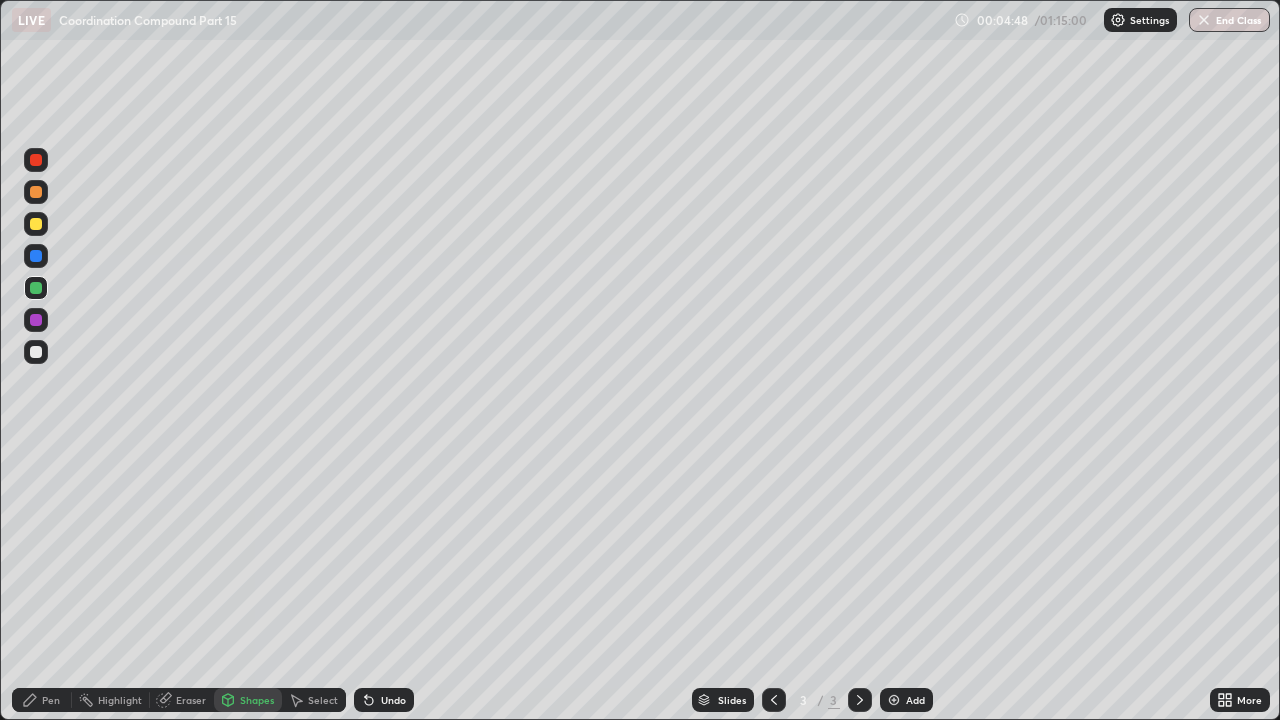 click 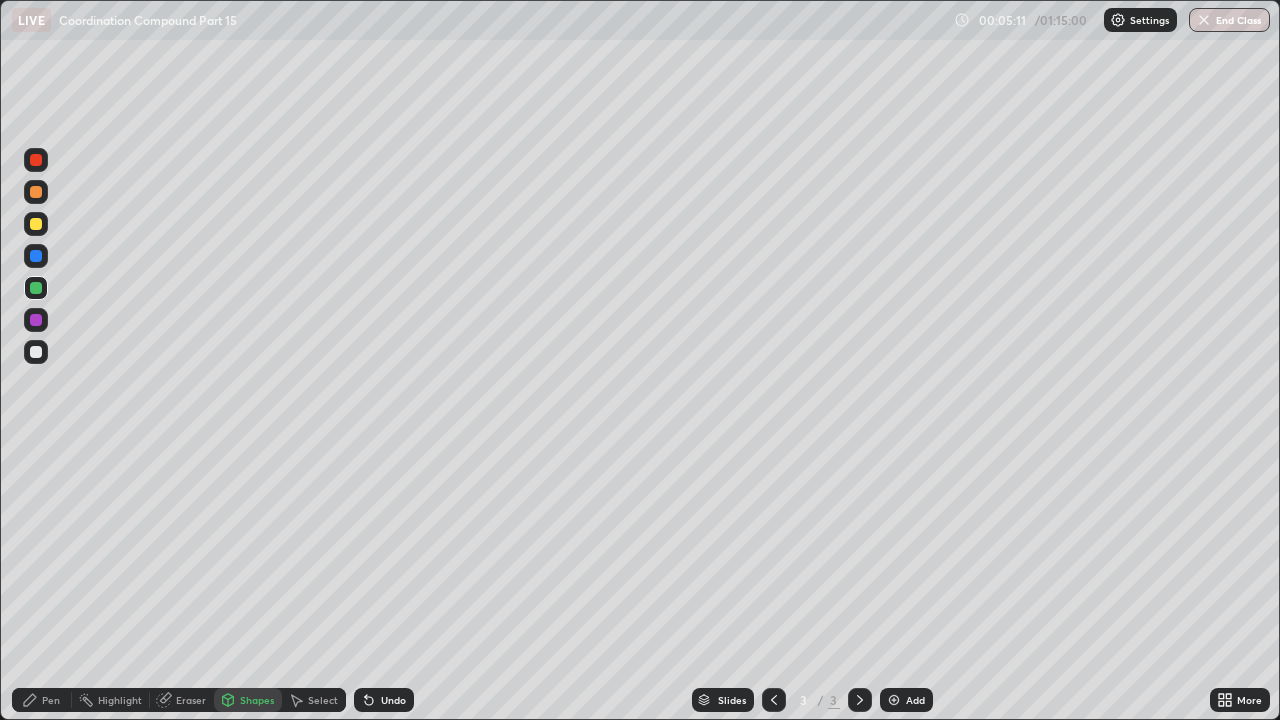 click 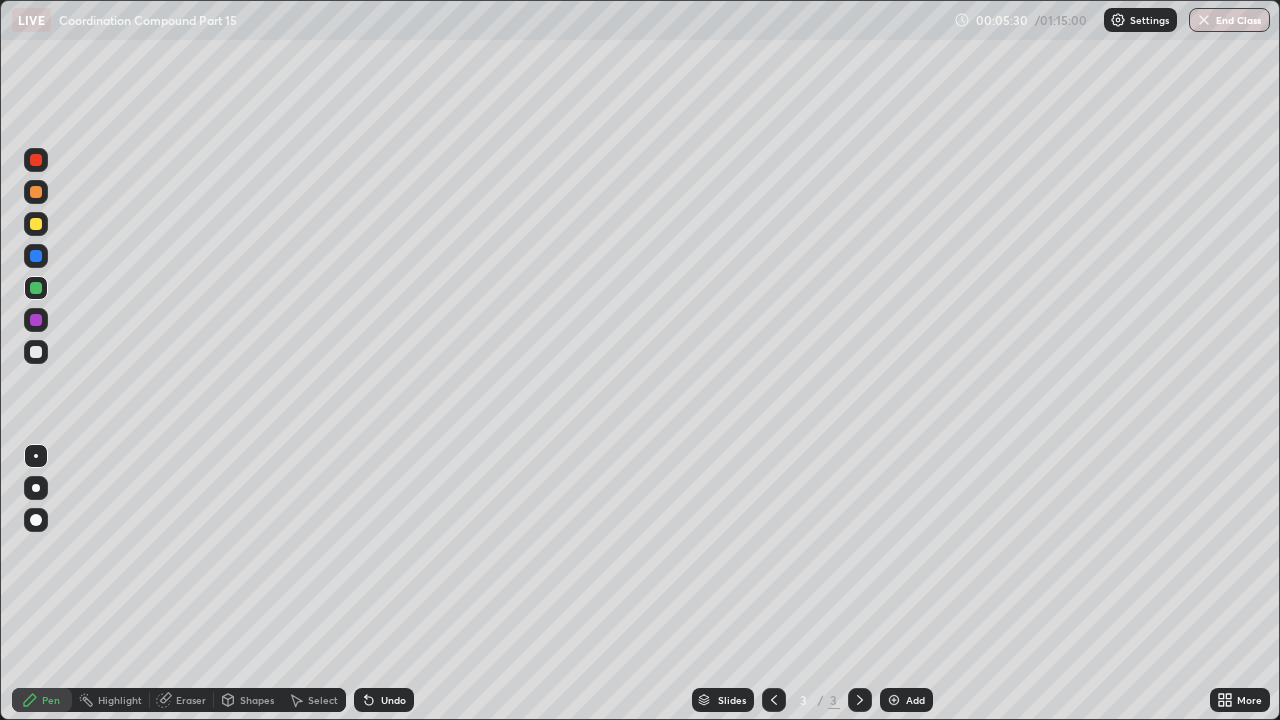 click at bounding box center [36, 352] 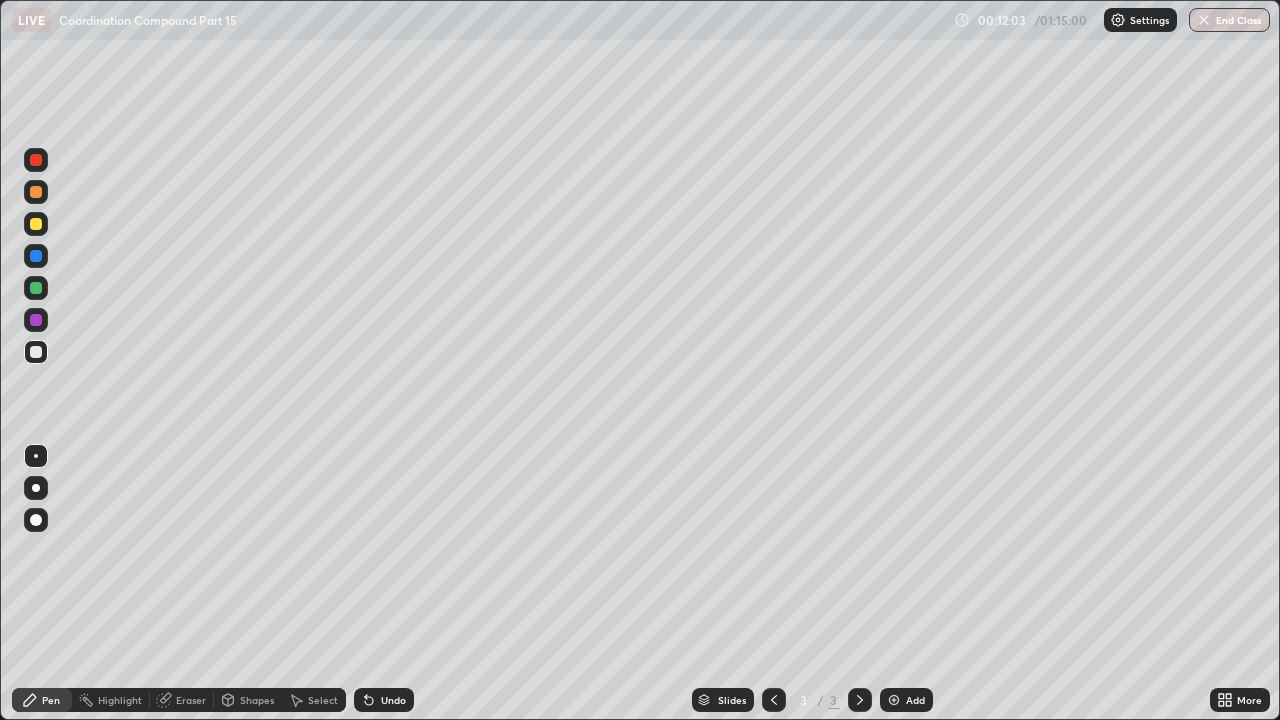click at bounding box center (894, 700) 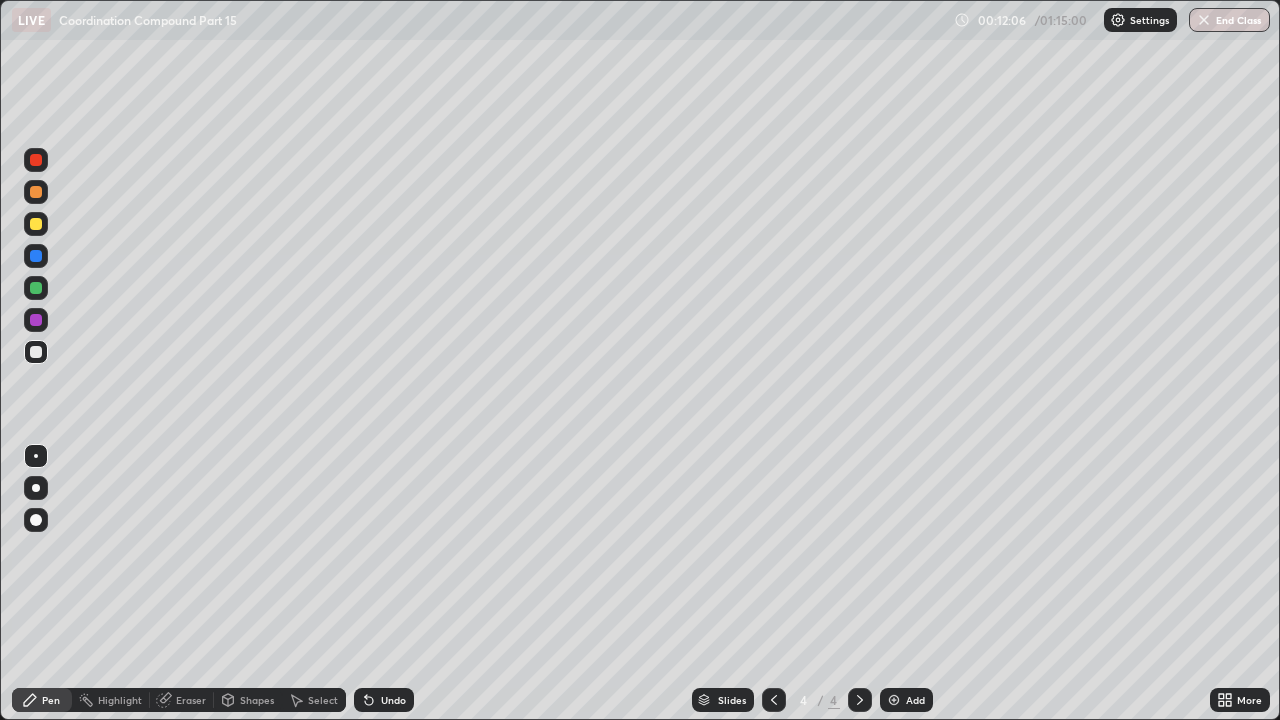 click on "Shapes" at bounding box center [257, 700] 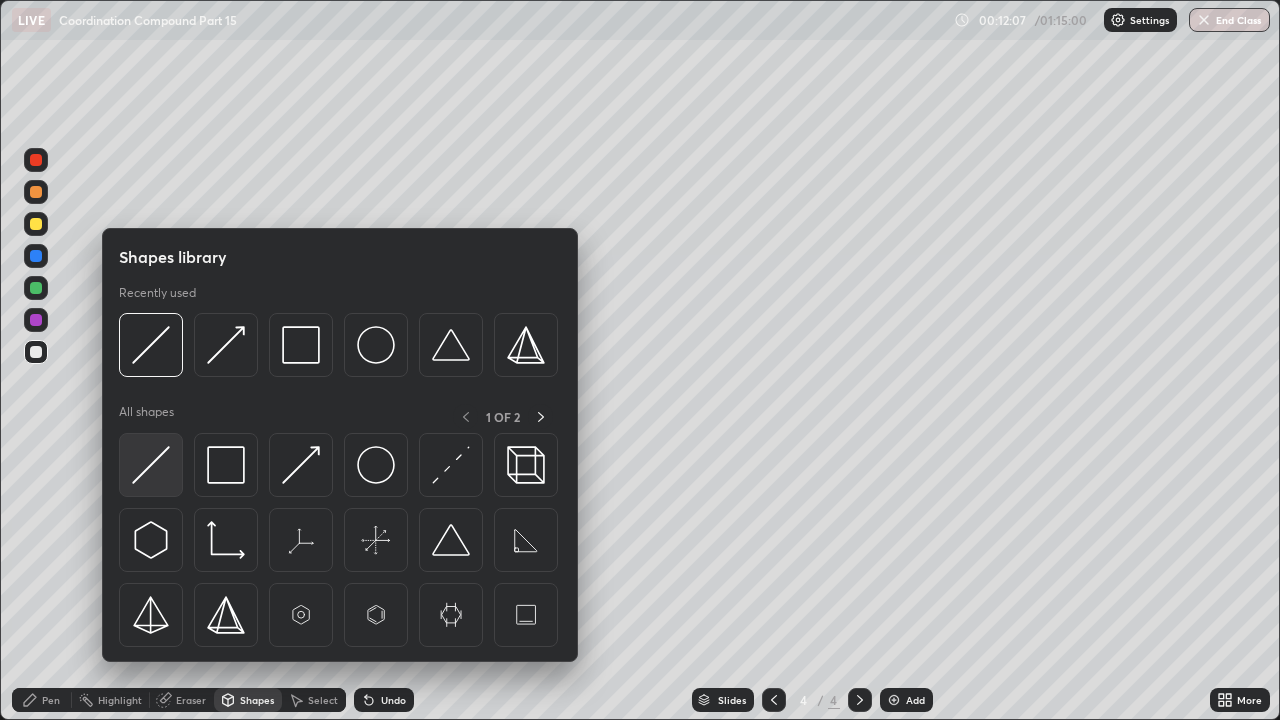 click at bounding box center (151, 465) 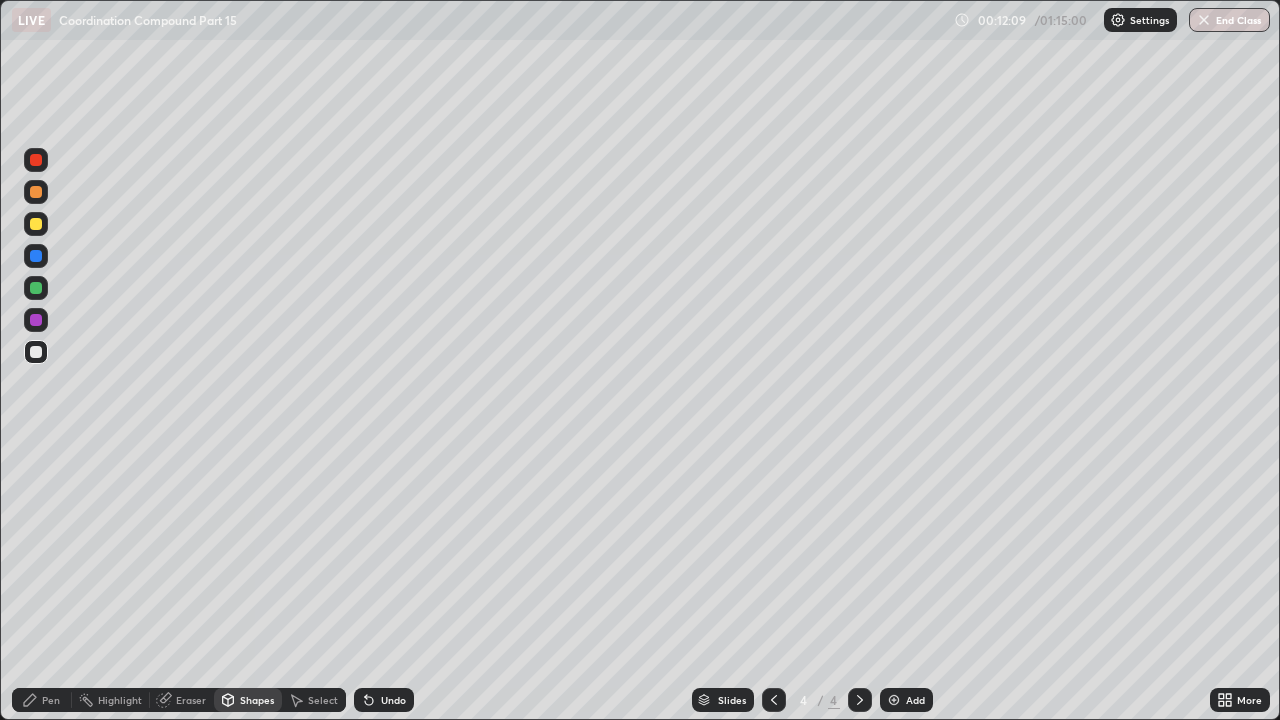 click at bounding box center [36, 320] 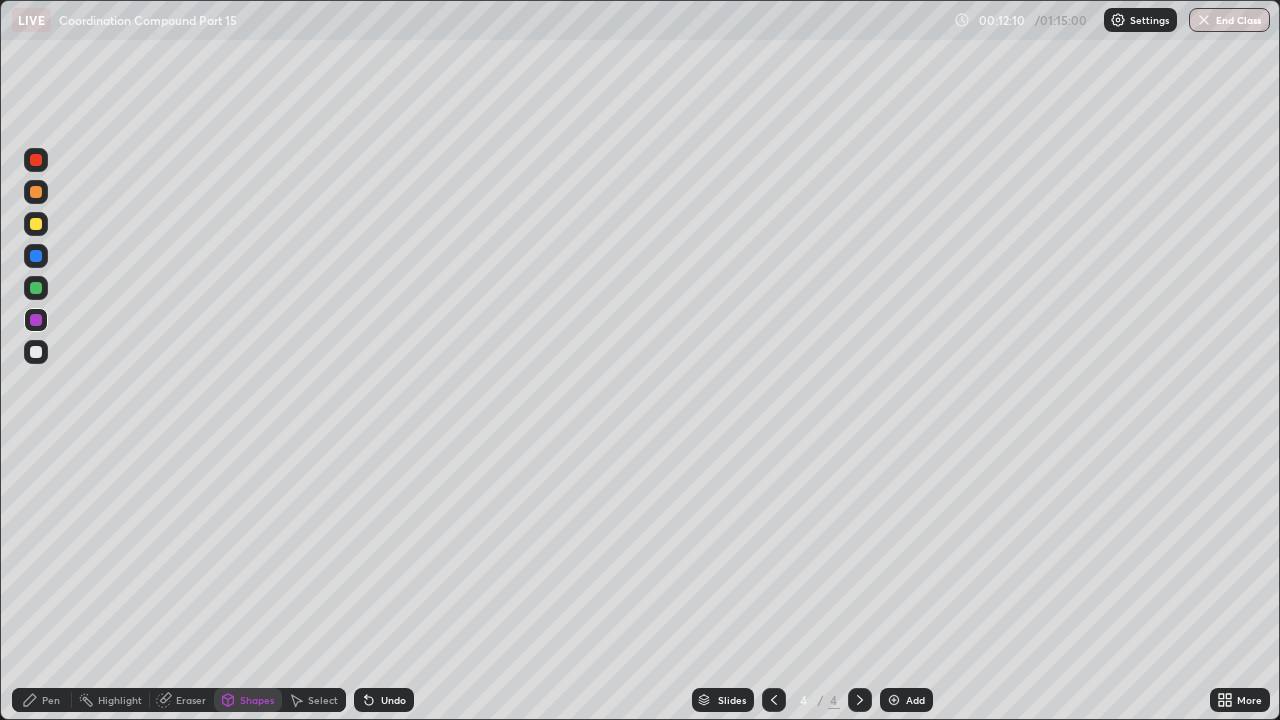 click on "Pen" at bounding box center [51, 700] 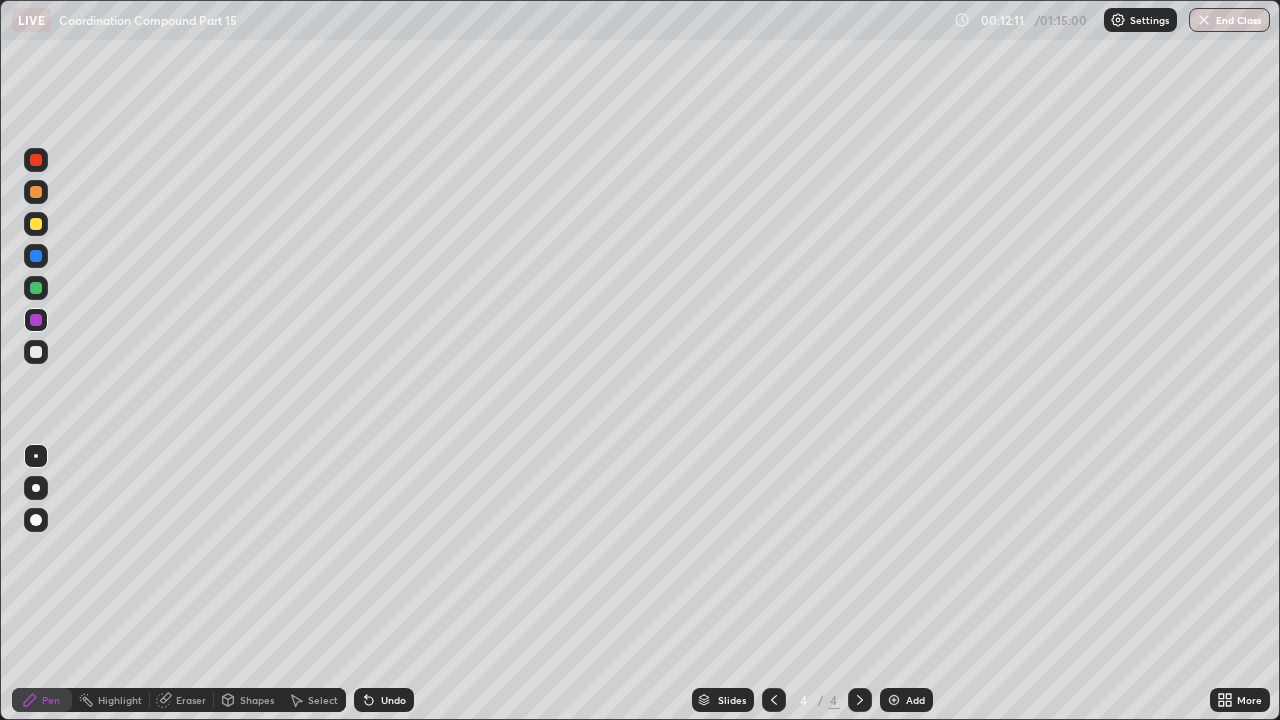 click at bounding box center [36, 488] 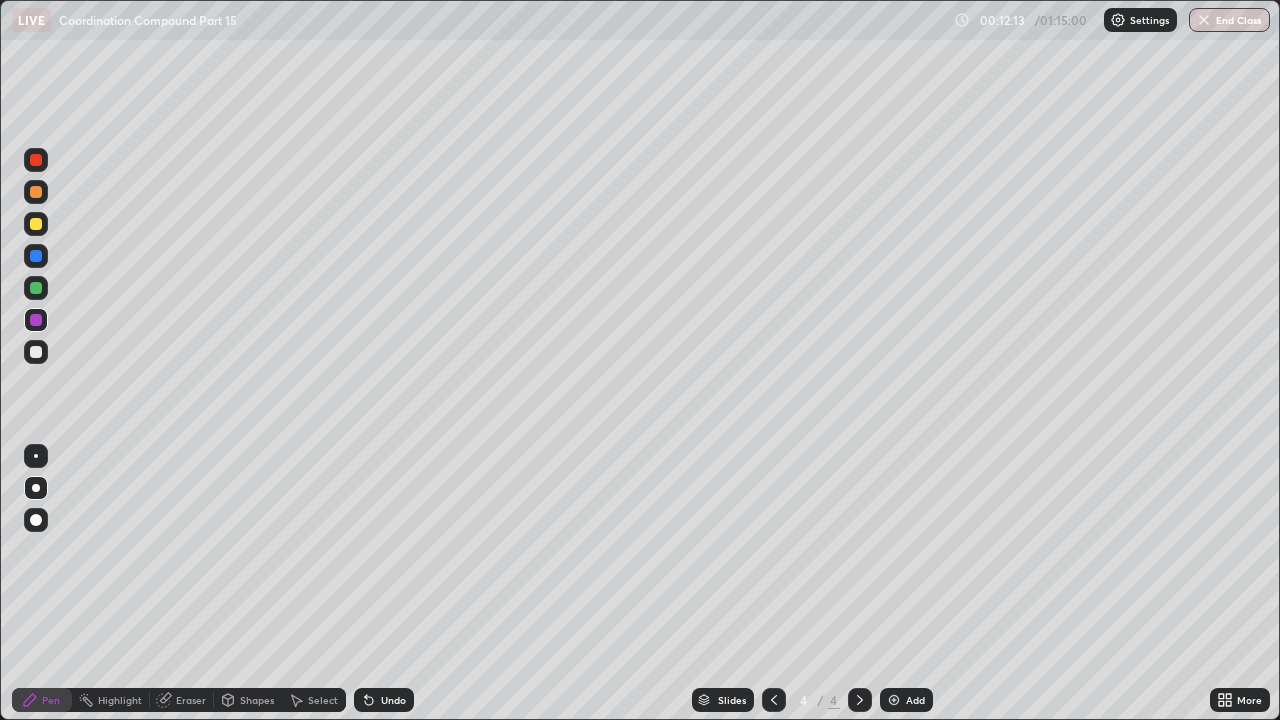 click on "Shapes" at bounding box center [248, 700] 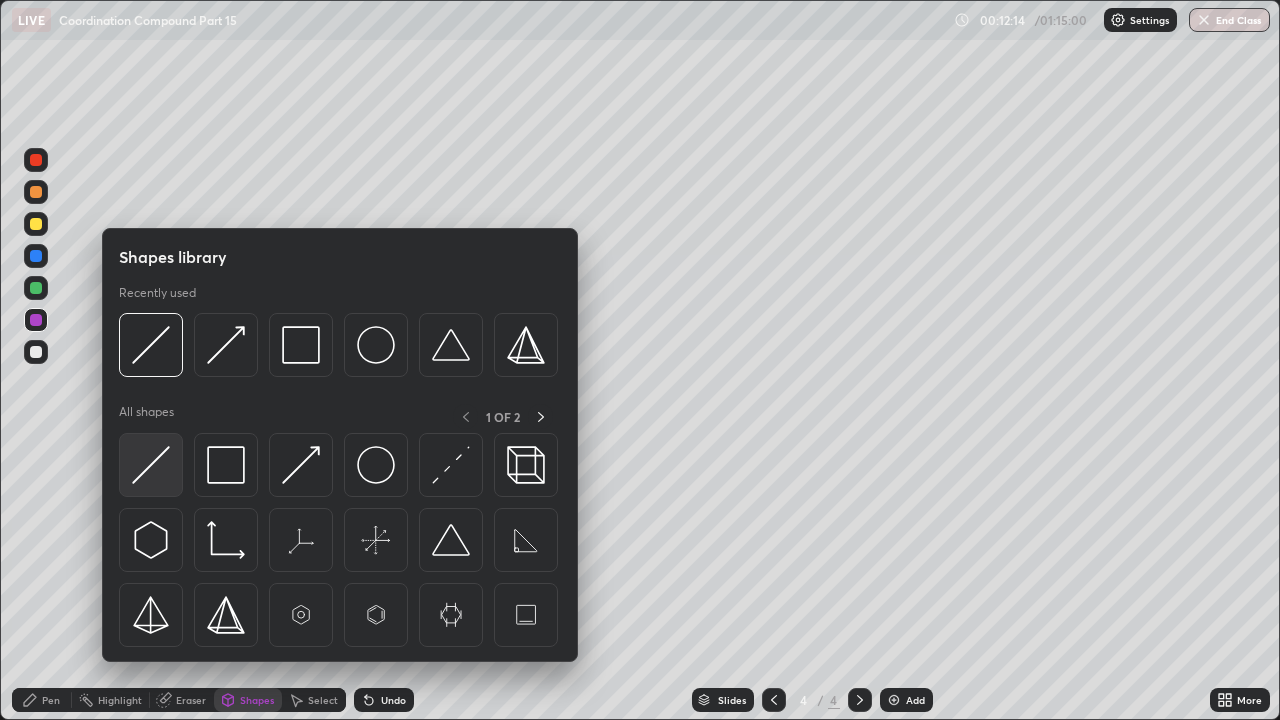 click at bounding box center [151, 465] 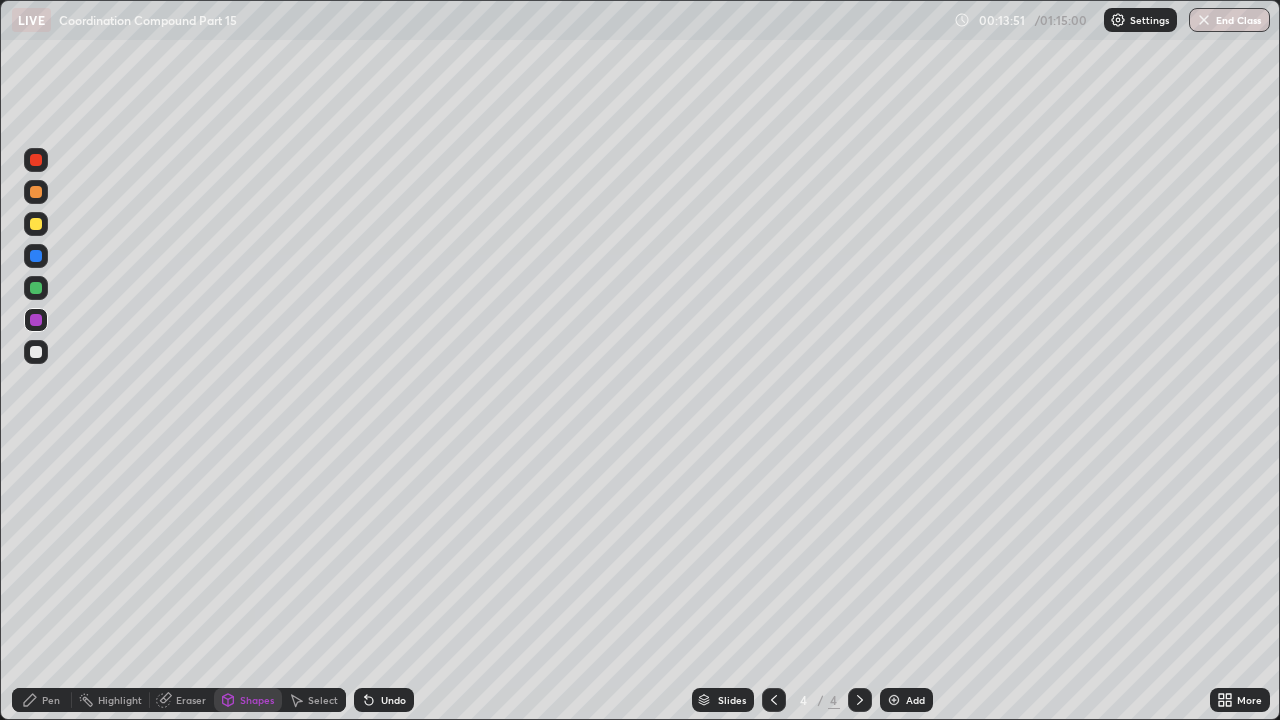click 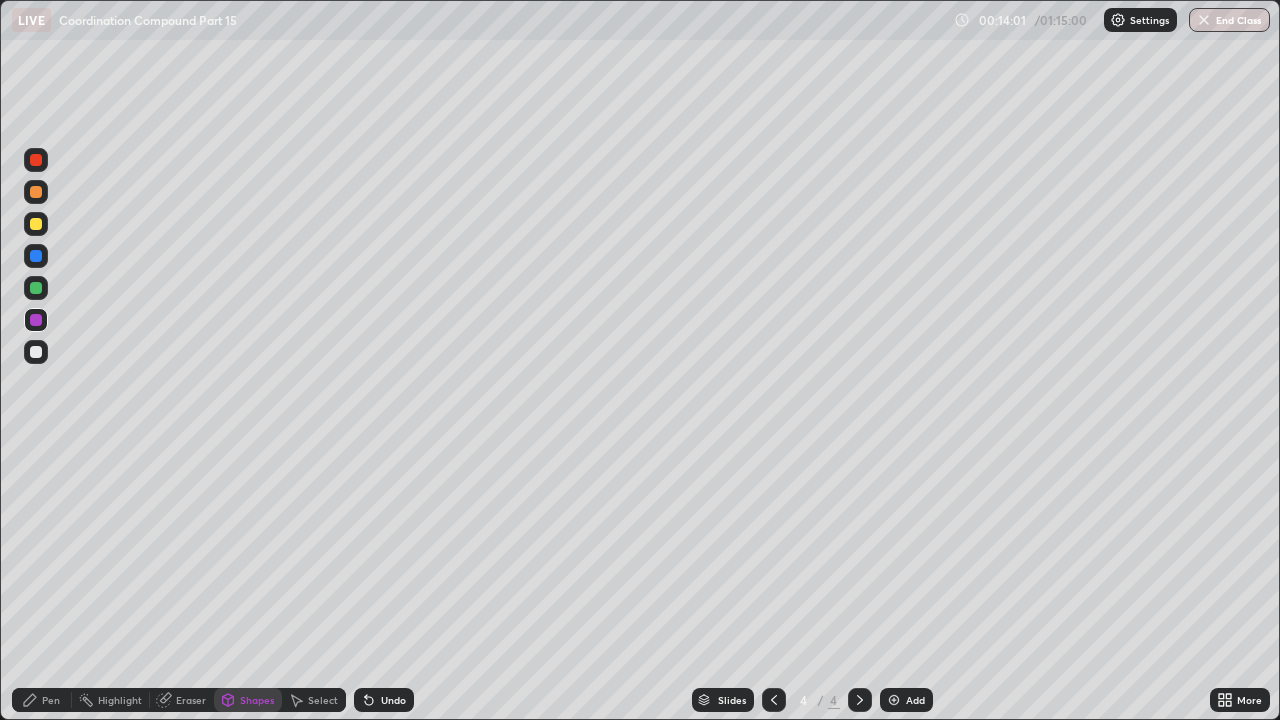click at bounding box center [36, 224] 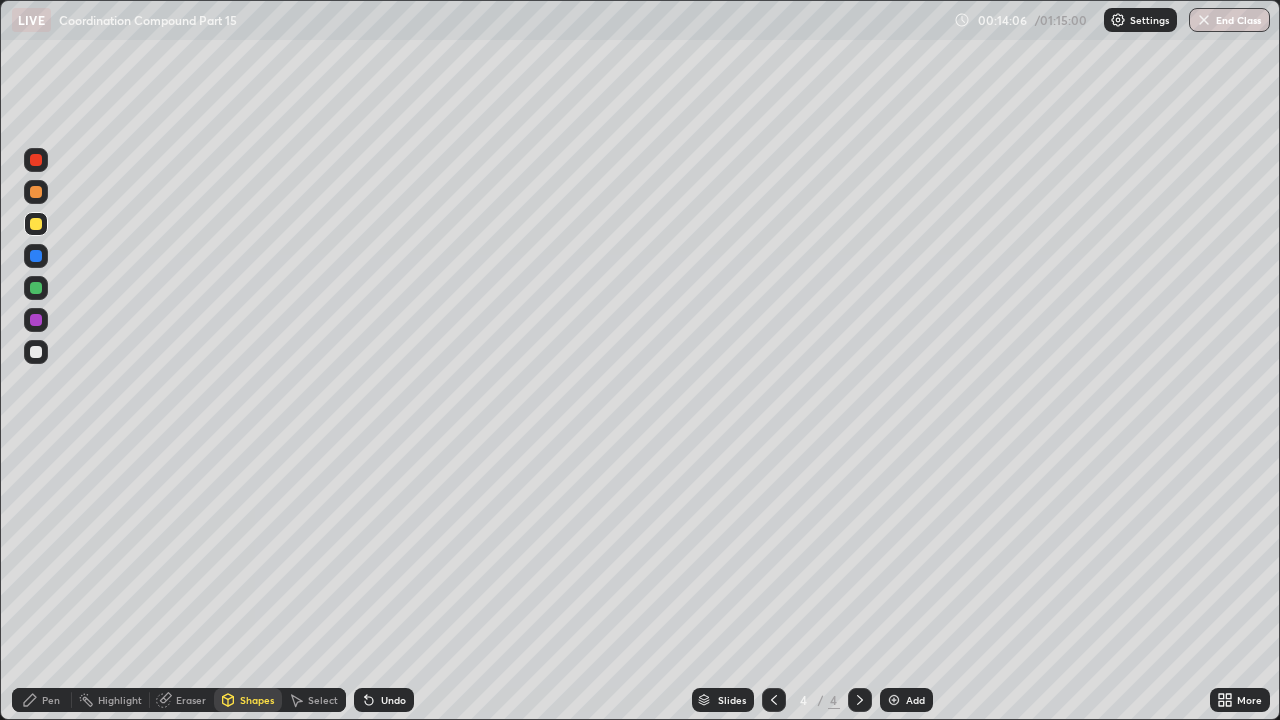 click 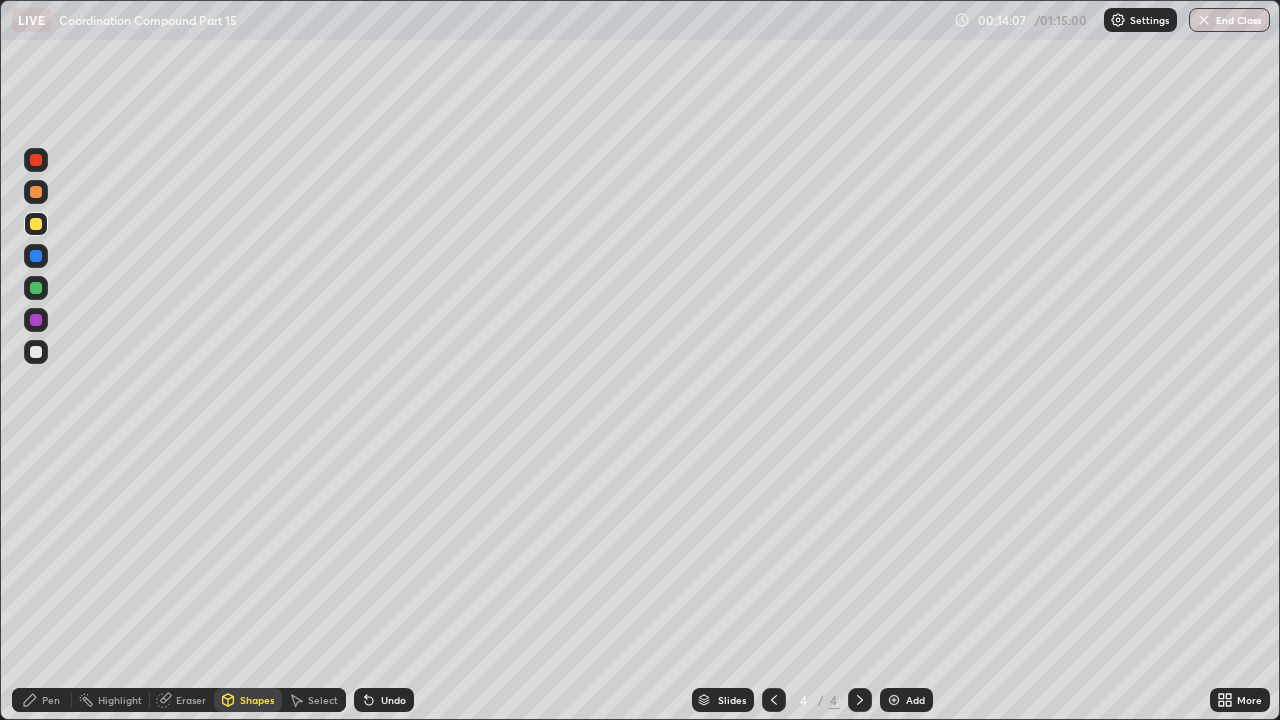 click on "Pen" at bounding box center (42, 700) 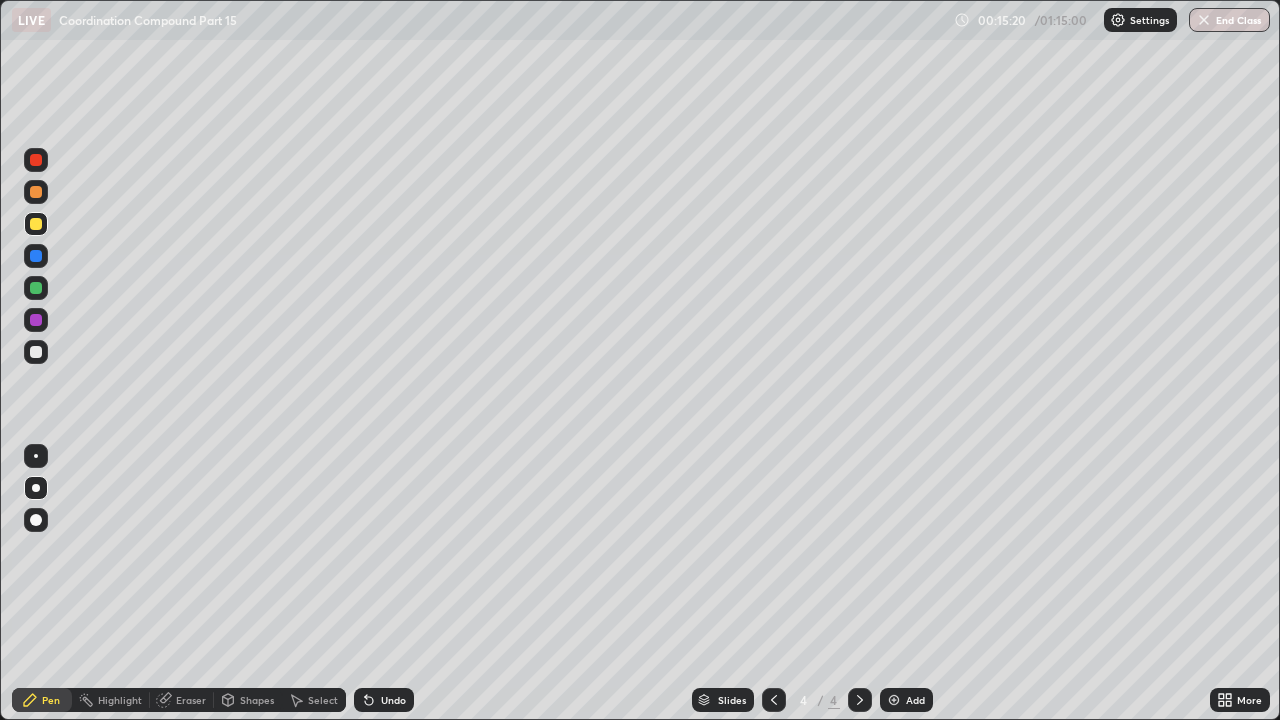 click at bounding box center [36, 192] 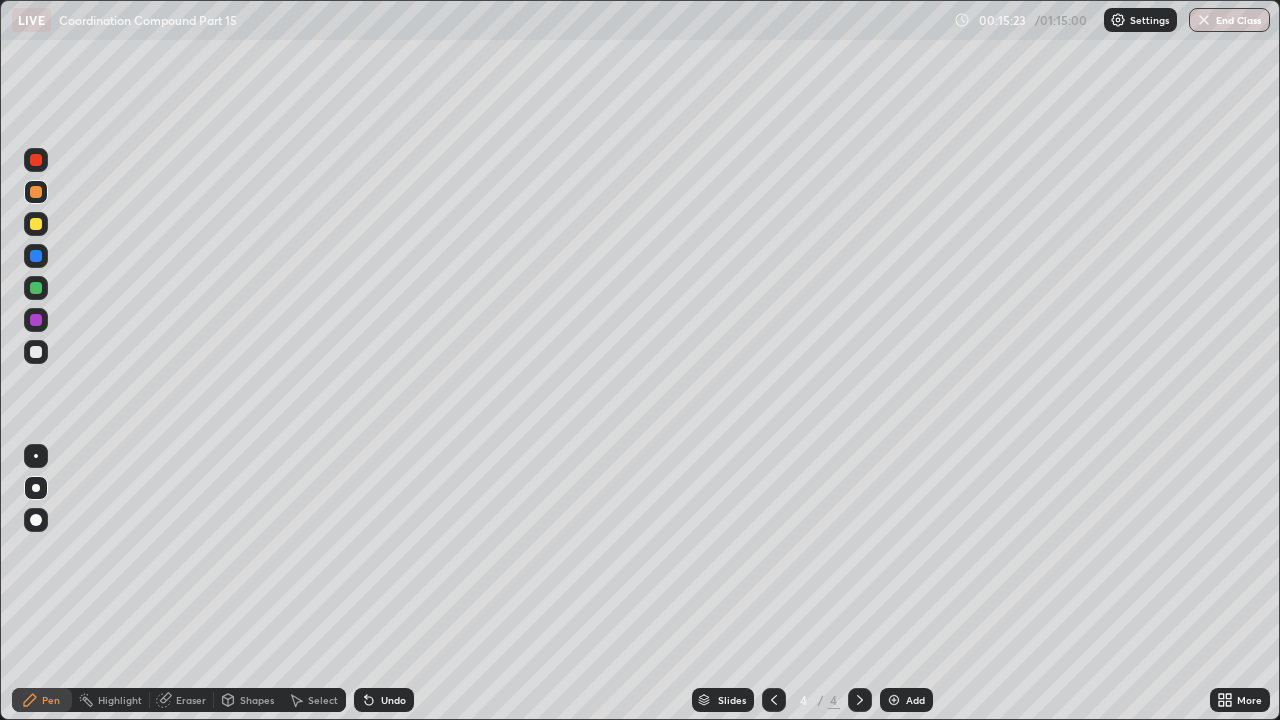 click 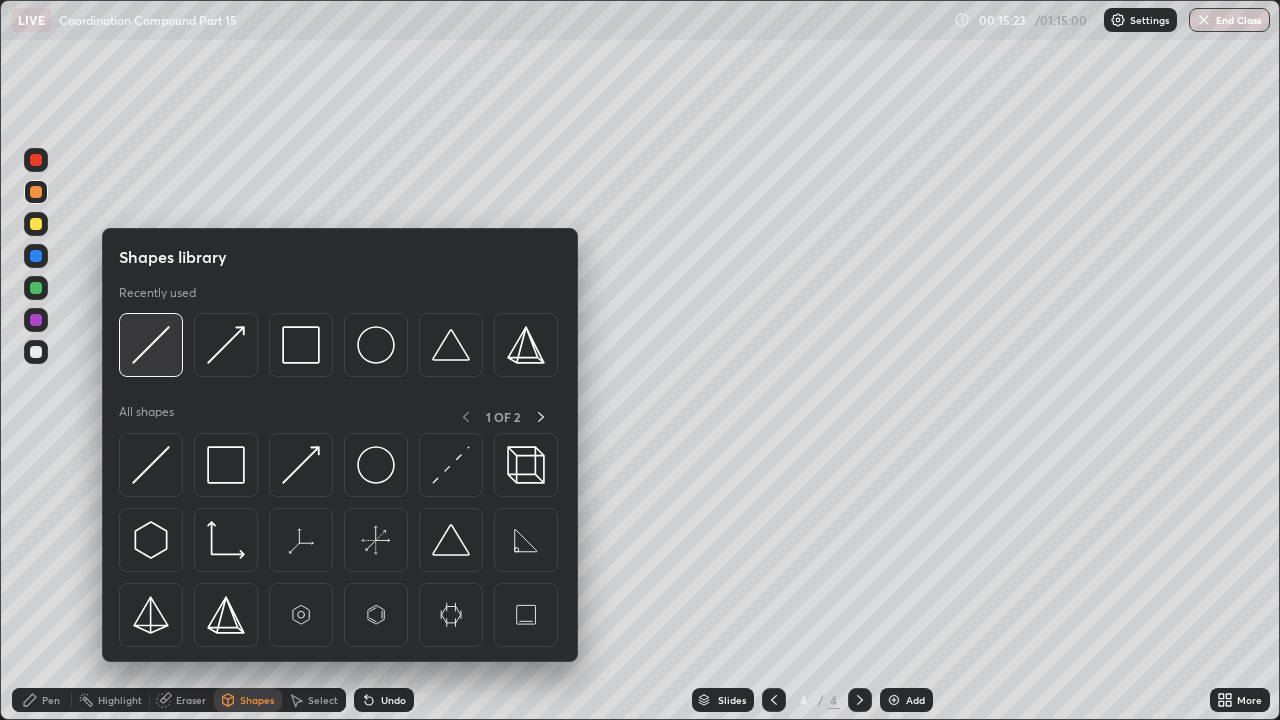 click at bounding box center (151, 345) 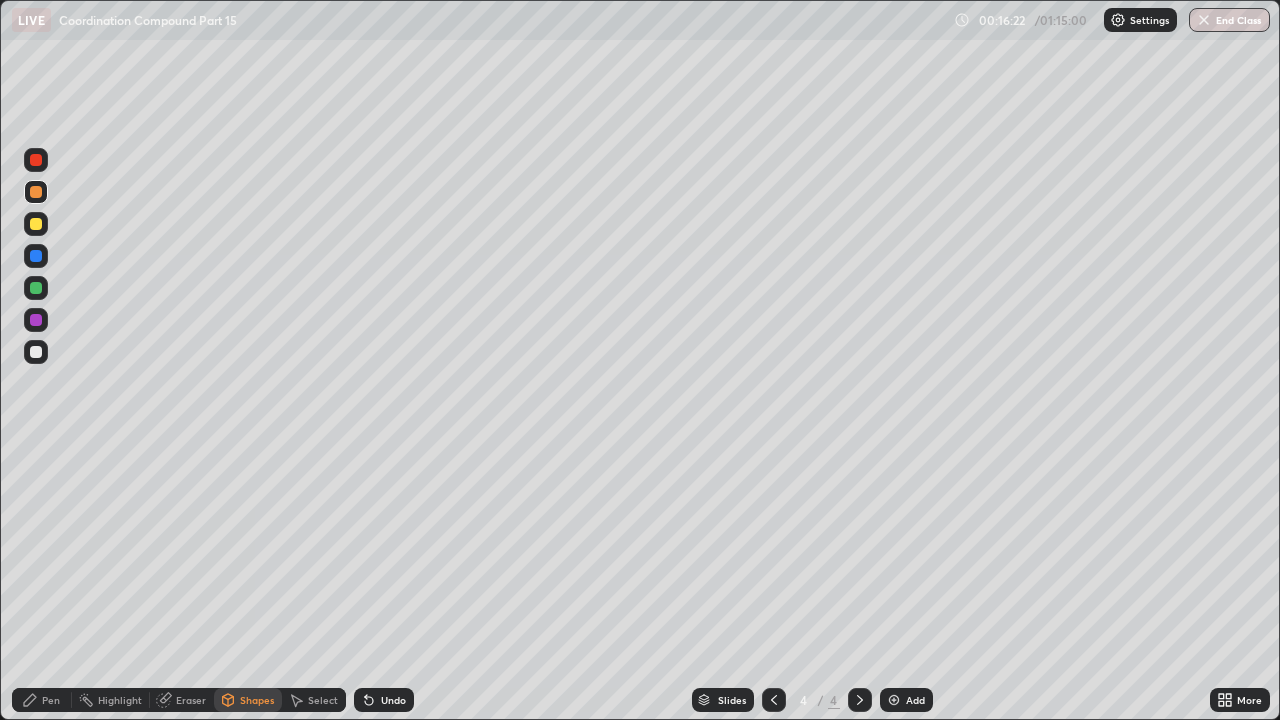 click on "Pen" at bounding box center [51, 700] 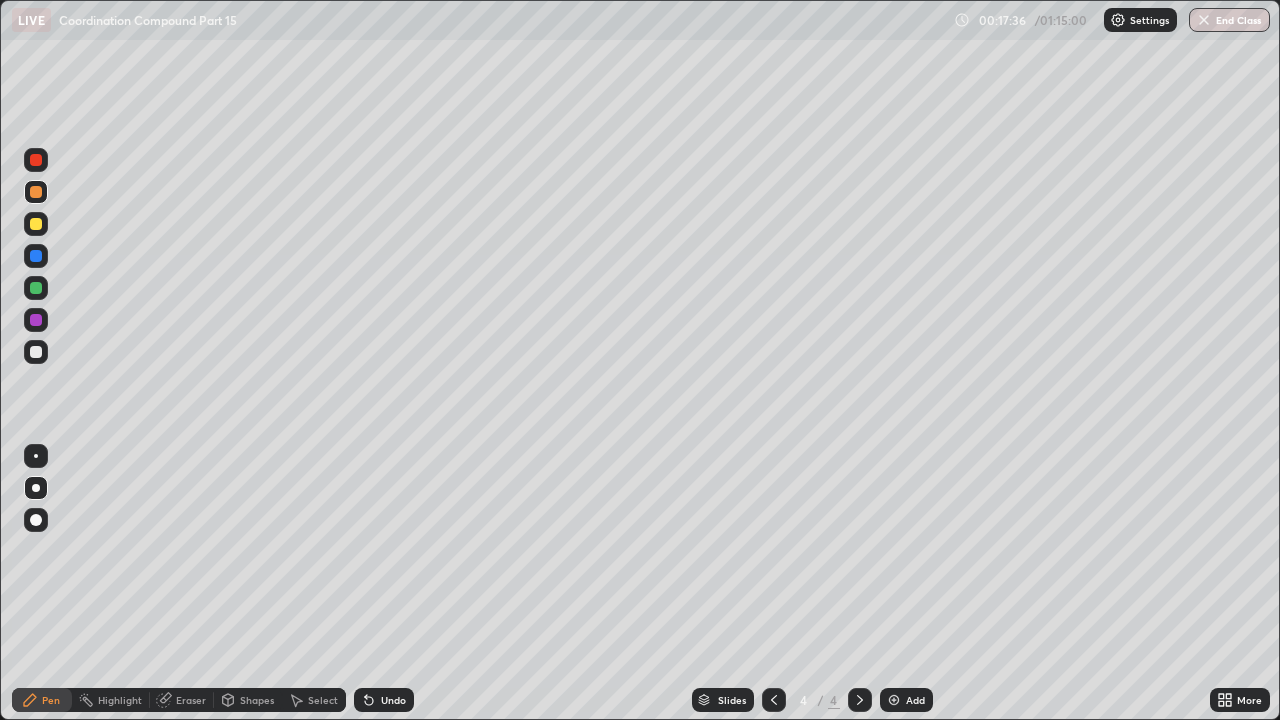 click 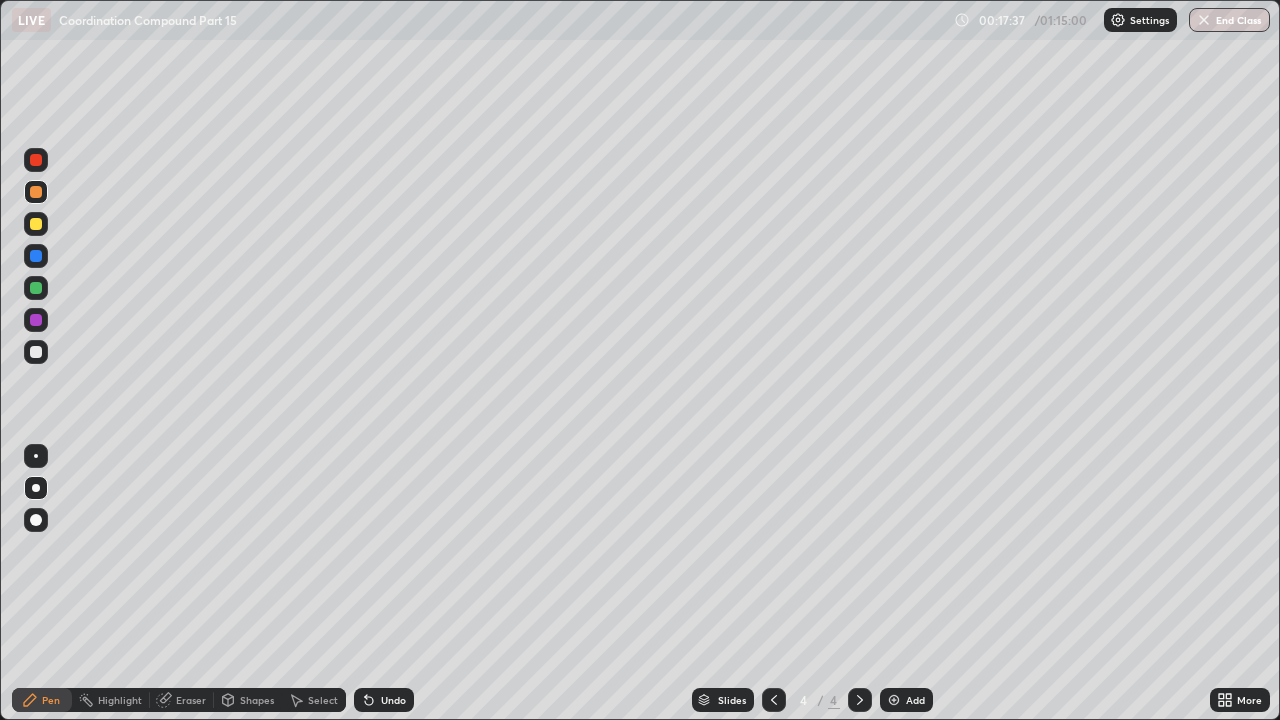 click 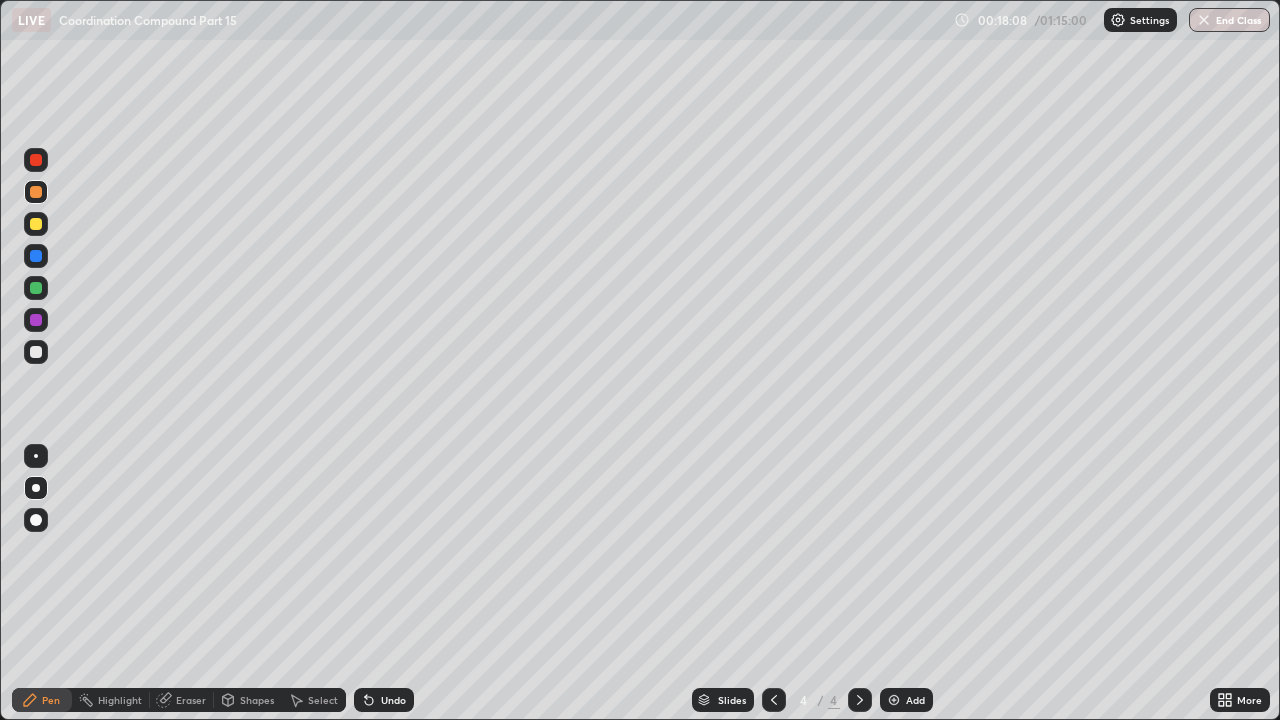 click on "Undo" at bounding box center (393, 700) 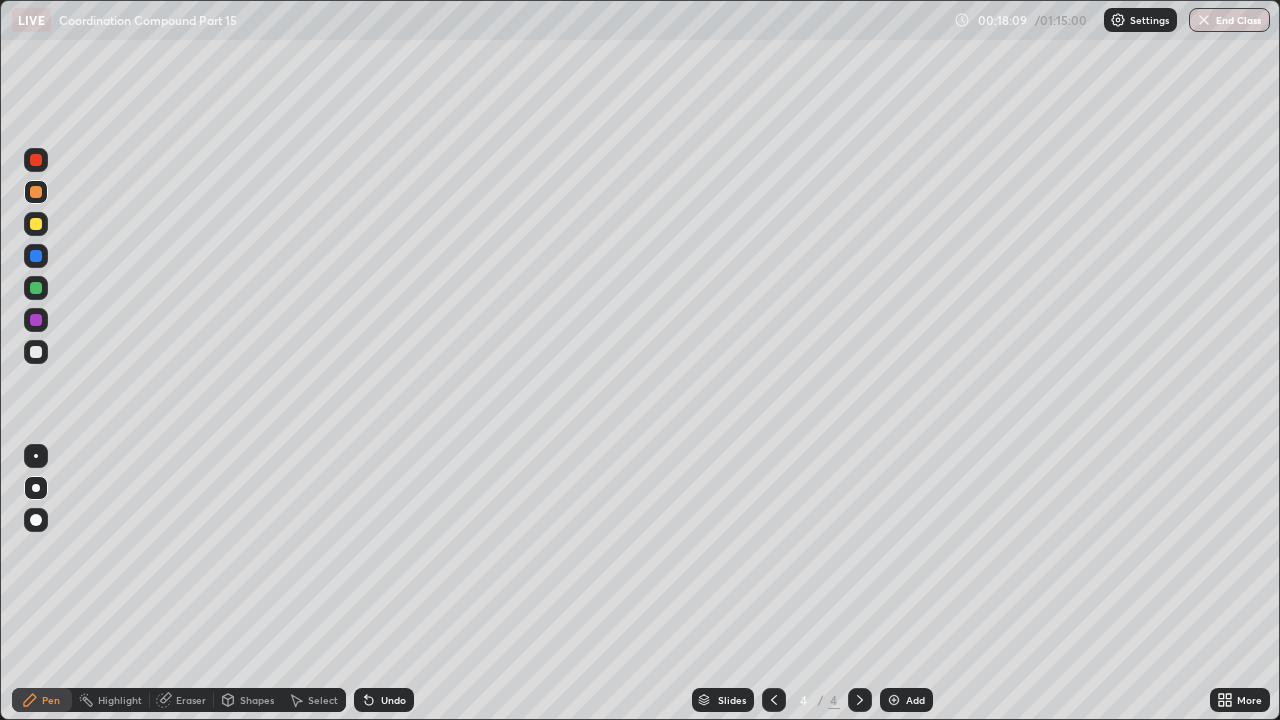 click on "Shapes" at bounding box center (257, 700) 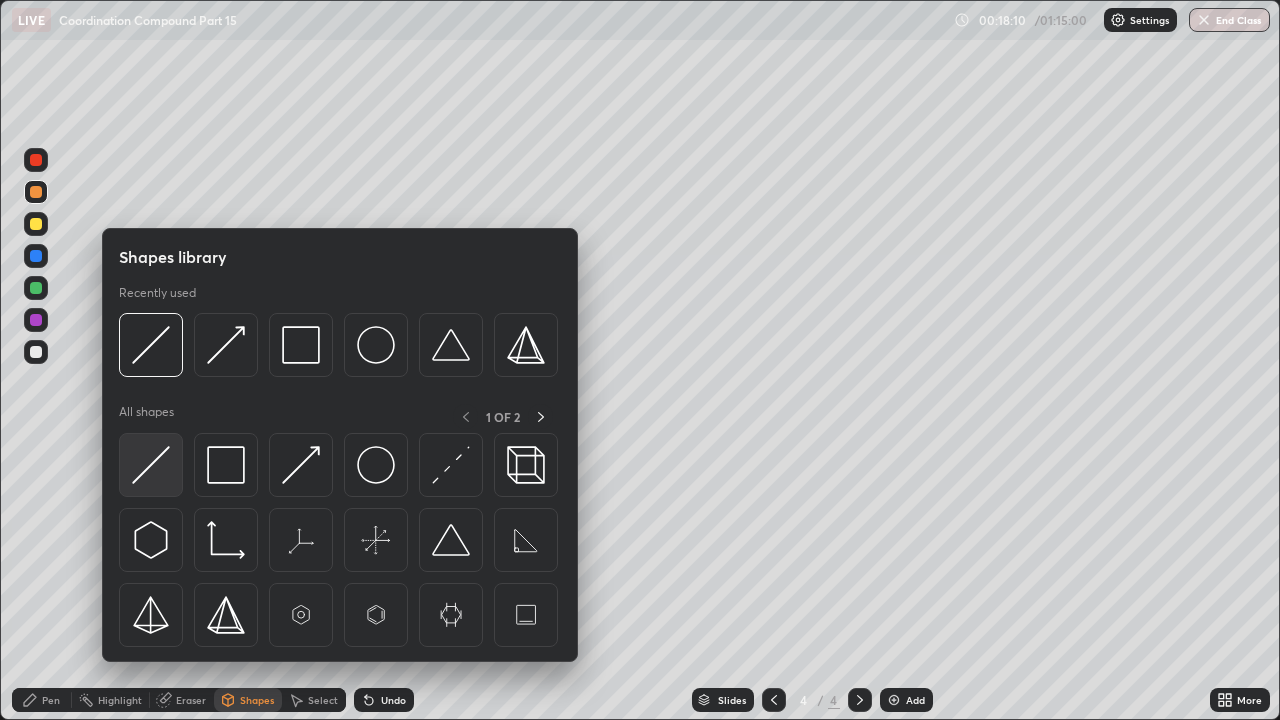 click at bounding box center (151, 465) 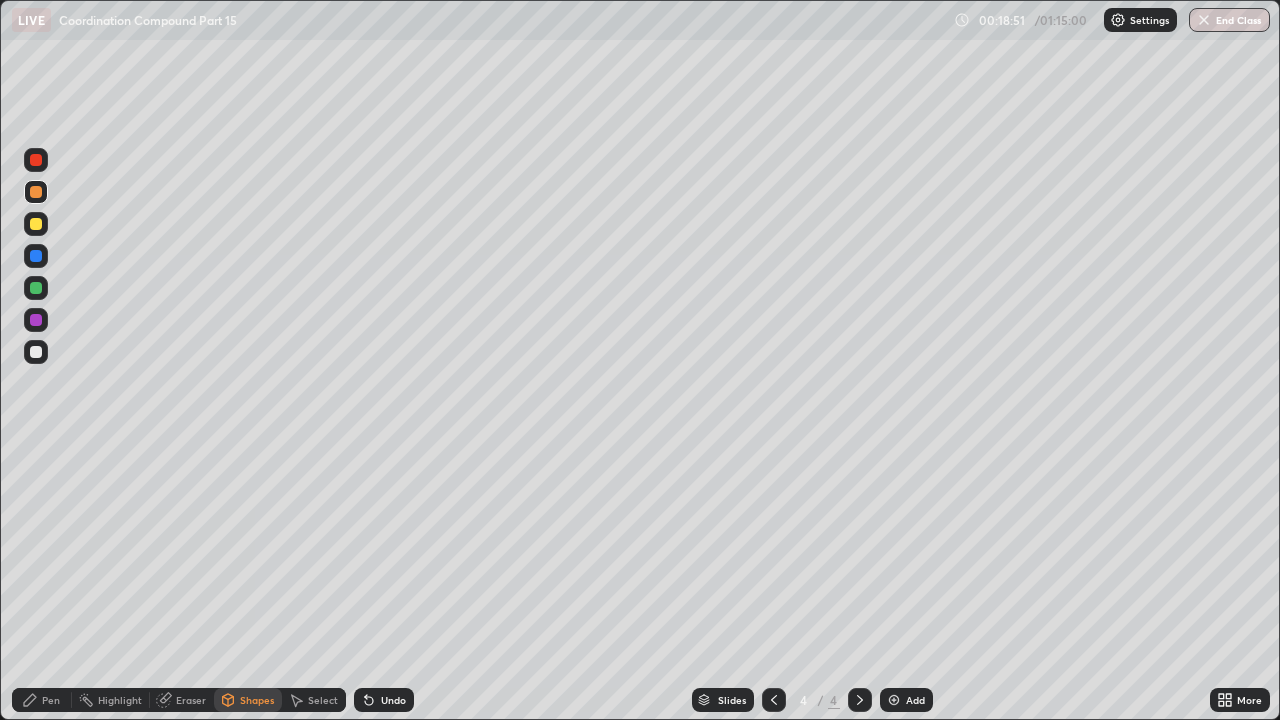 click on "Pen" at bounding box center (51, 700) 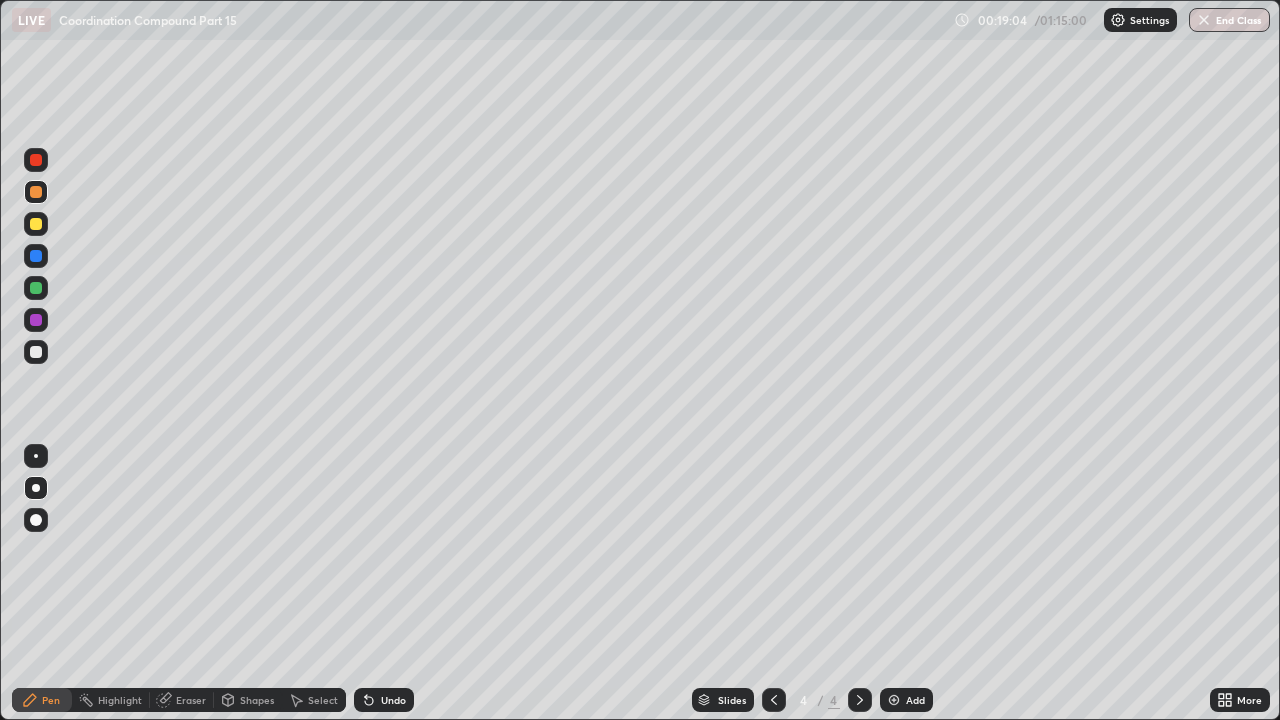 click at bounding box center [36, 352] 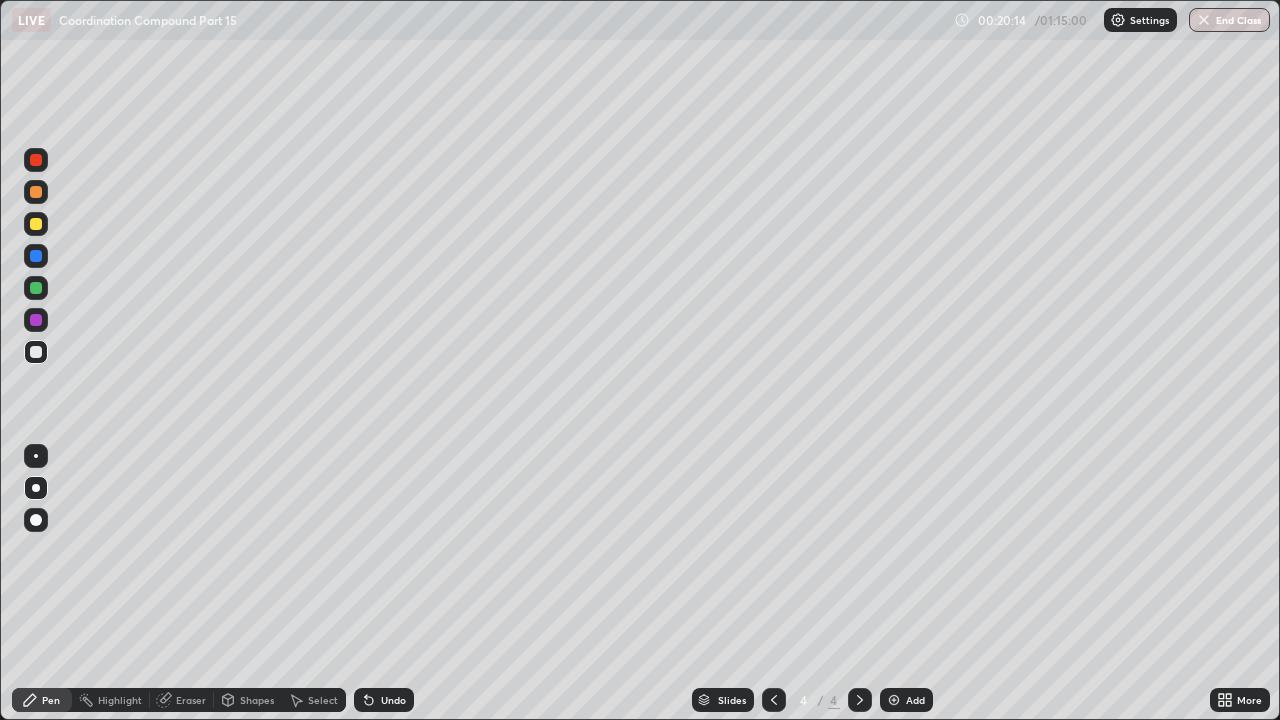 click on "Undo" at bounding box center [393, 700] 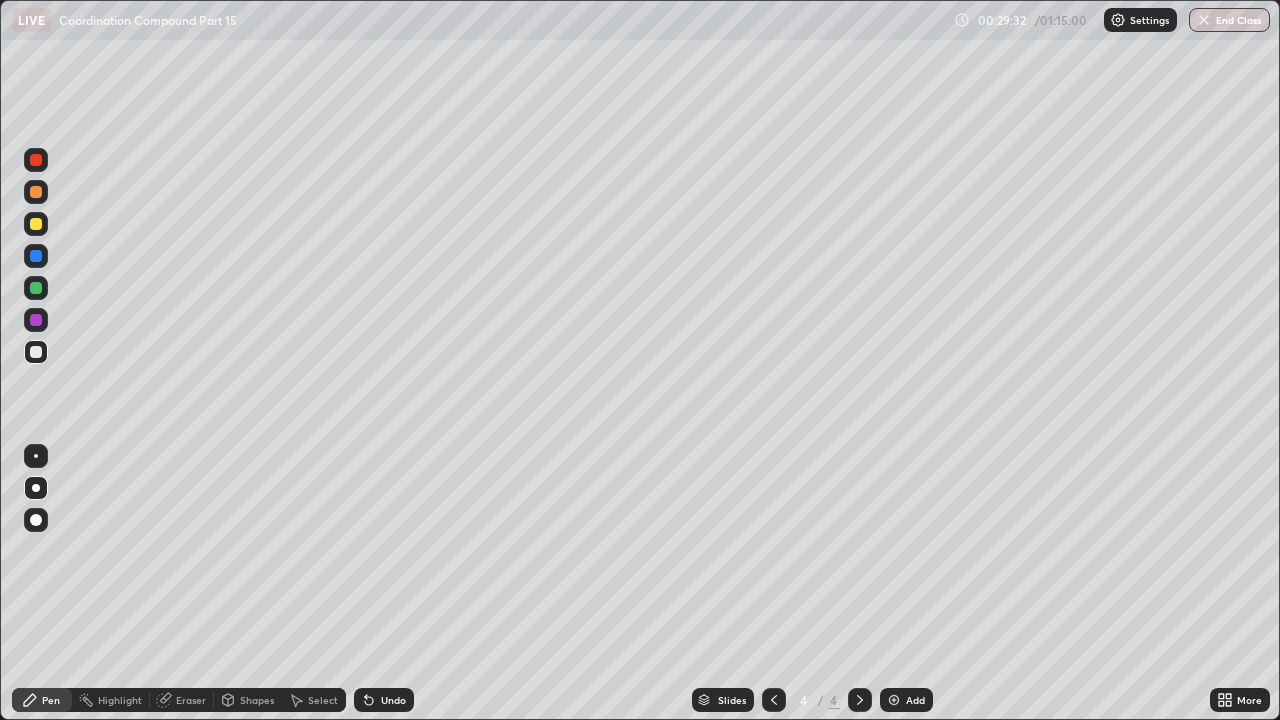 click on "Add" at bounding box center [906, 700] 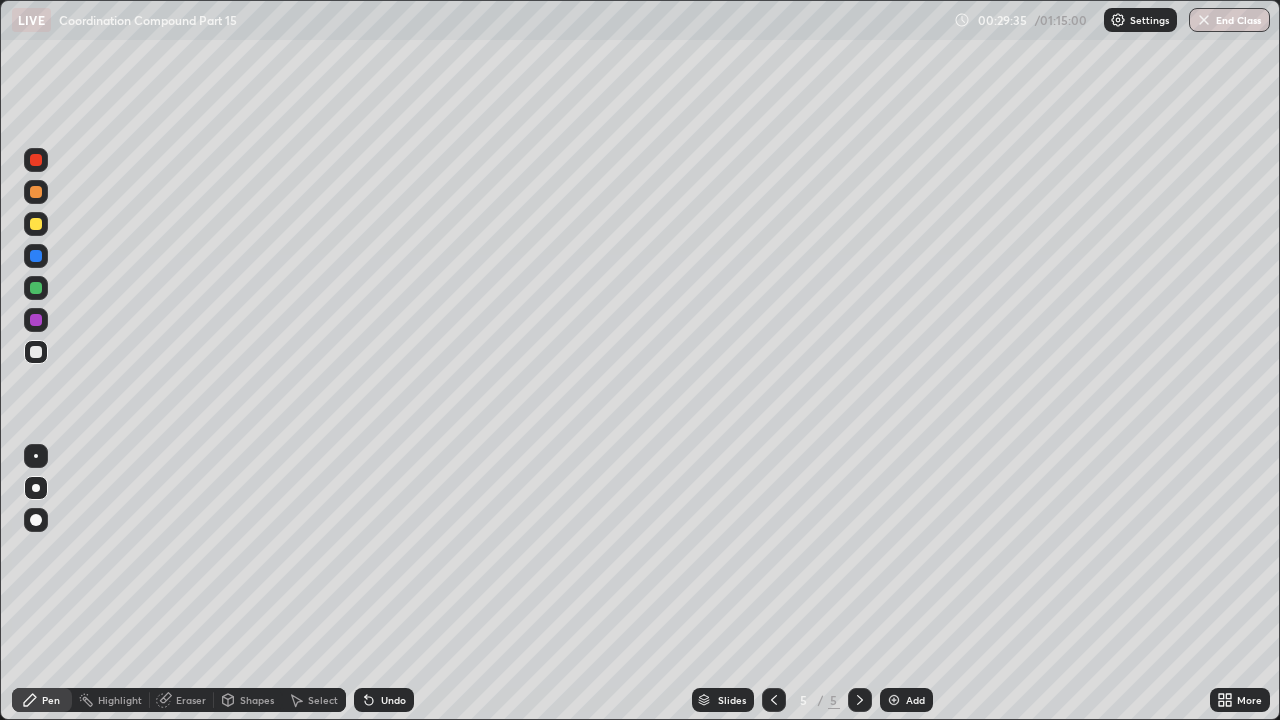 click at bounding box center [36, 192] 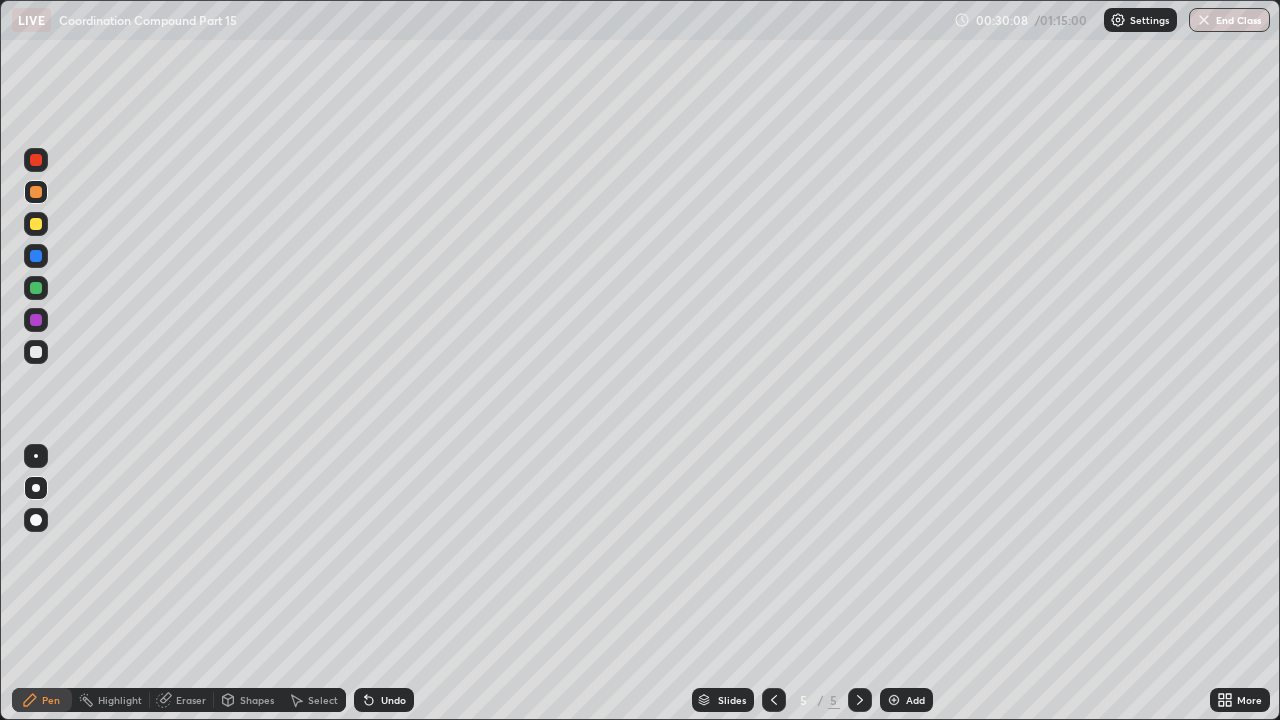 click on "Undo" at bounding box center (393, 700) 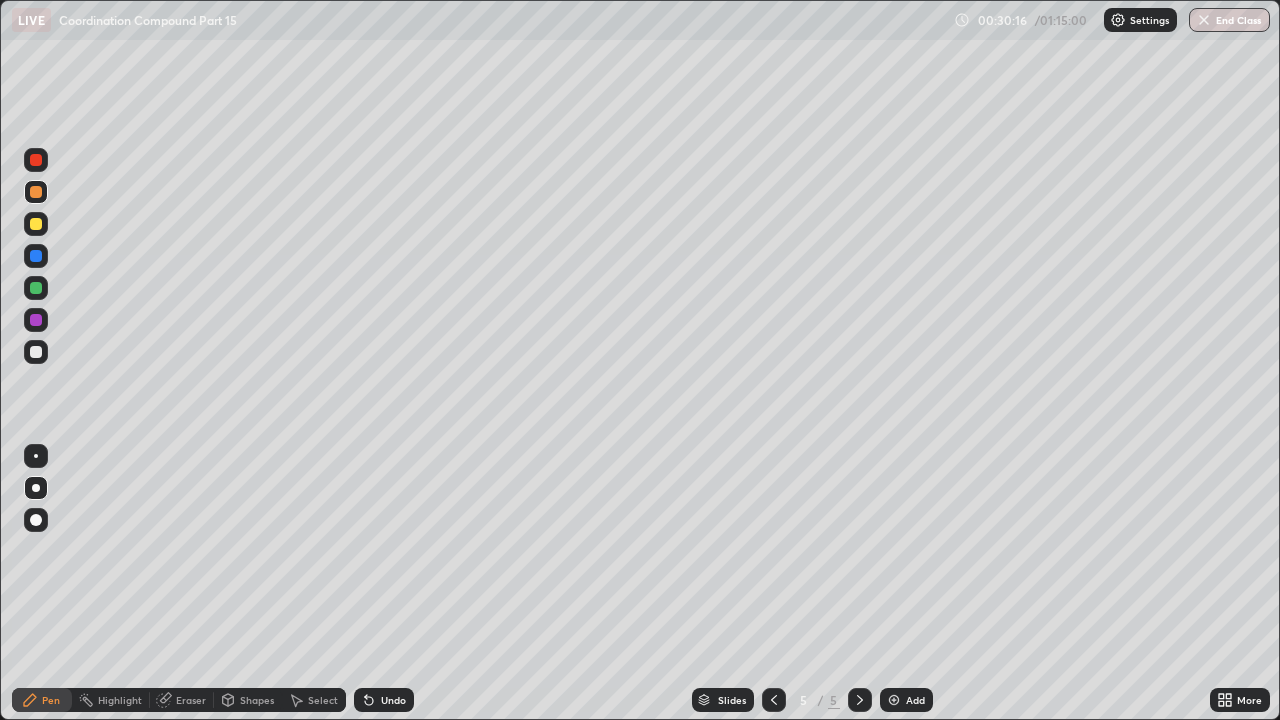 click at bounding box center (36, 224) 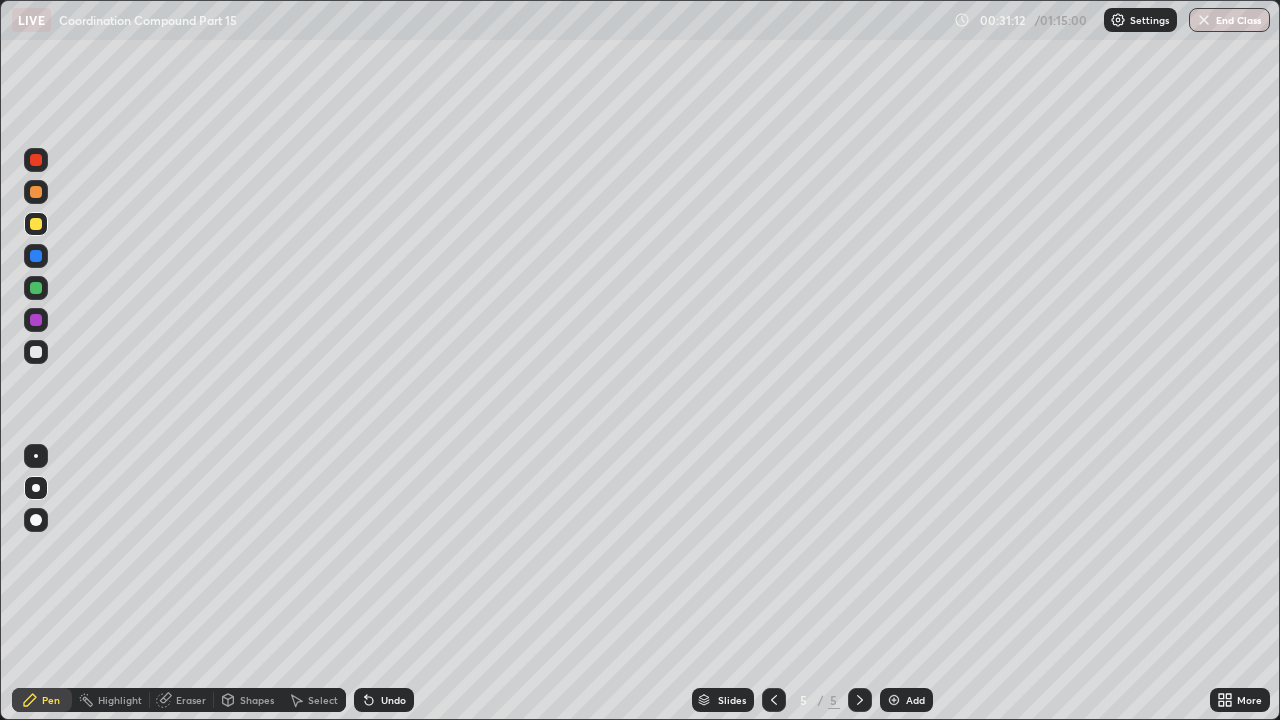 click at bounding box center (36, 352) 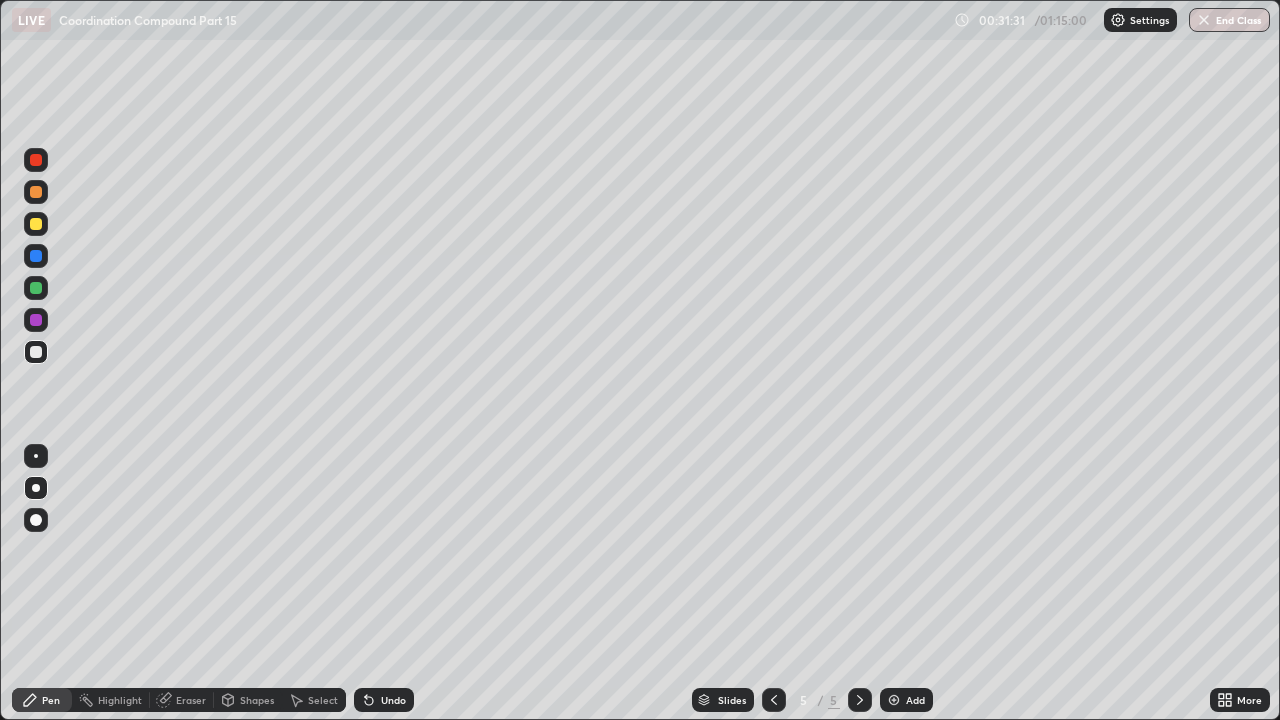 click at bounding box center [36, 456] 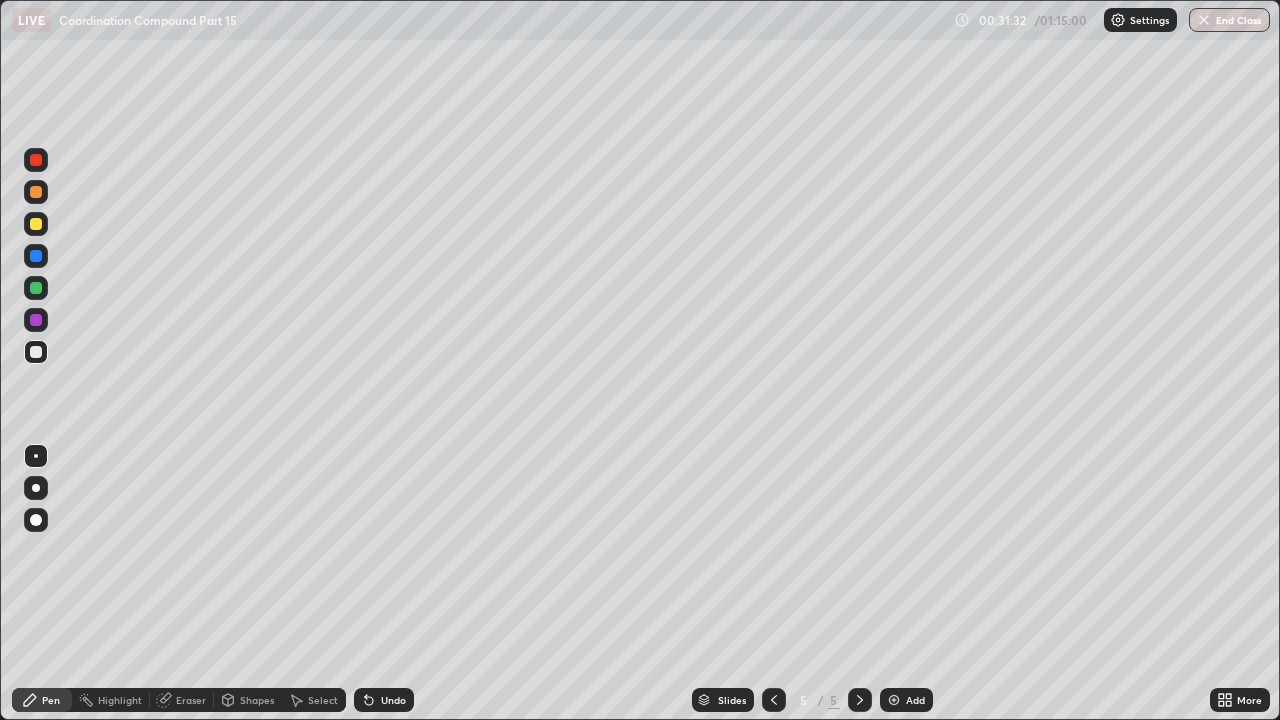 click on "Pen" at bounding box center (51, 700) 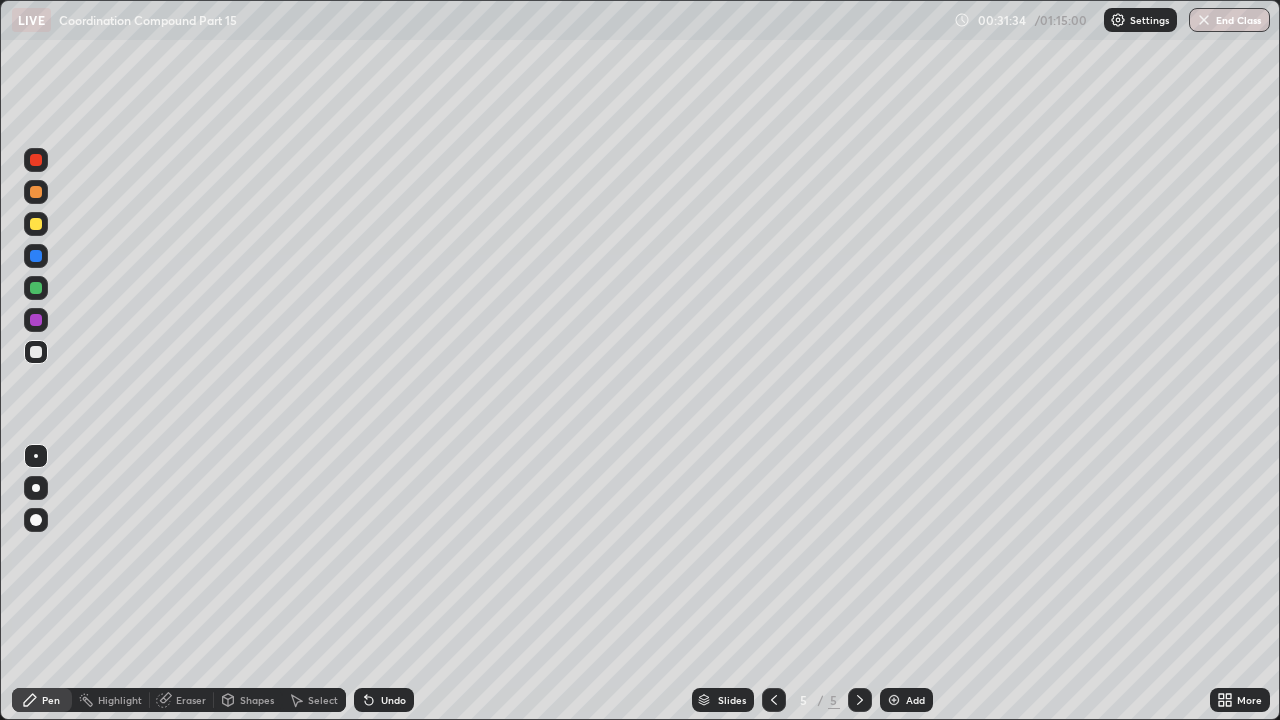 click at bounding box center [36, 288] 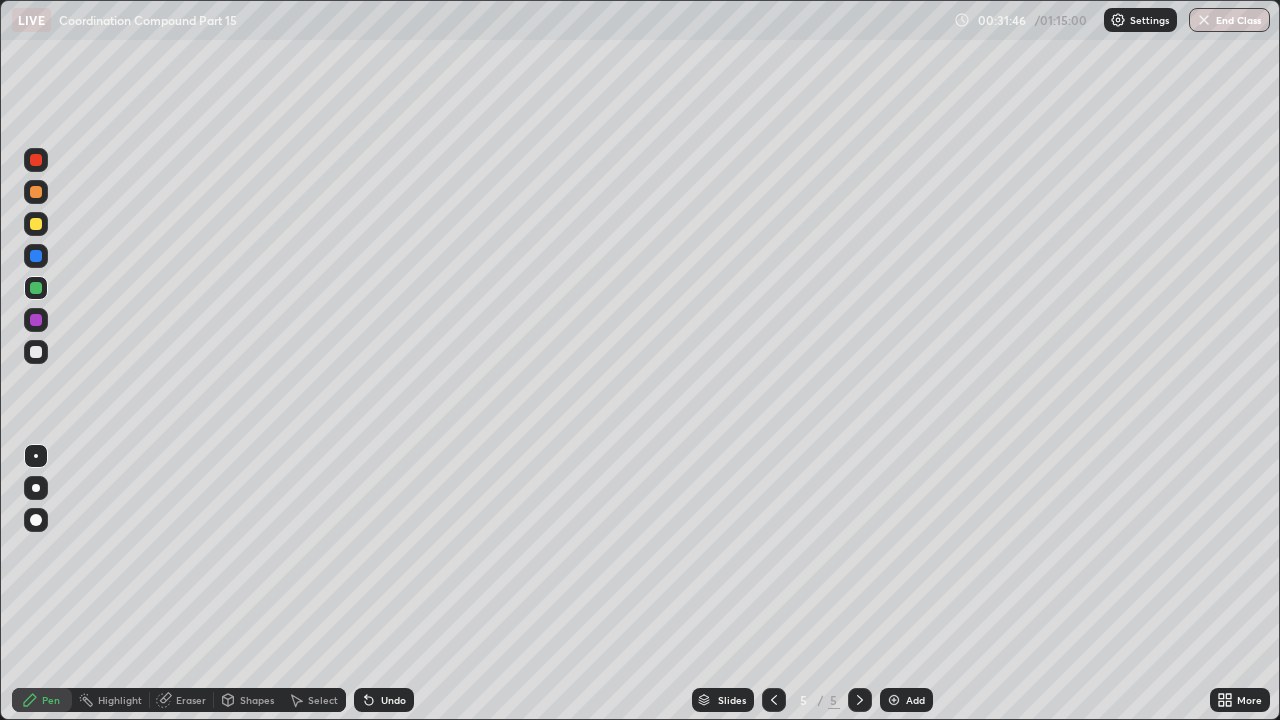 click 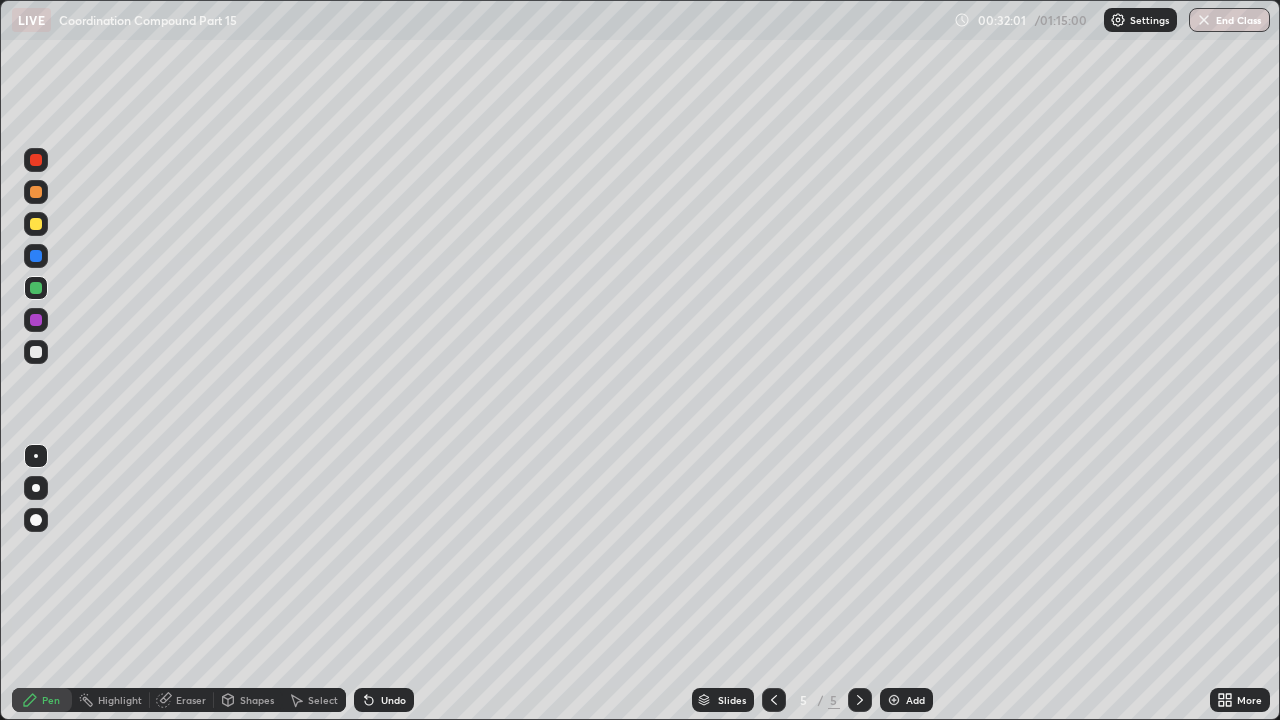 click at bounding box center [36, 256] 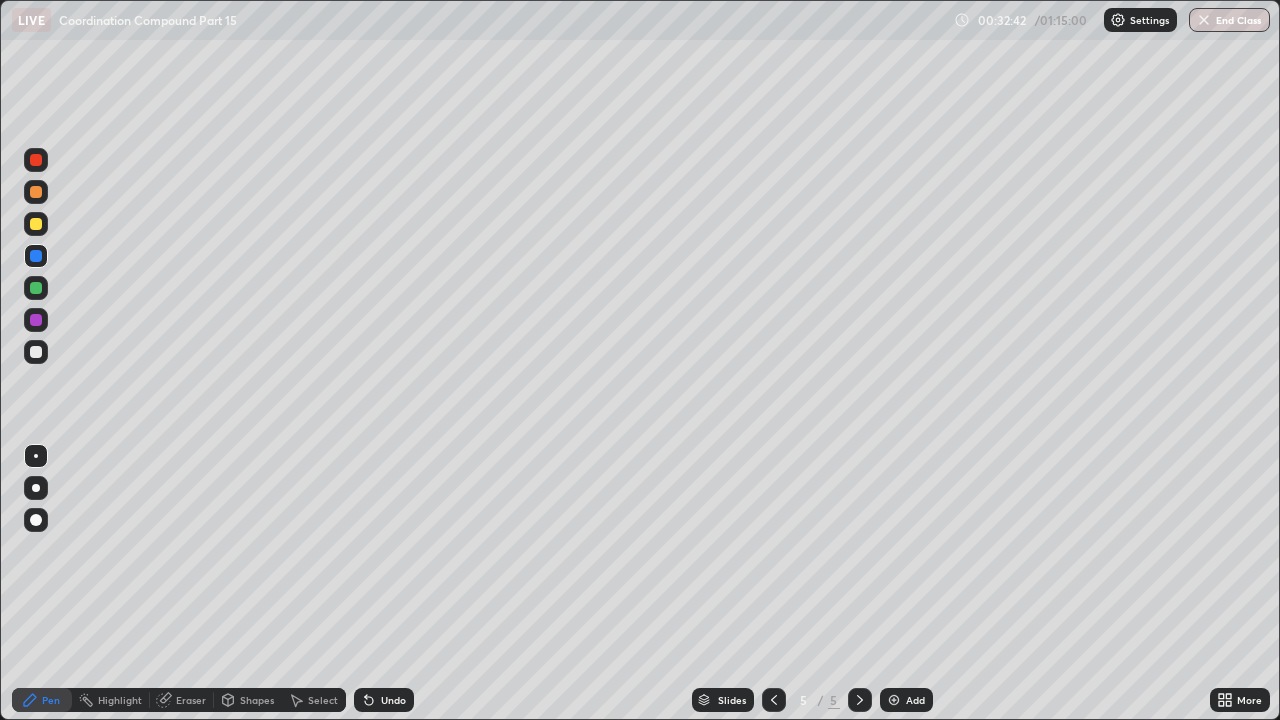 click at bounding box center [36, 320] 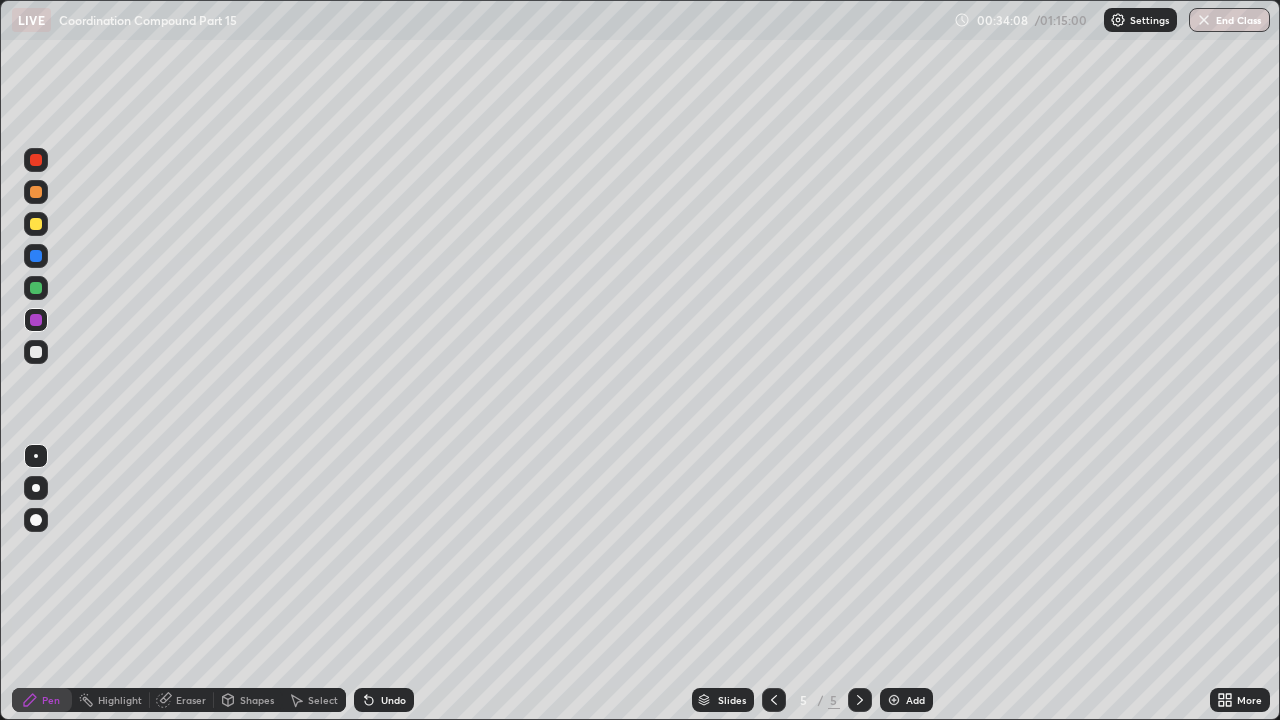 click at bounding box center (36, 224) 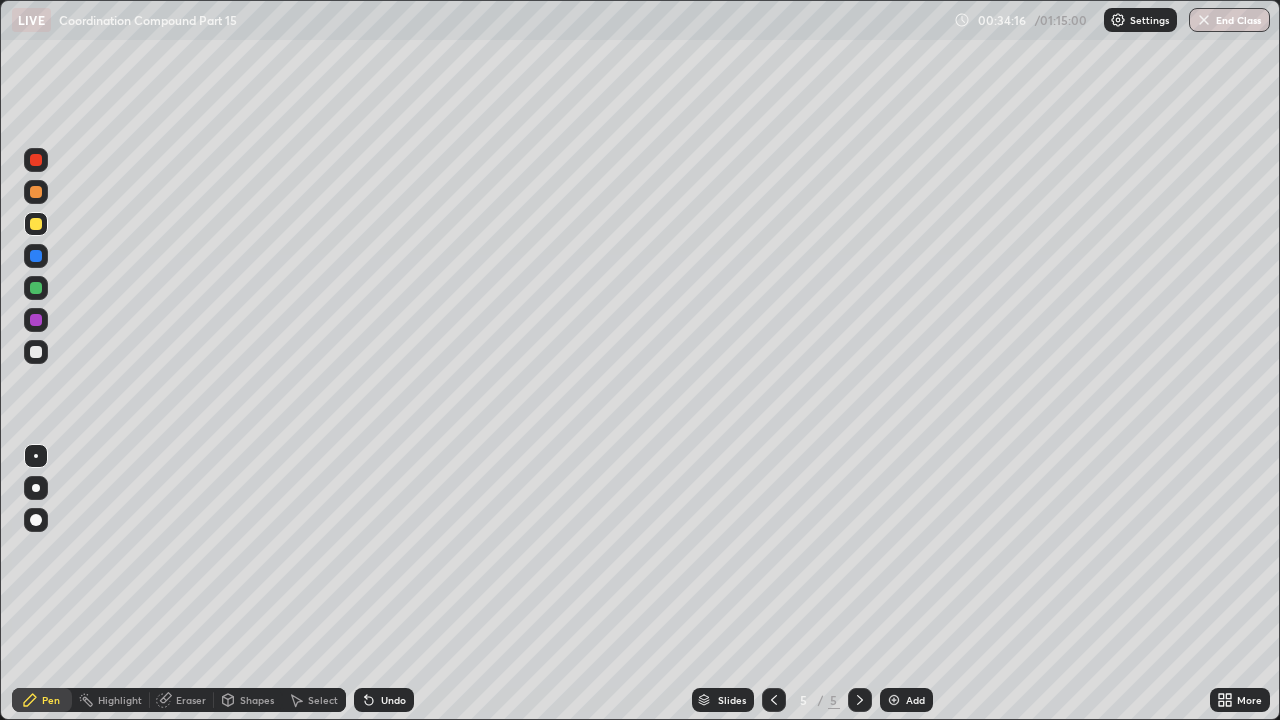 click at bounding box center (36, 256) 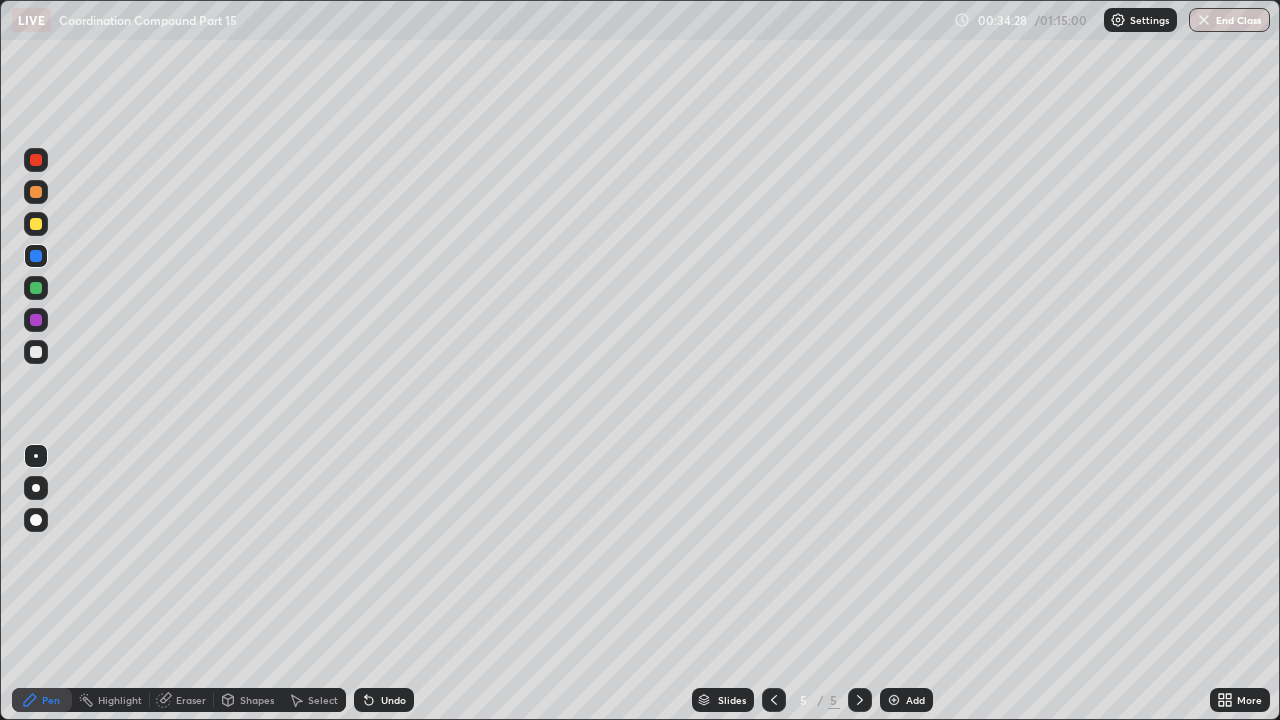 click at bounding box center [36, 320] 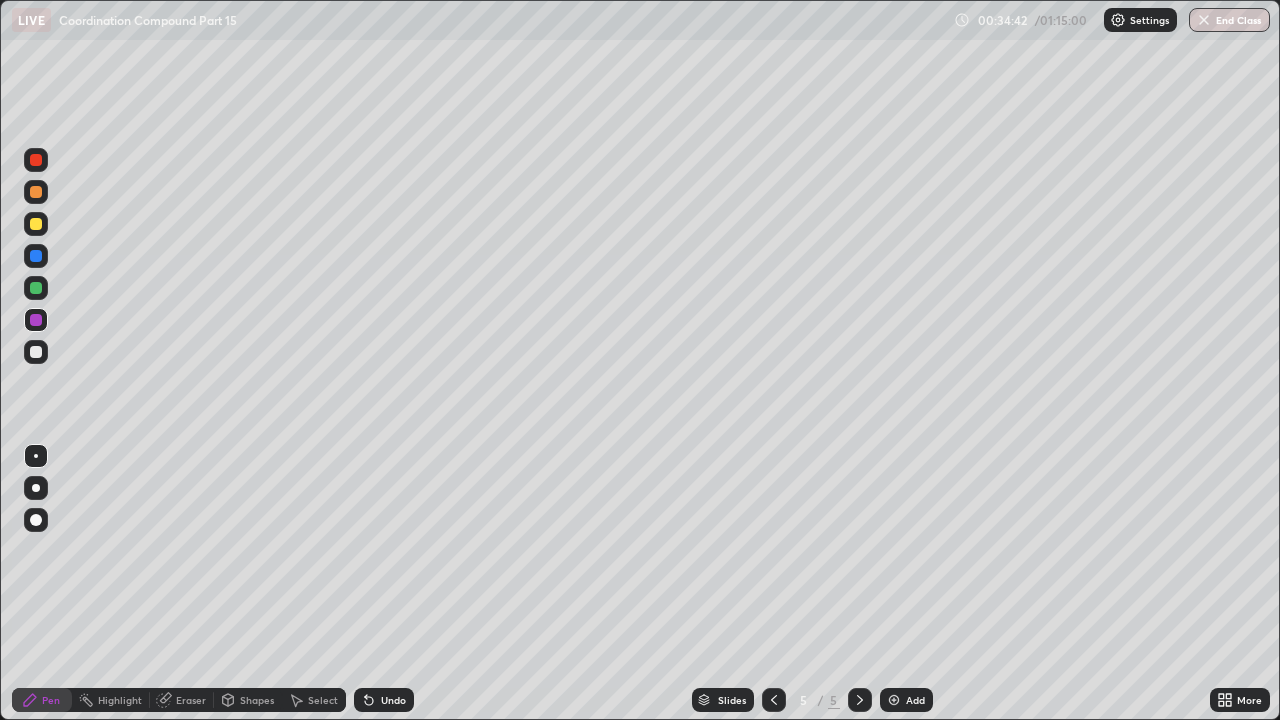 click at bounding box center [36, 288] 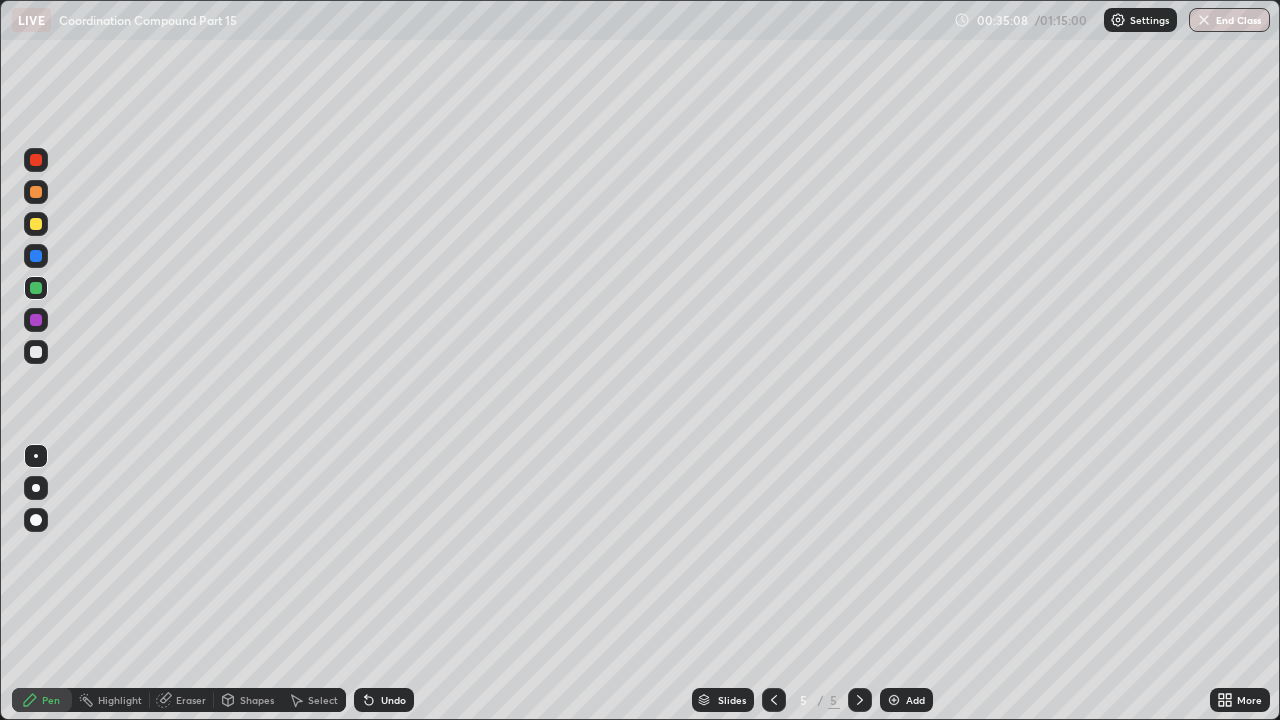 click at bounding box center (36, 224) 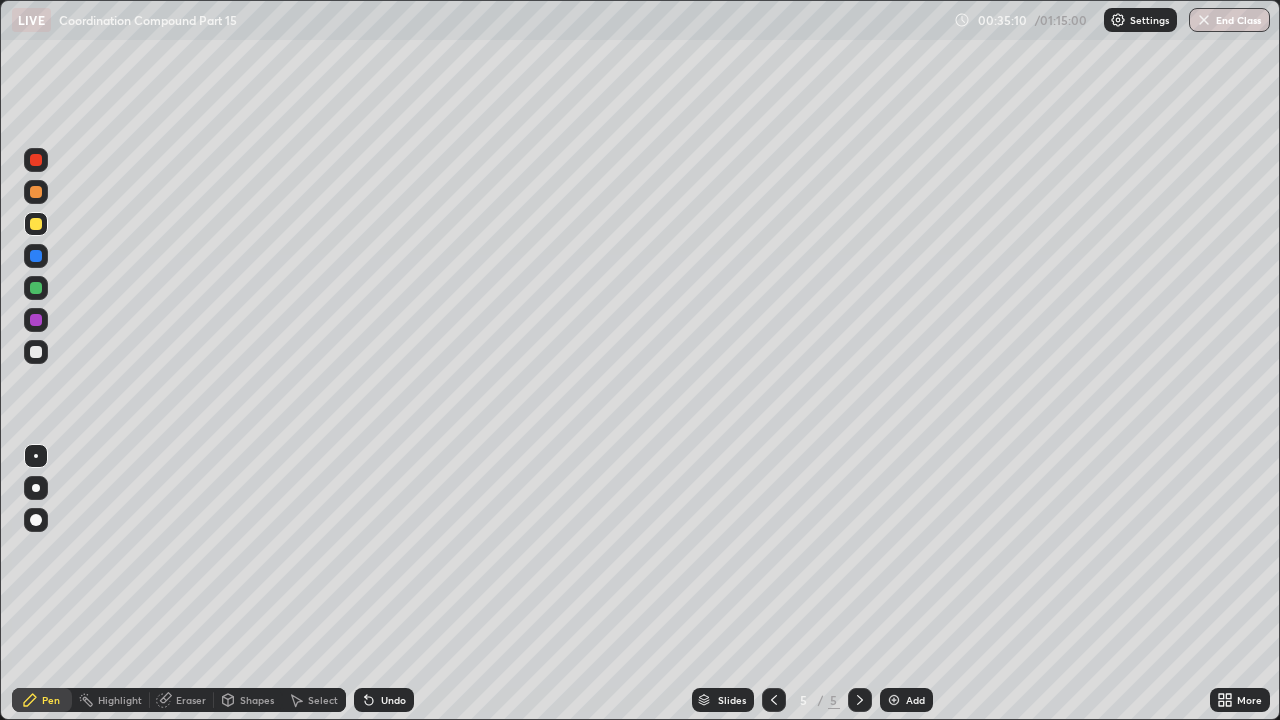 click at bounding box center [36, 192] 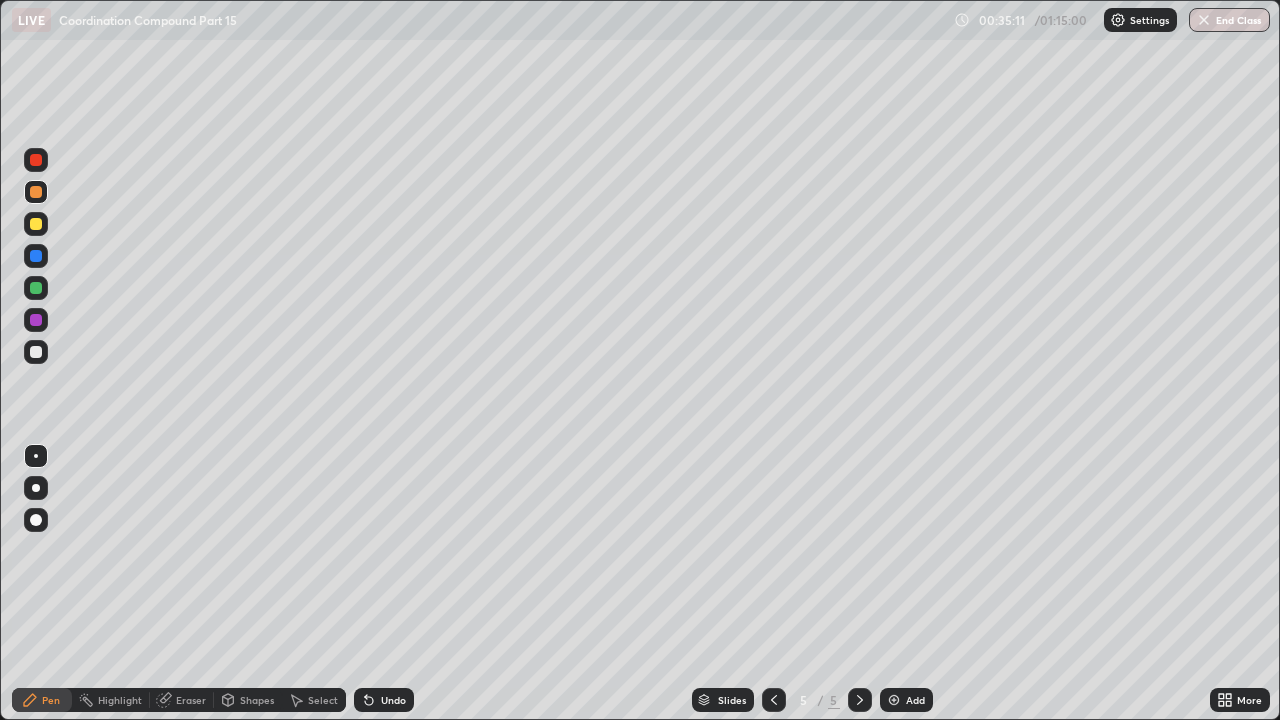 click at bounding box center [36, 256] 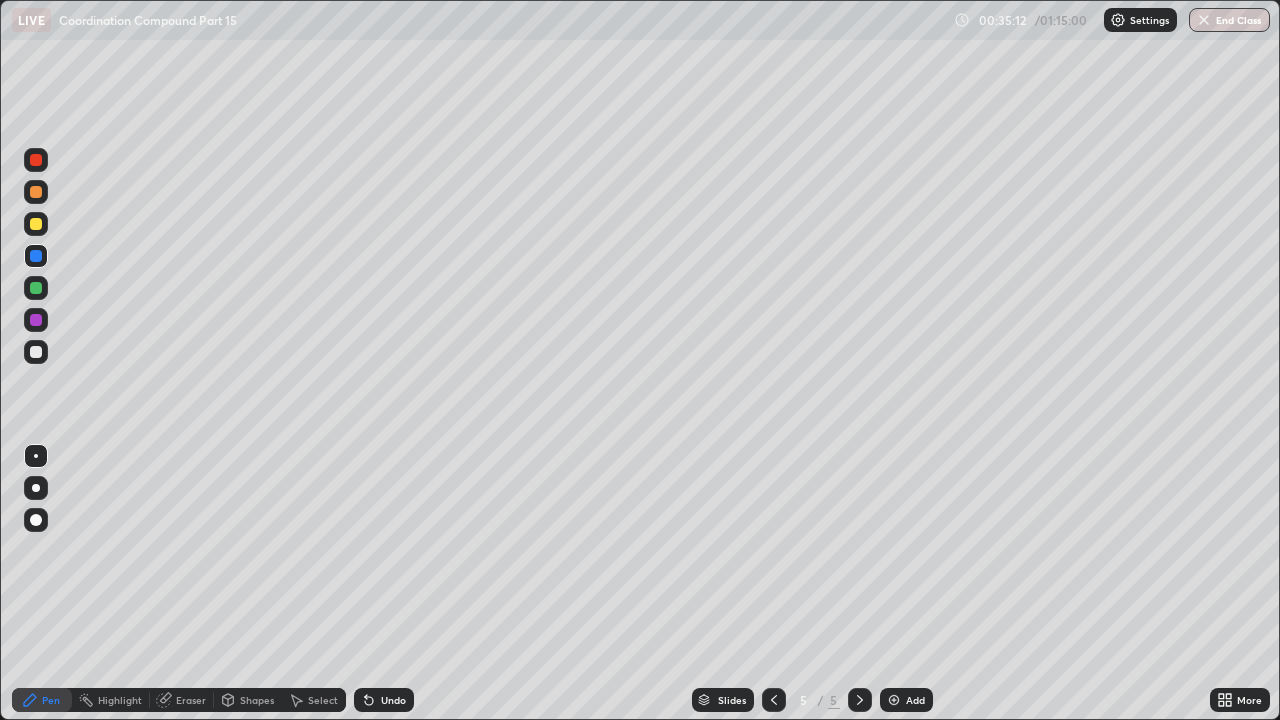 click at bounding box center (36, 352) 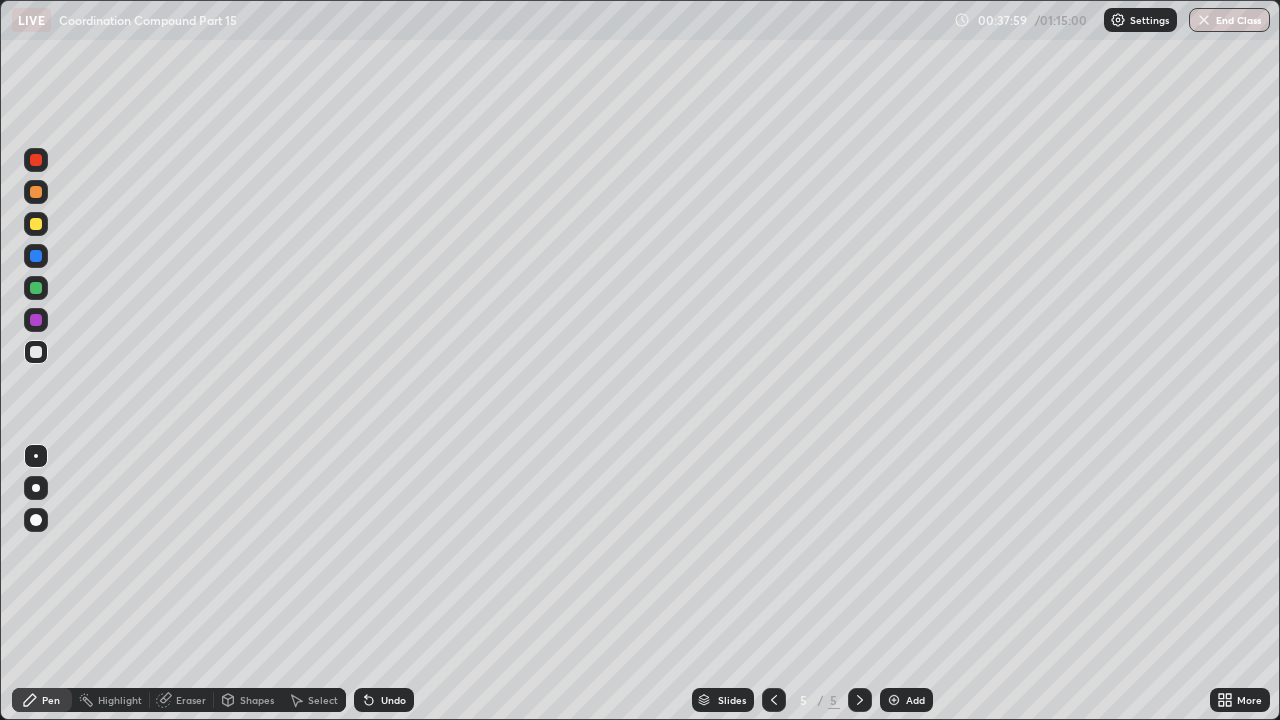 click on "Shapes" at bounding box center (248, 700) 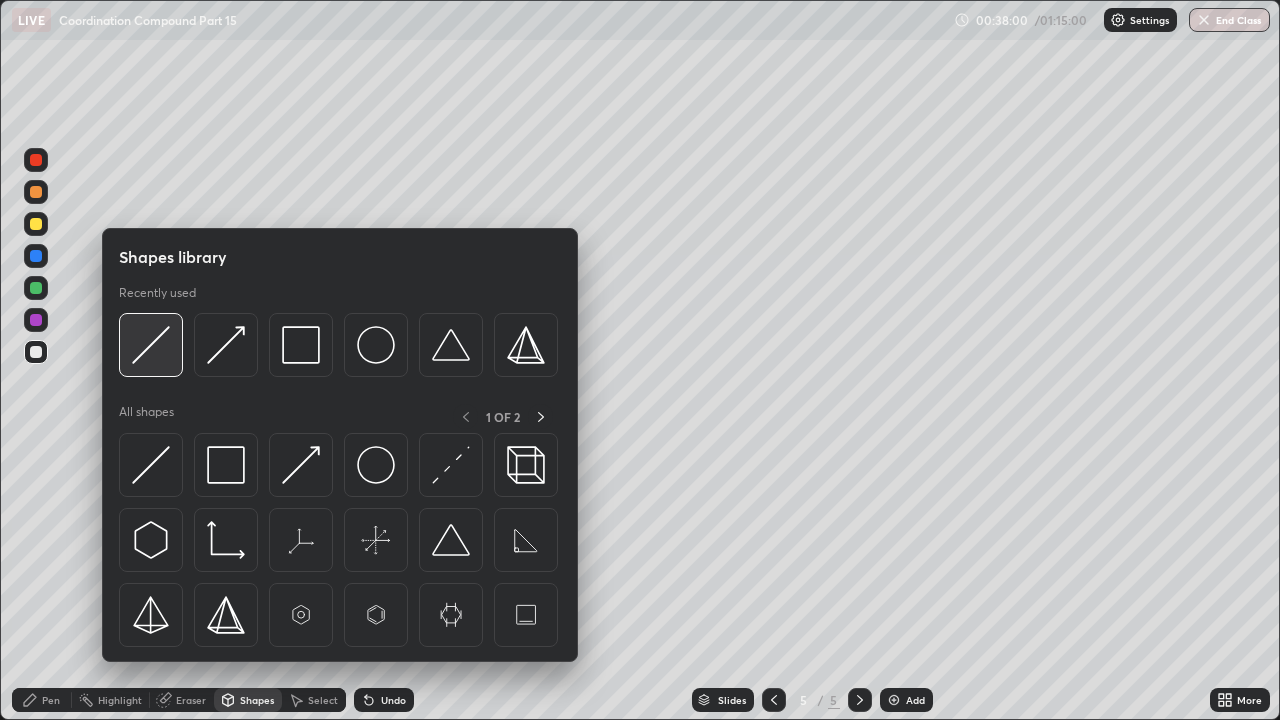 click at bounding box center (151, 345) 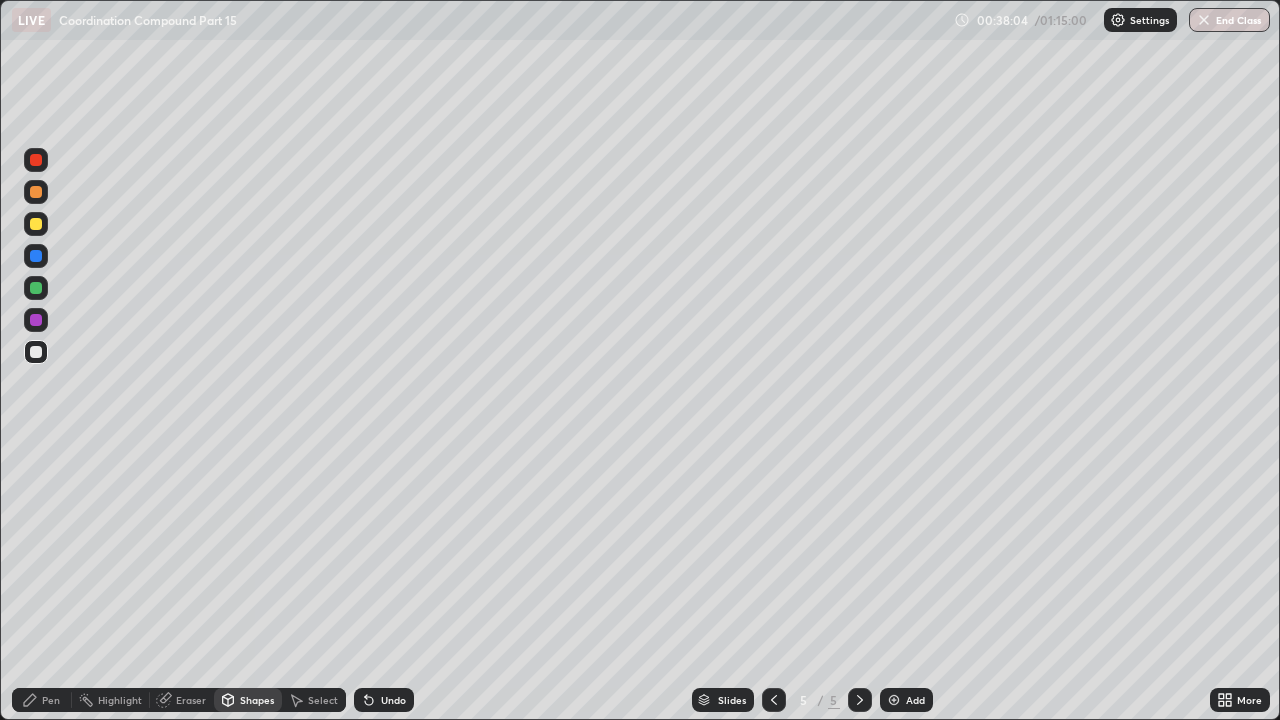 click on "Undo" at bounding box center (393, 700) 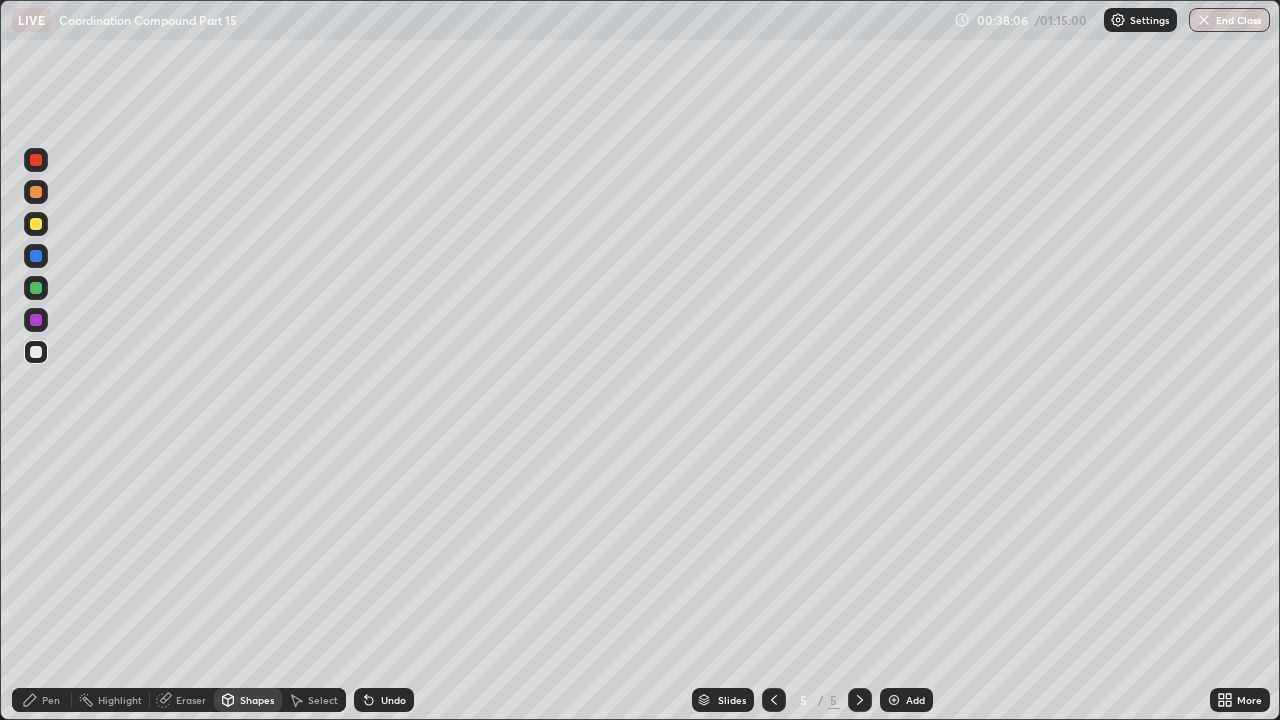 click at bounding box center [36, 288] 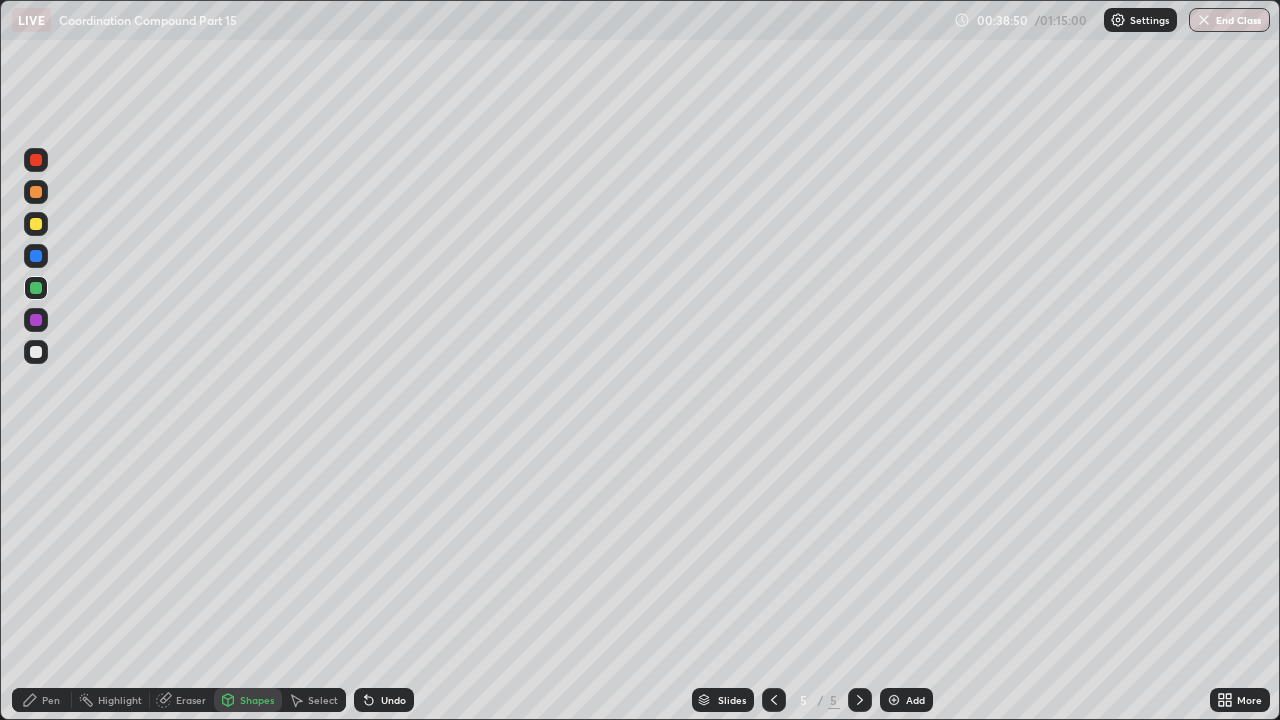 click at bounding box center (36, 320) 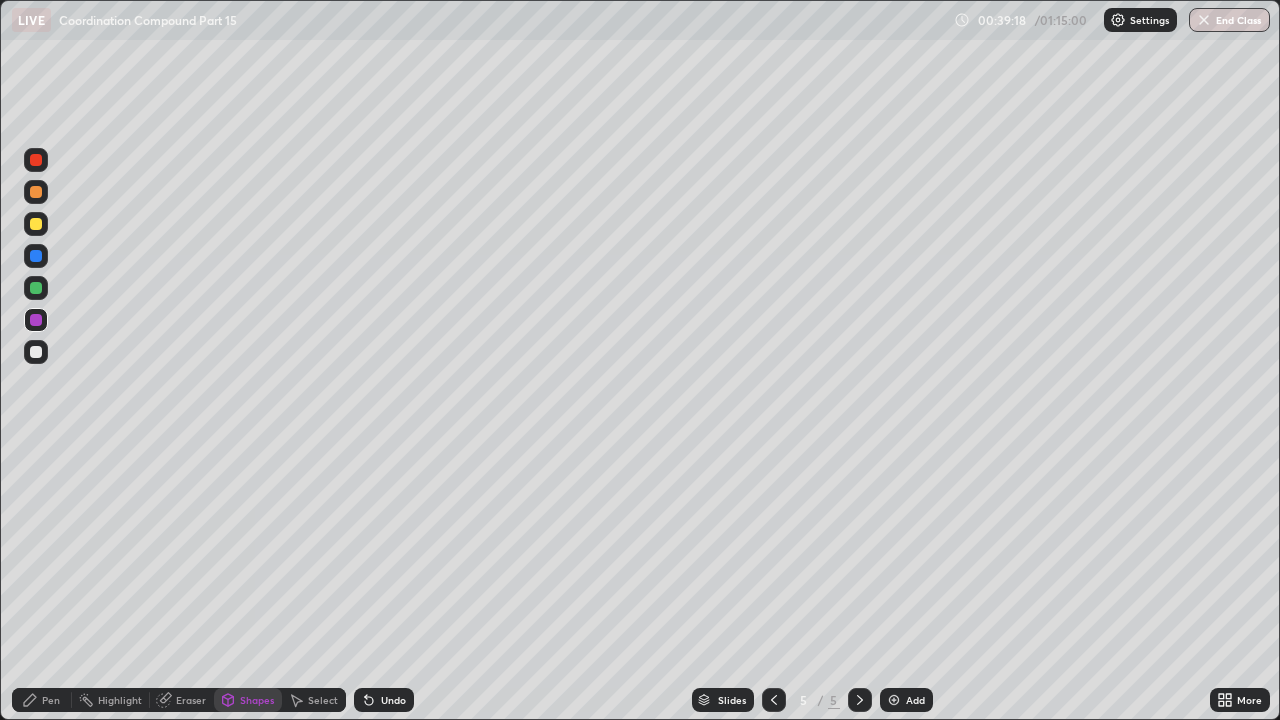 click on "Pen" at bounding box center [51, 700] 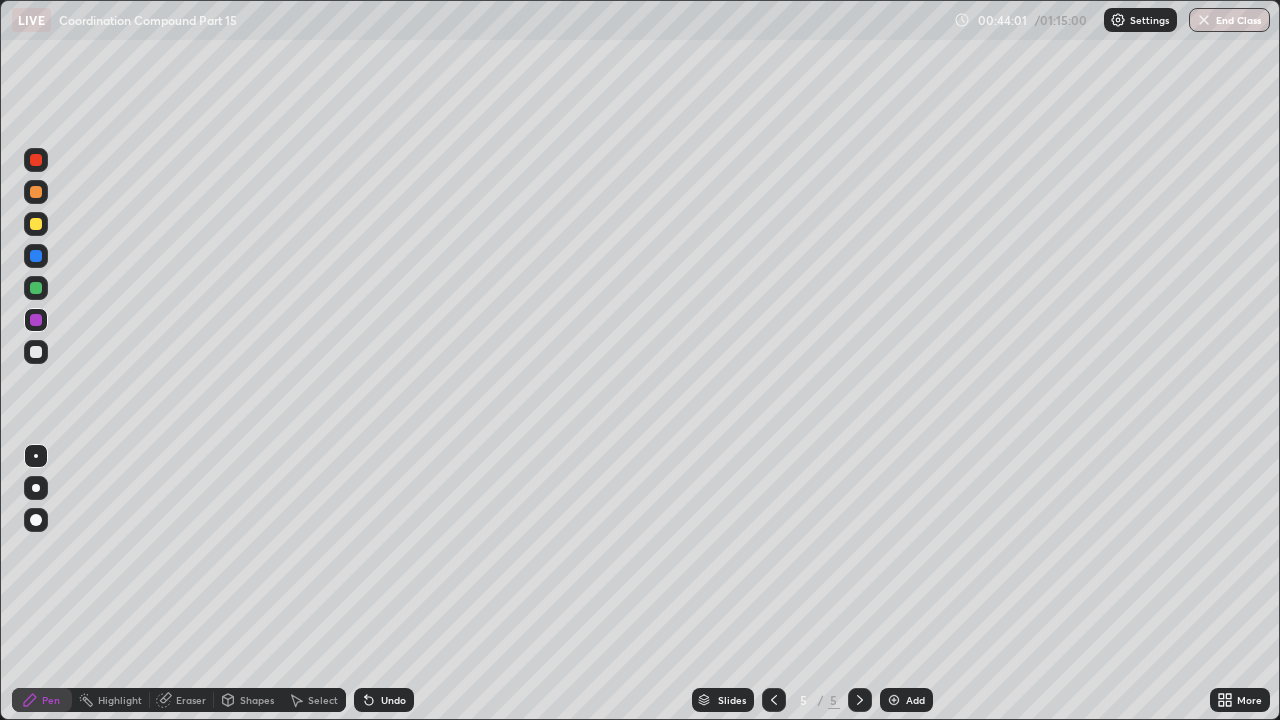 click on "Add" at bounding box center (906, 700) 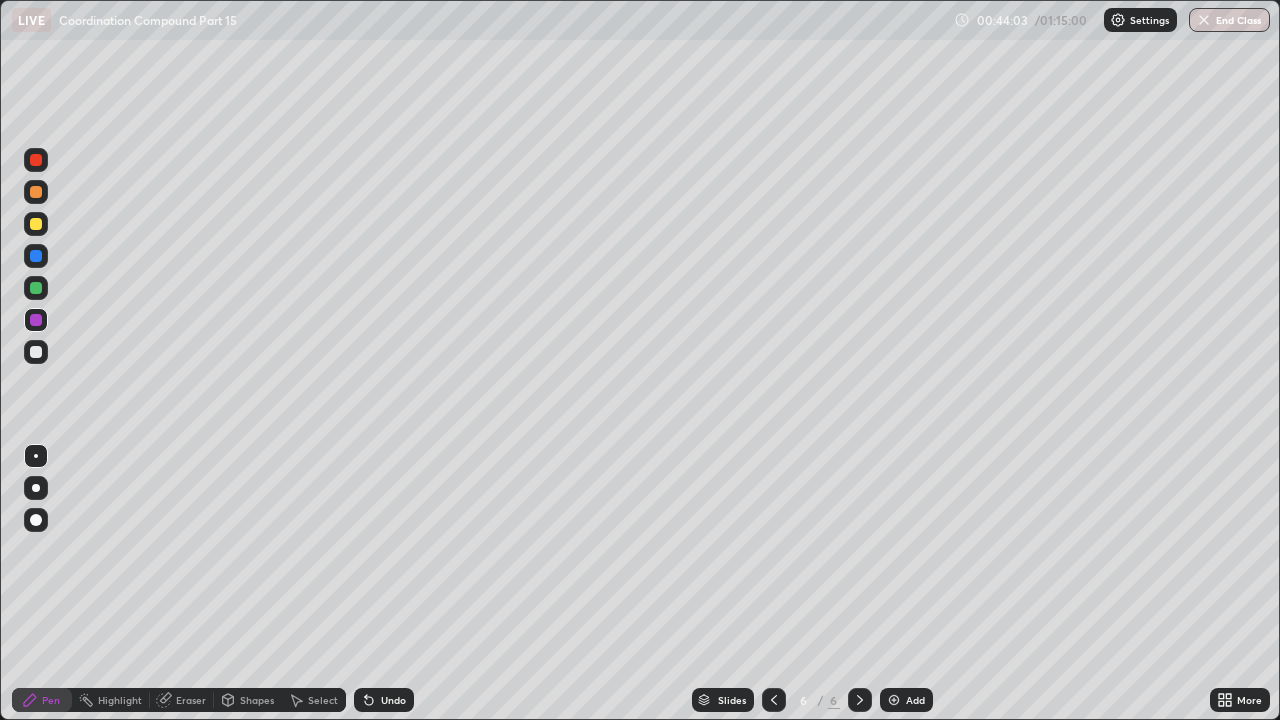 click at bounding box center (36, 224) 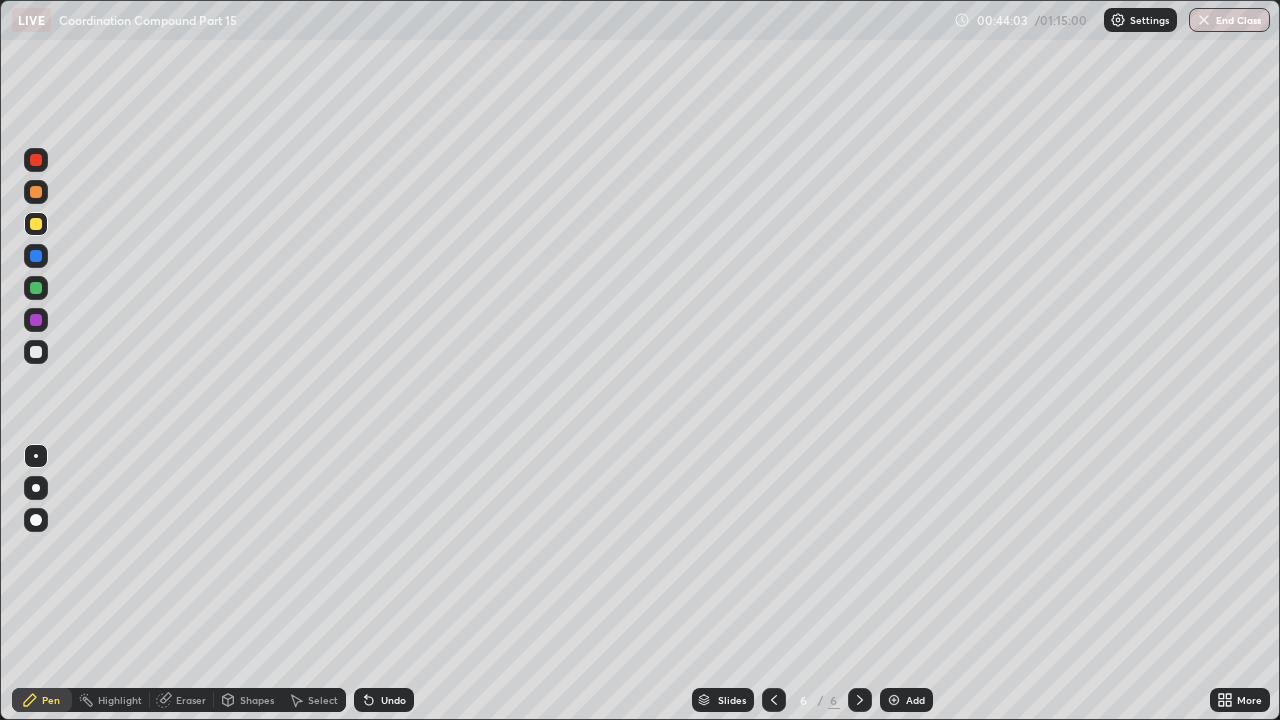 click at bounding box center (36, 192) 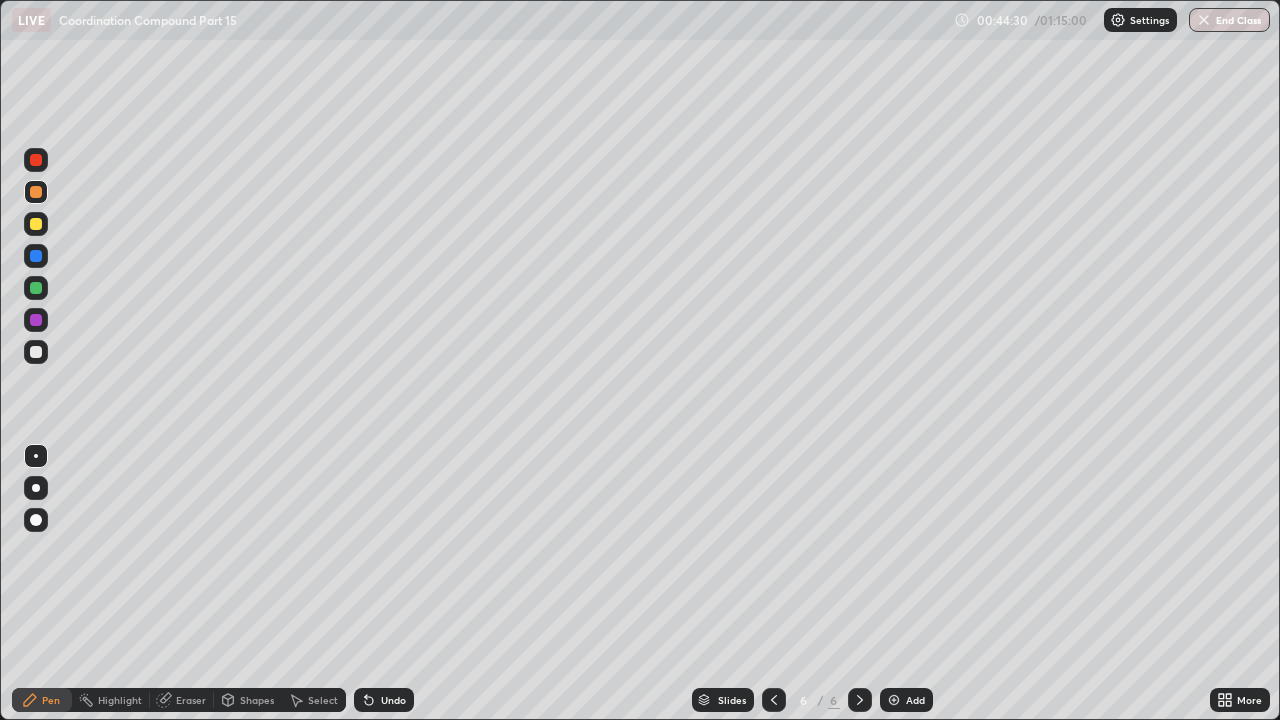 click at bounding box center [36, 224] 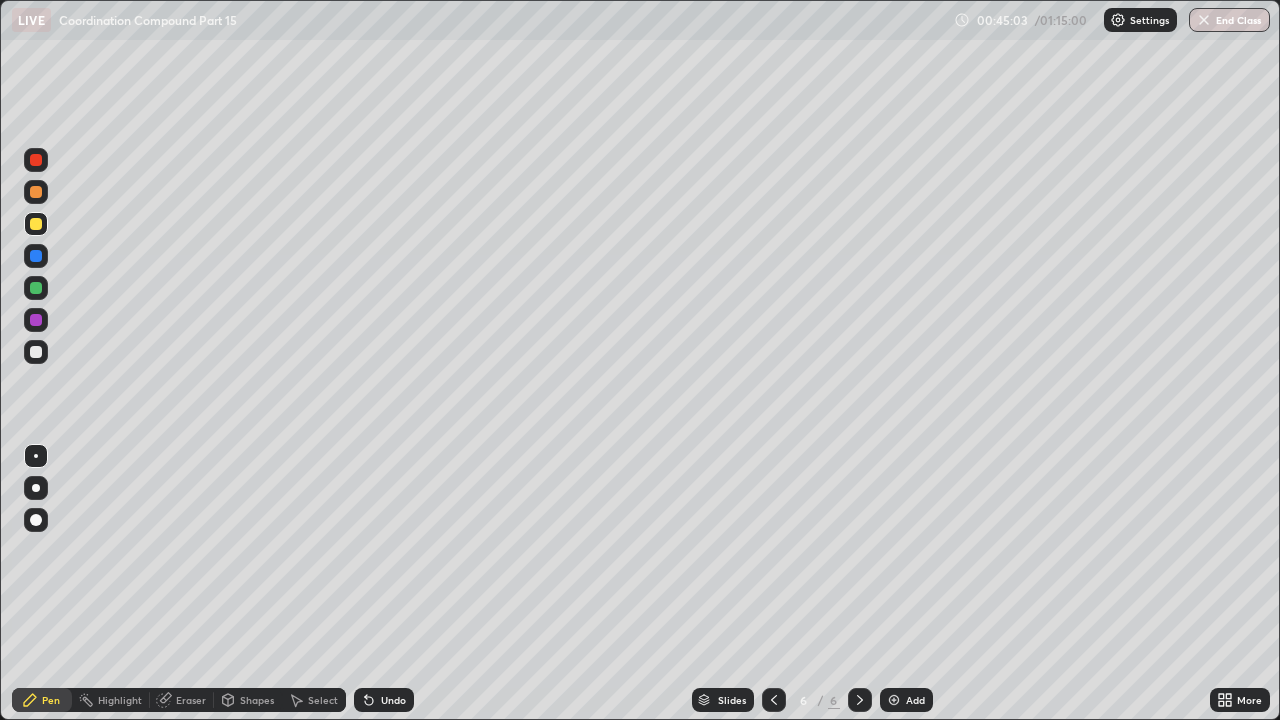 click at bounding box center [36, 256] 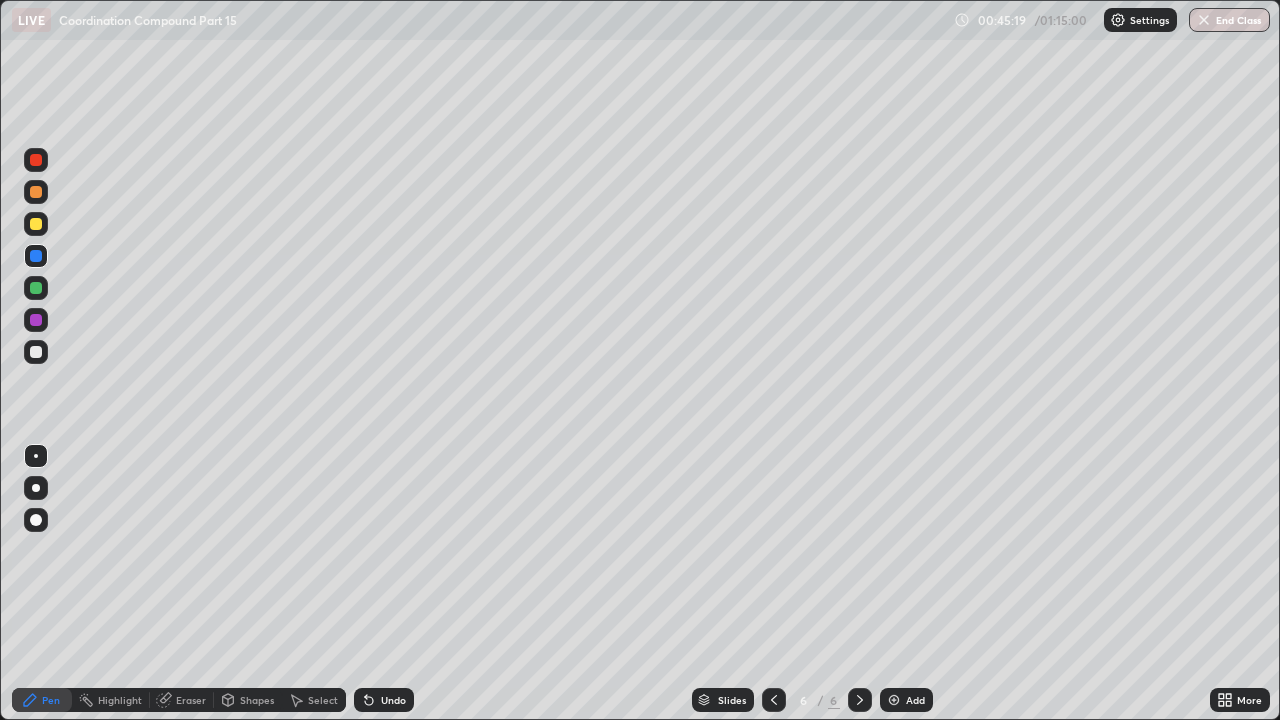 click 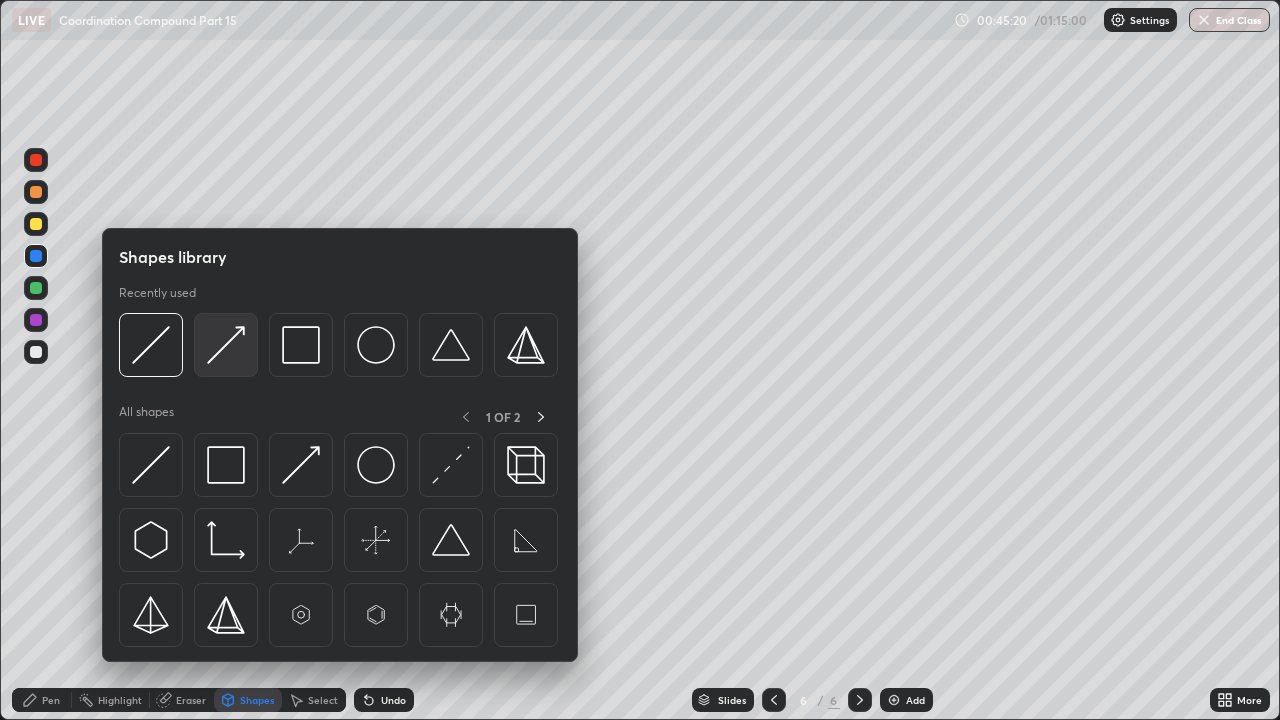 click at bounding box center [226, 345] 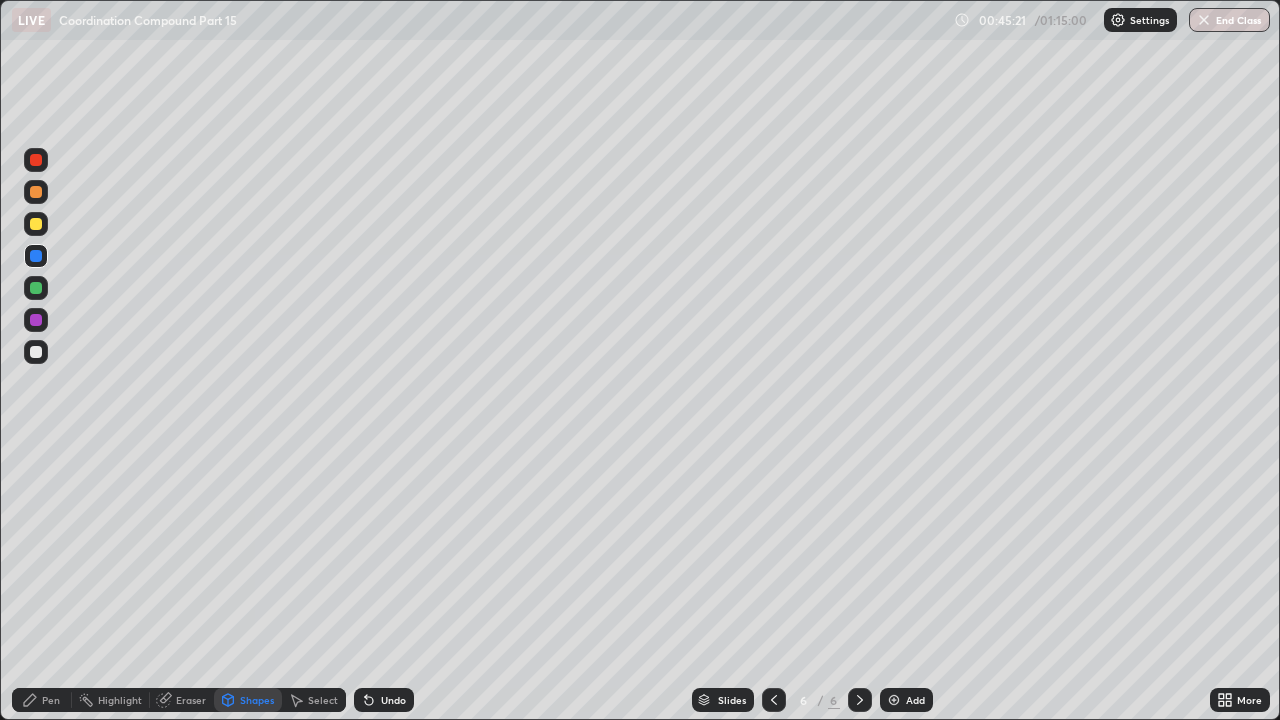 click at bounding box center [36, 288] 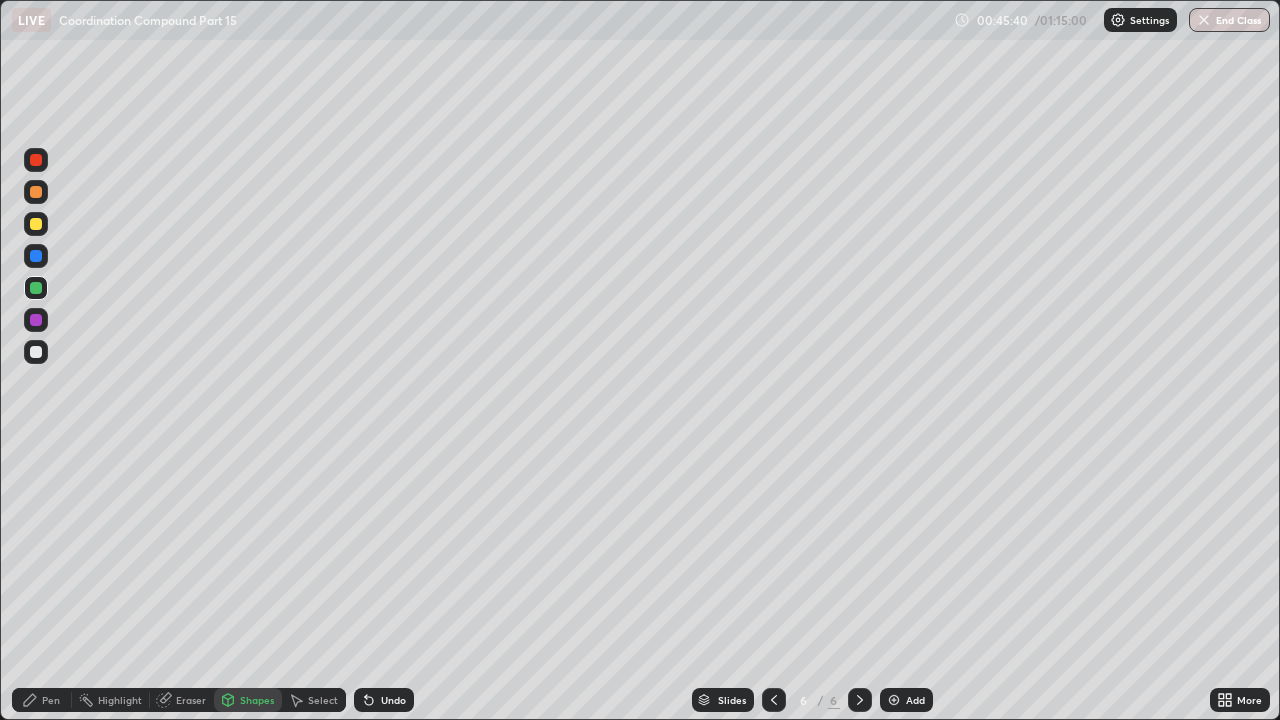 click 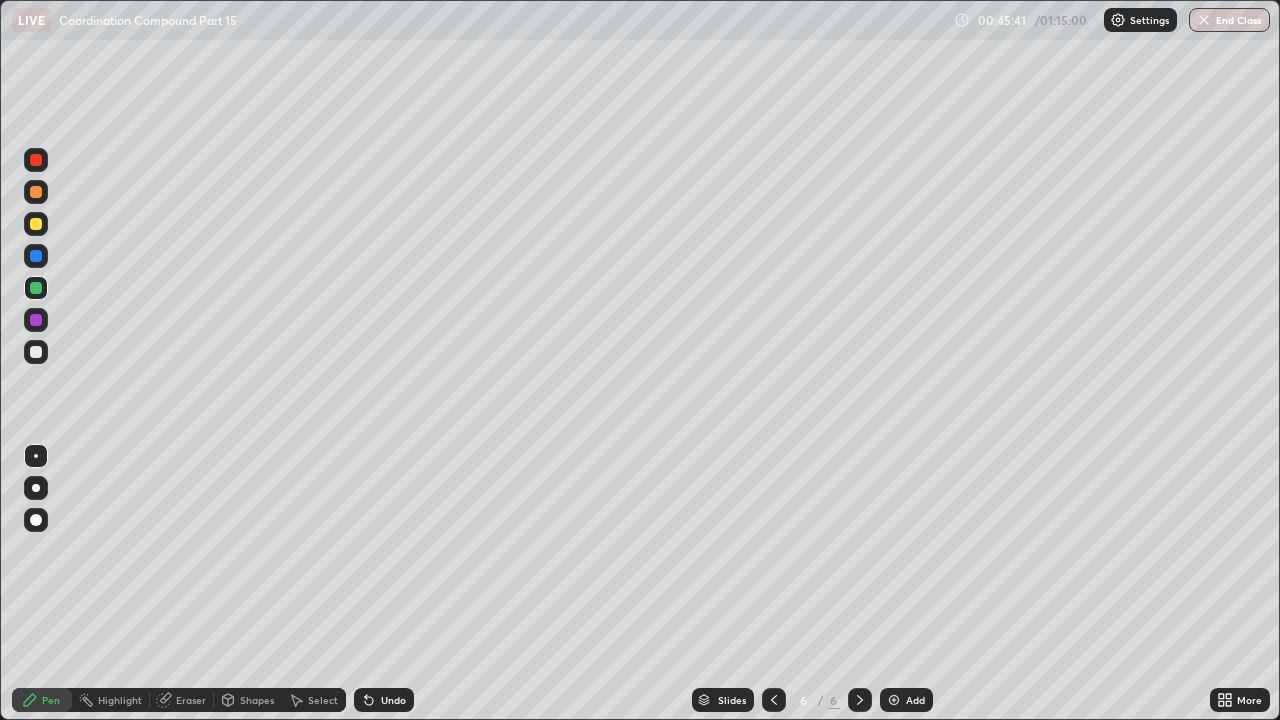 click on "Shapes" at bounding box center (248, 700) 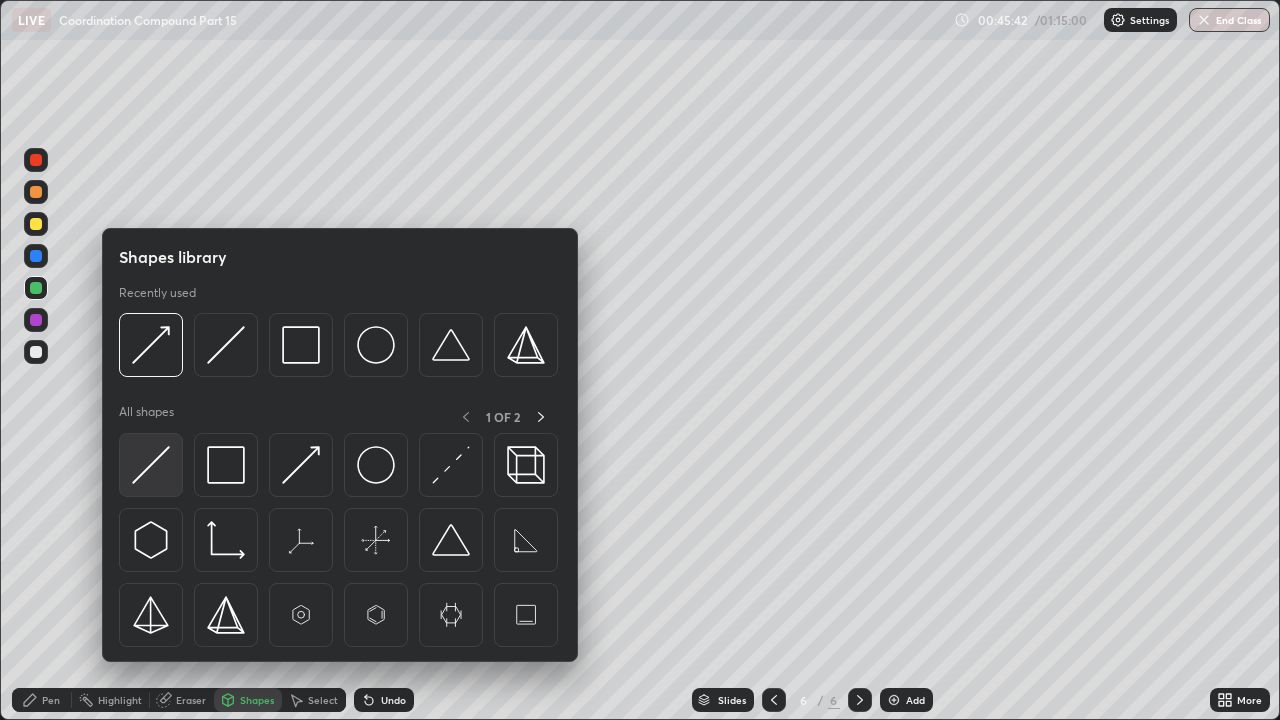 click at bounding box center (151, 465) 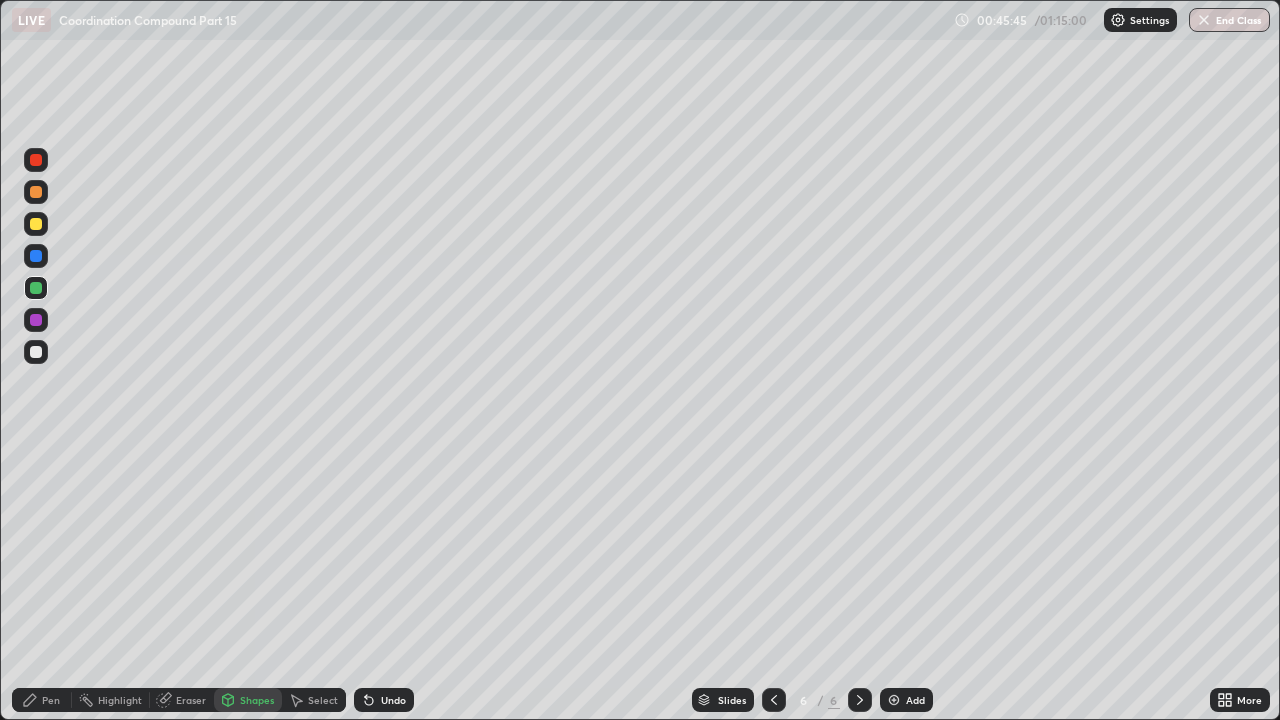 click 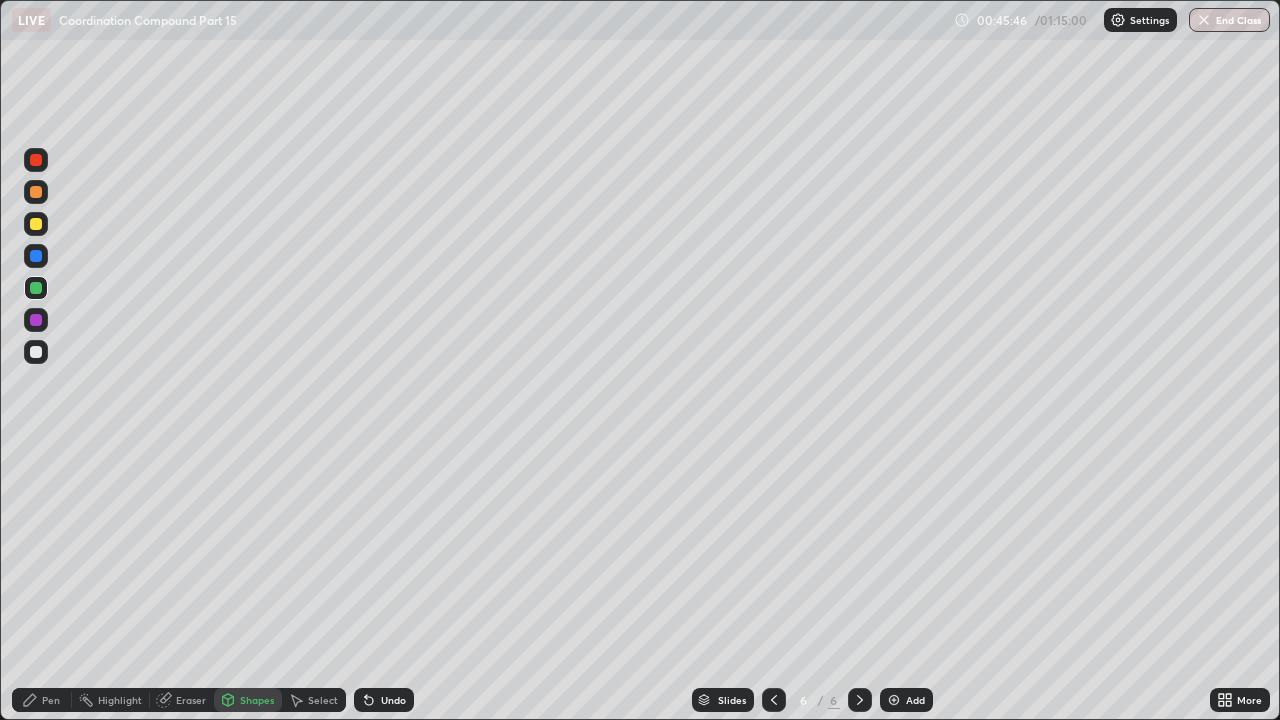 click at bounding box center (36, 224) 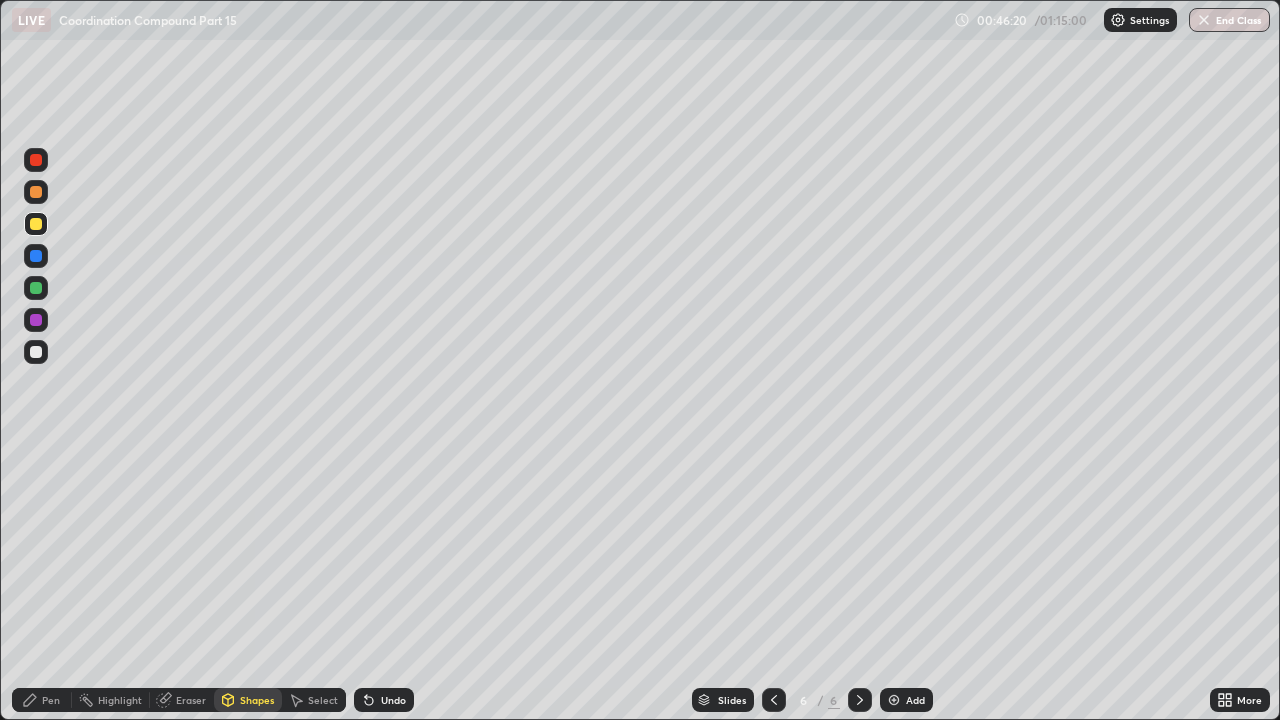 click on "Shapes" at bounding box center [257, 700] 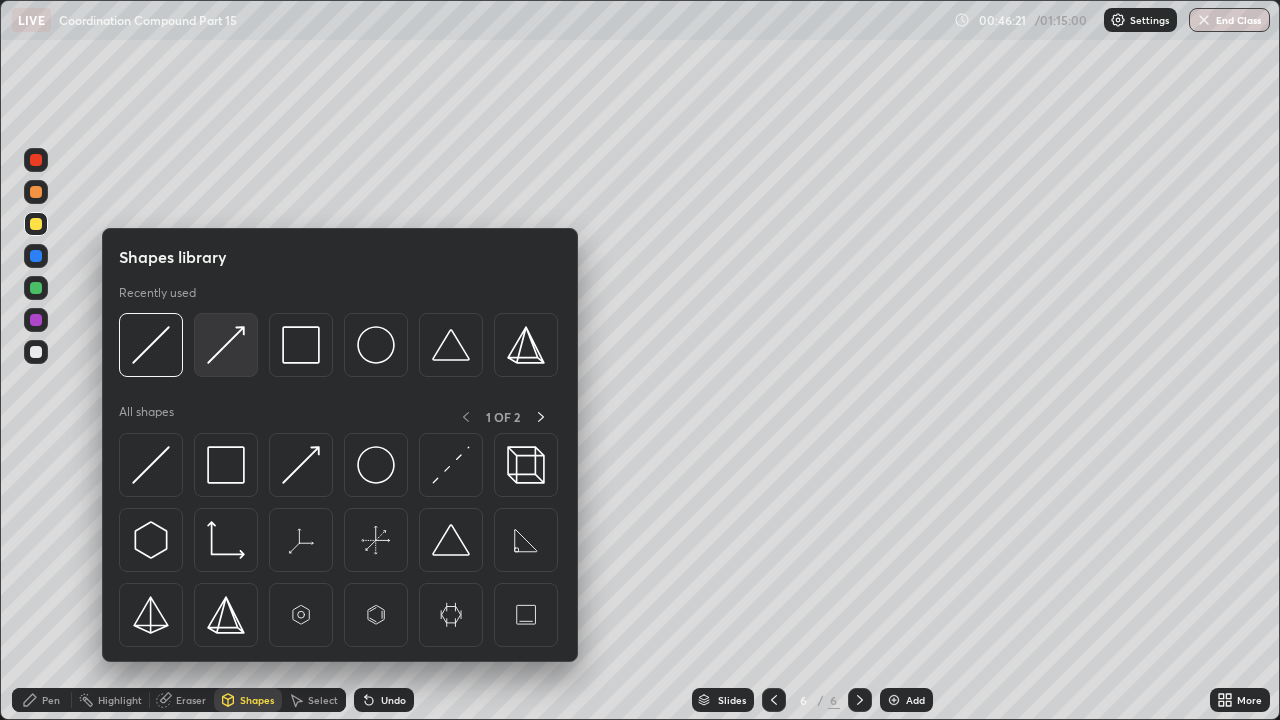 click at bounding box center [226, 345] 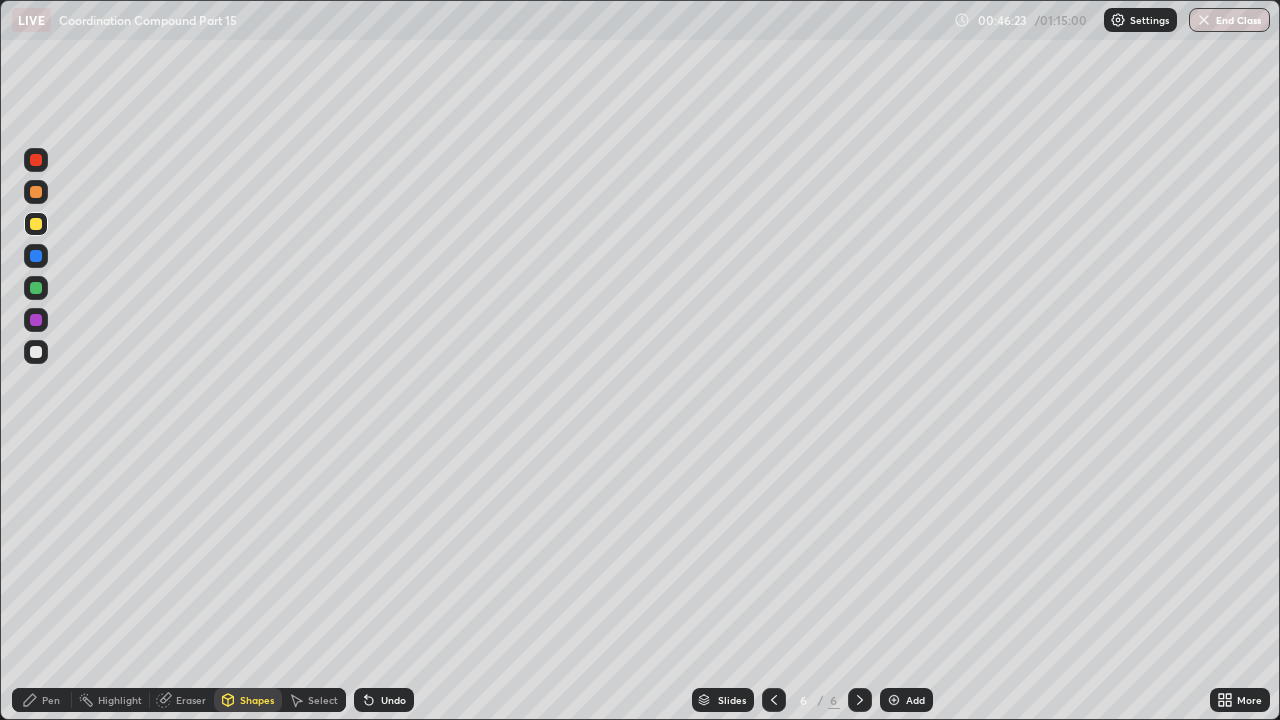 click on "Shapes" at bounding box center [257, 700] 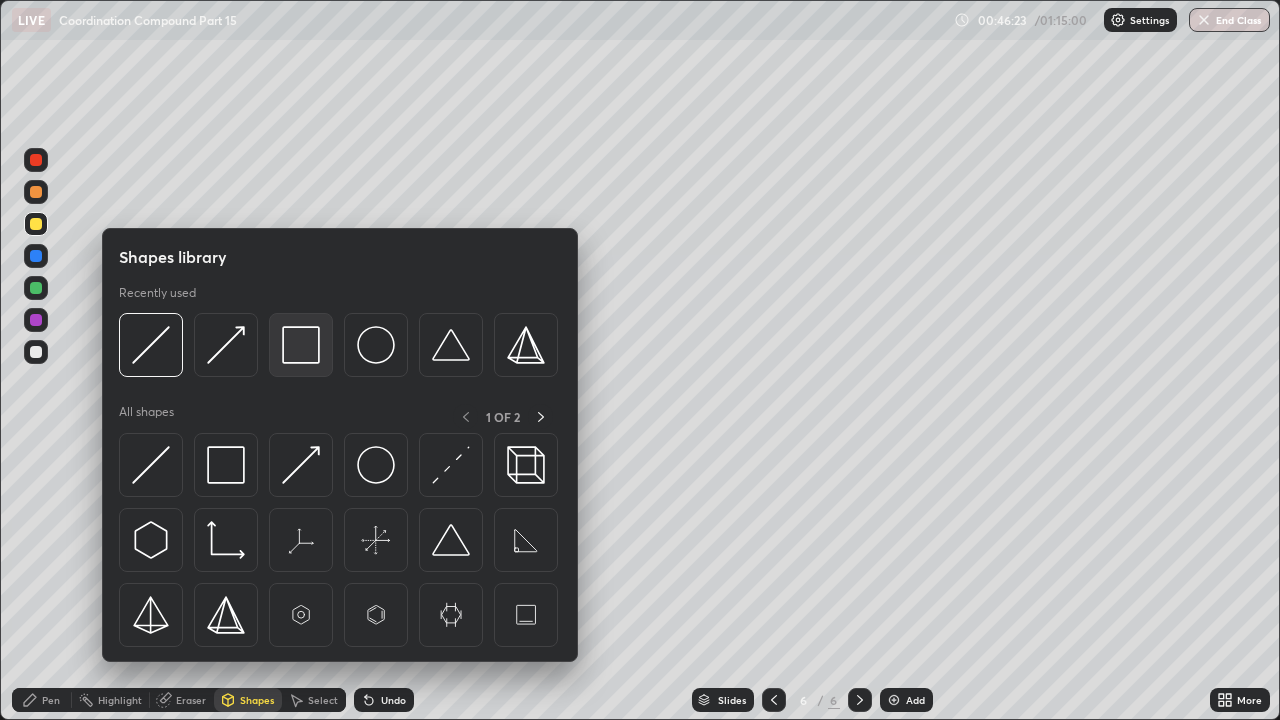 click at bounding box center (301, 345) 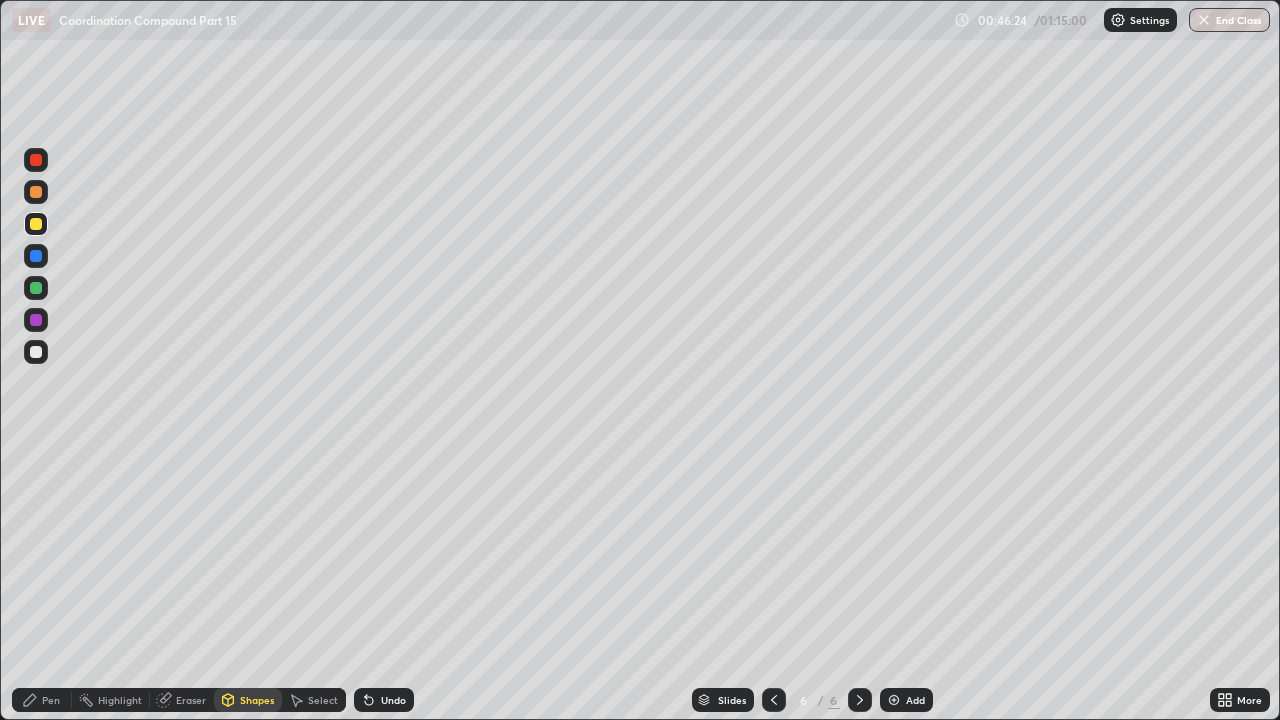 click at bounding box center [36, 288] 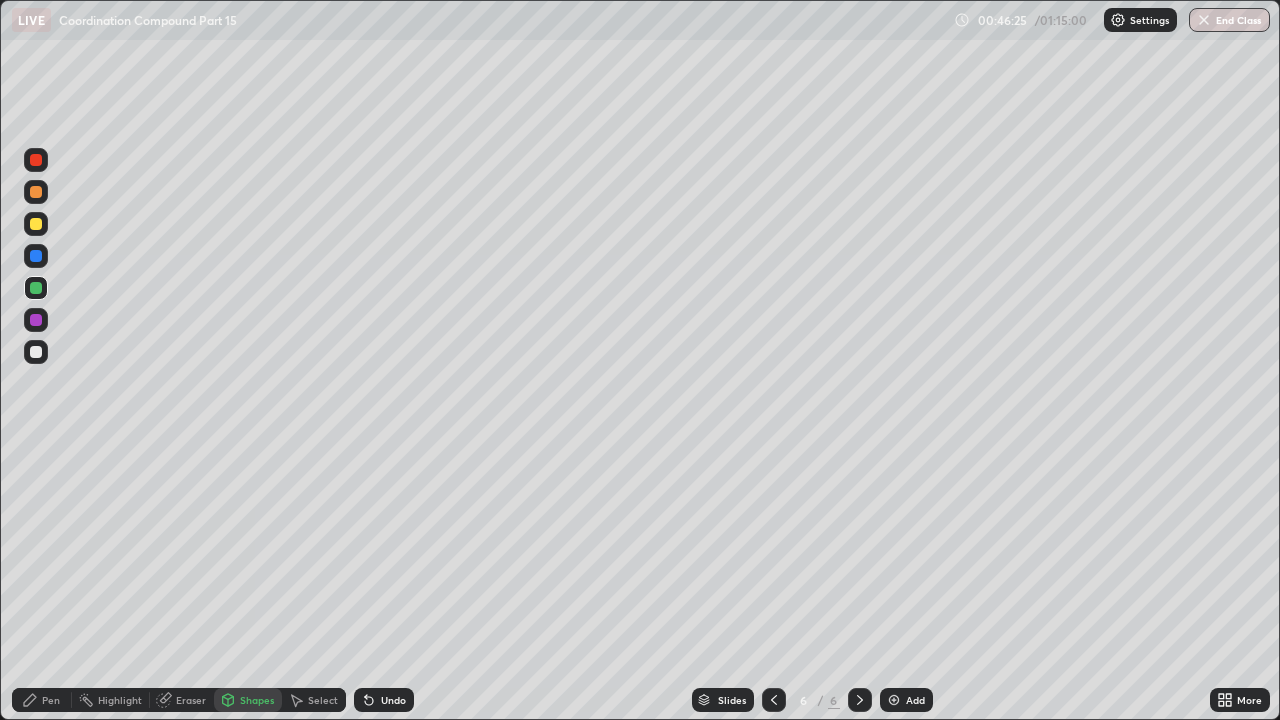 click at bounding box center (36, 224) 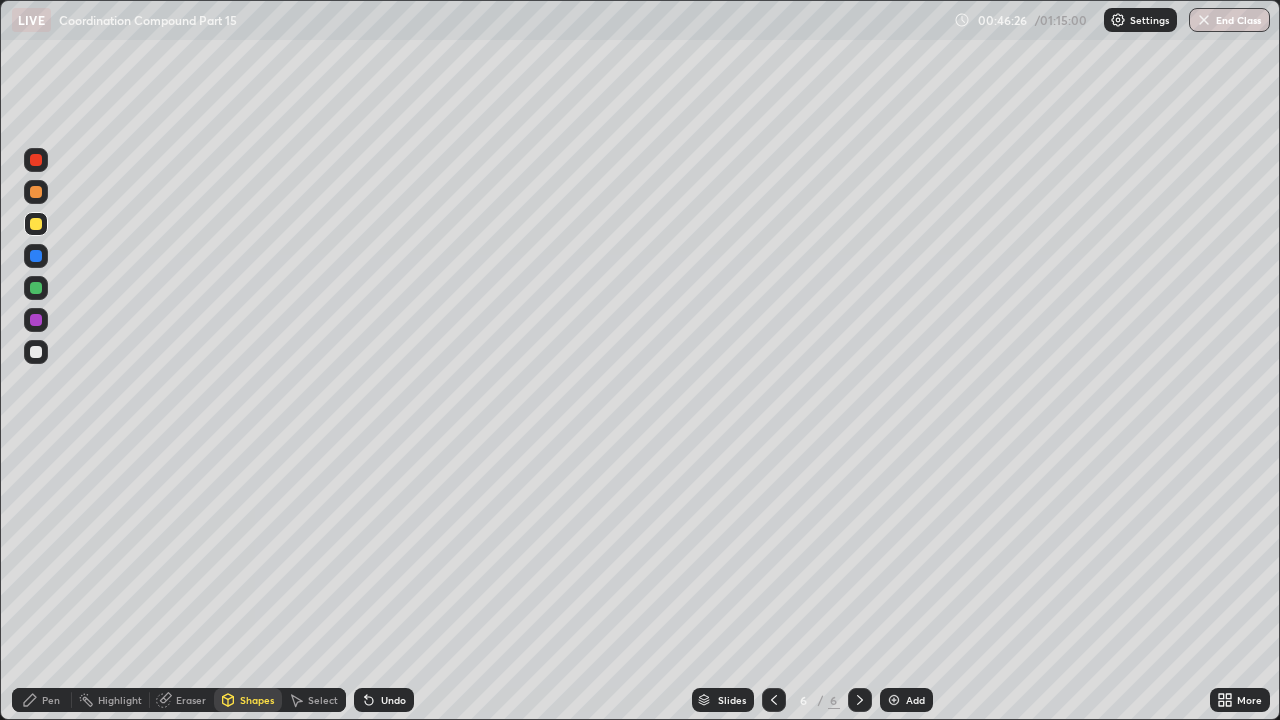 click at bounding box center [36, 192] 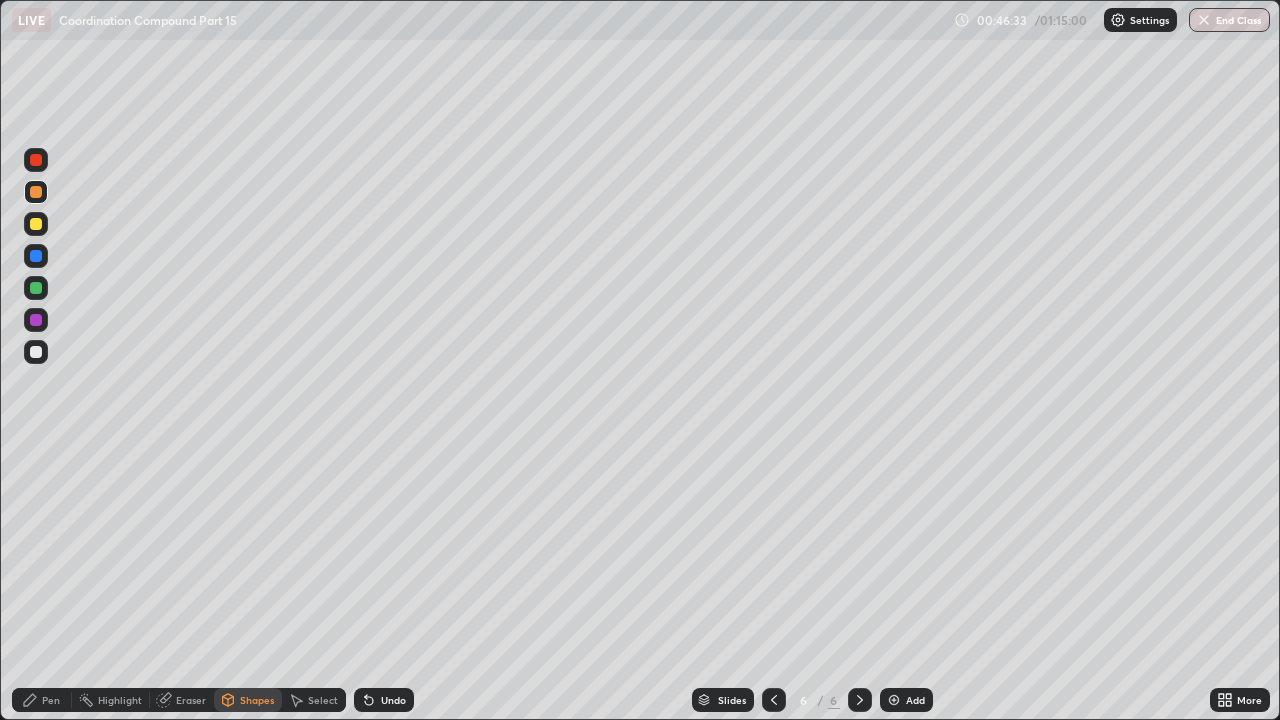 click on "Pen" at bounding box center [51, 700] 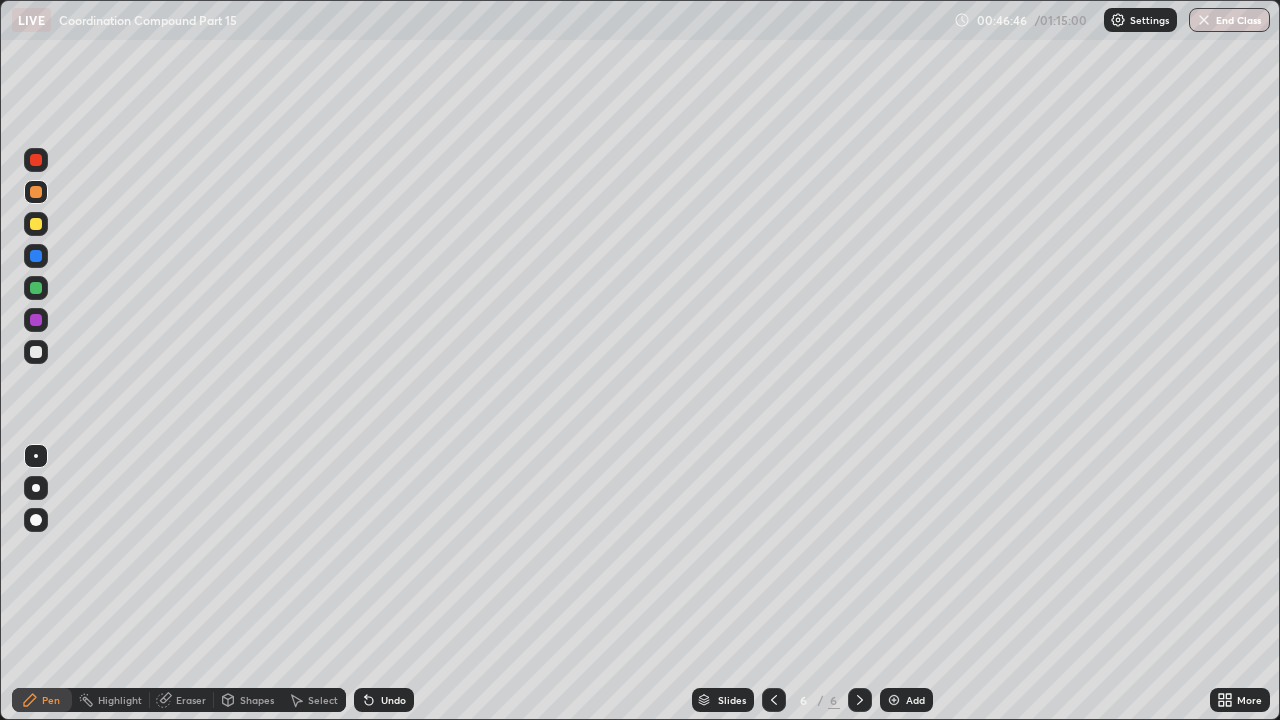click at bounding box center (36, 256) 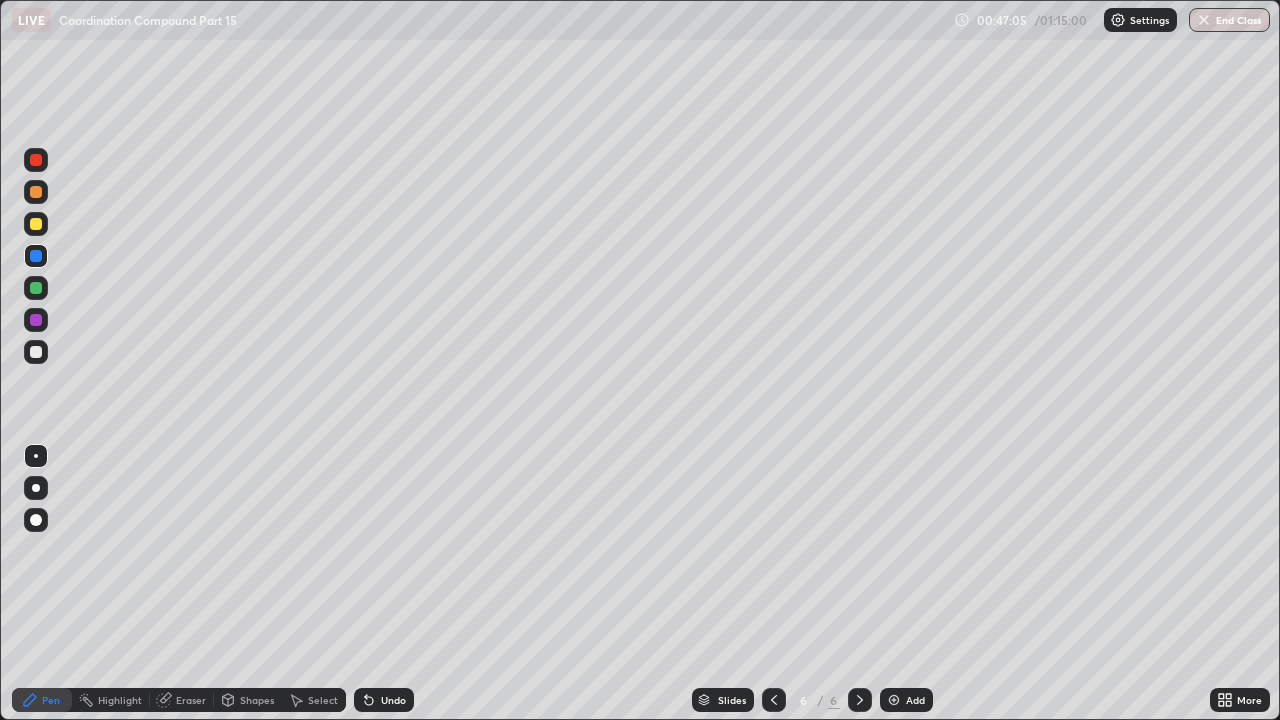 click on "Eraser" at bounding box center (191, 700) 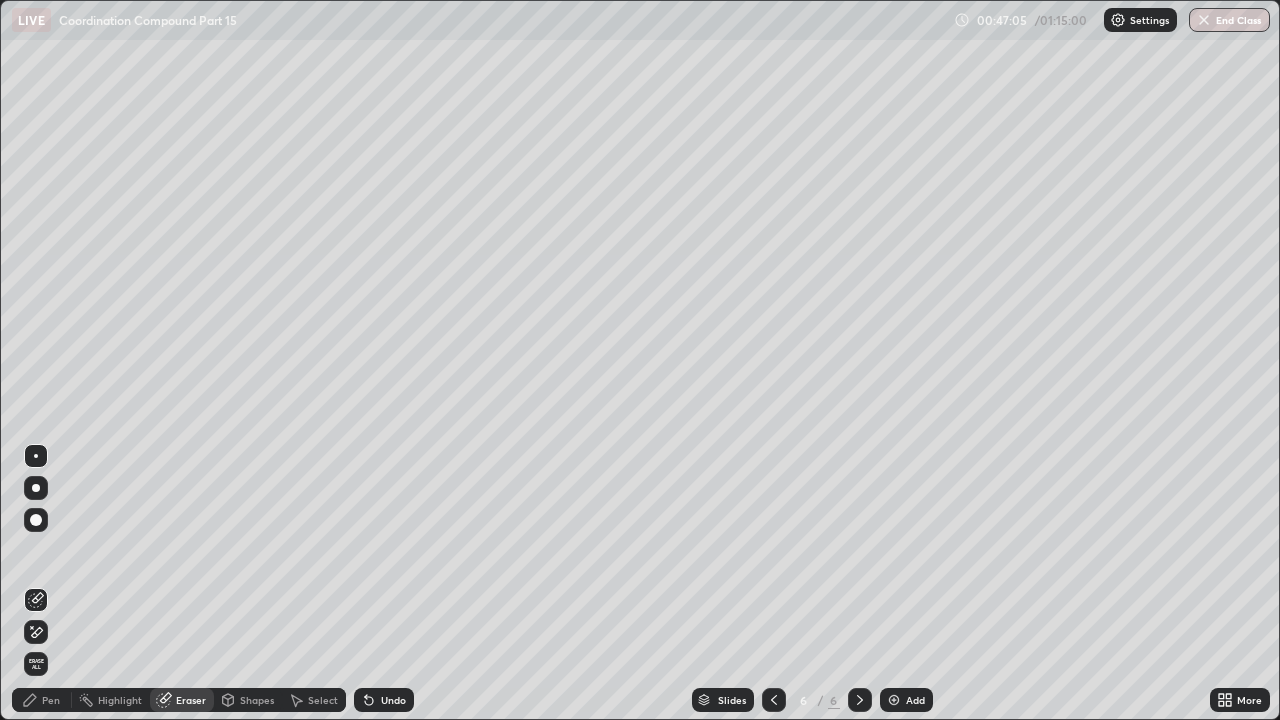 click 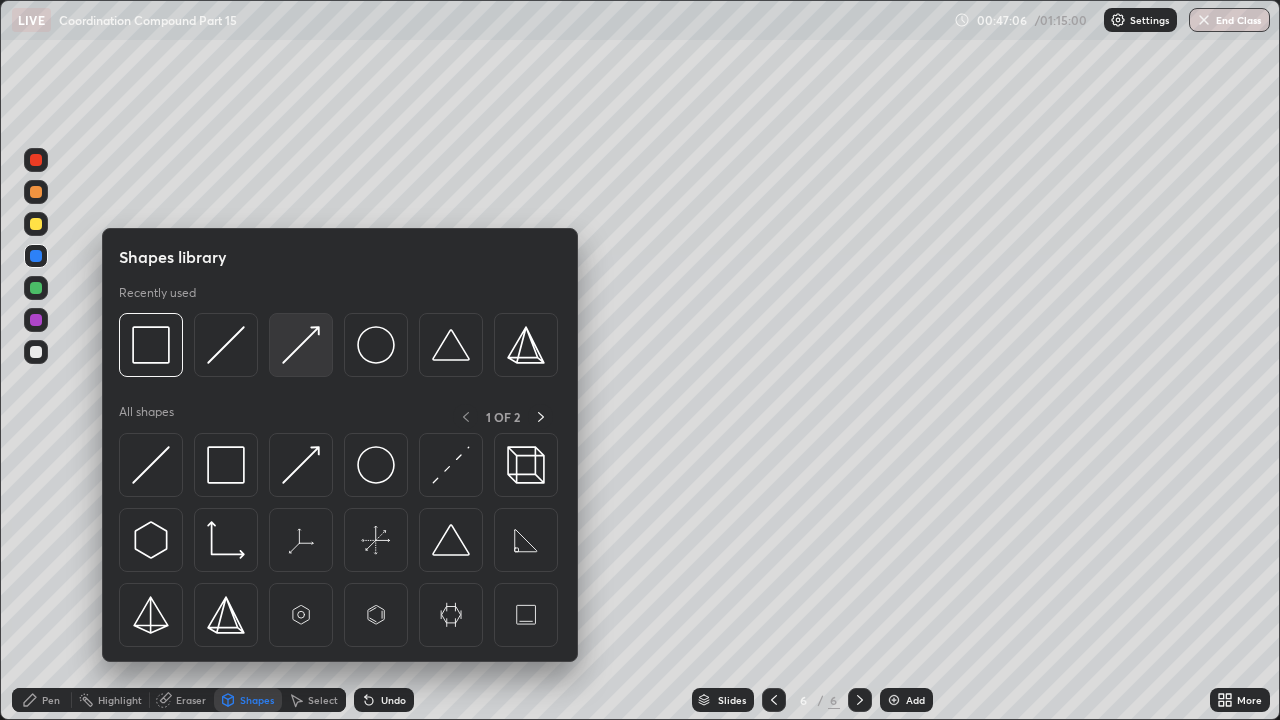 click at bounding box center [301, 345] 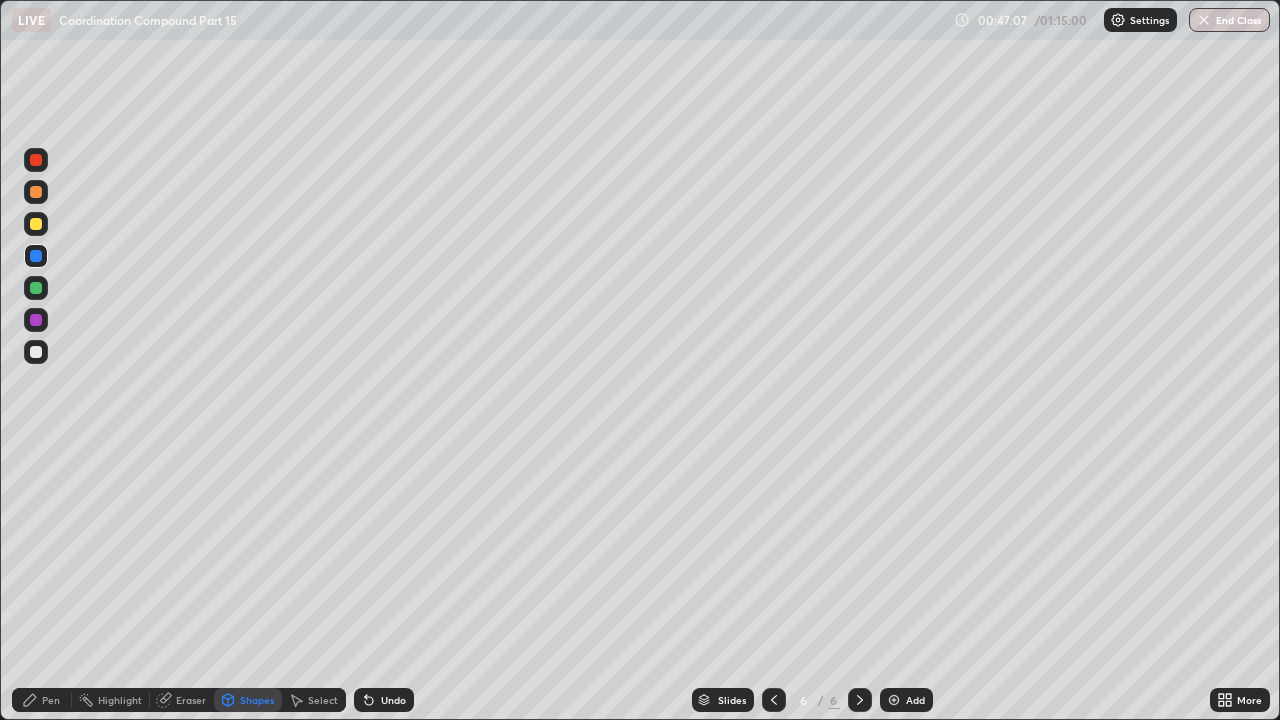 click at bounding box center (36, 288) 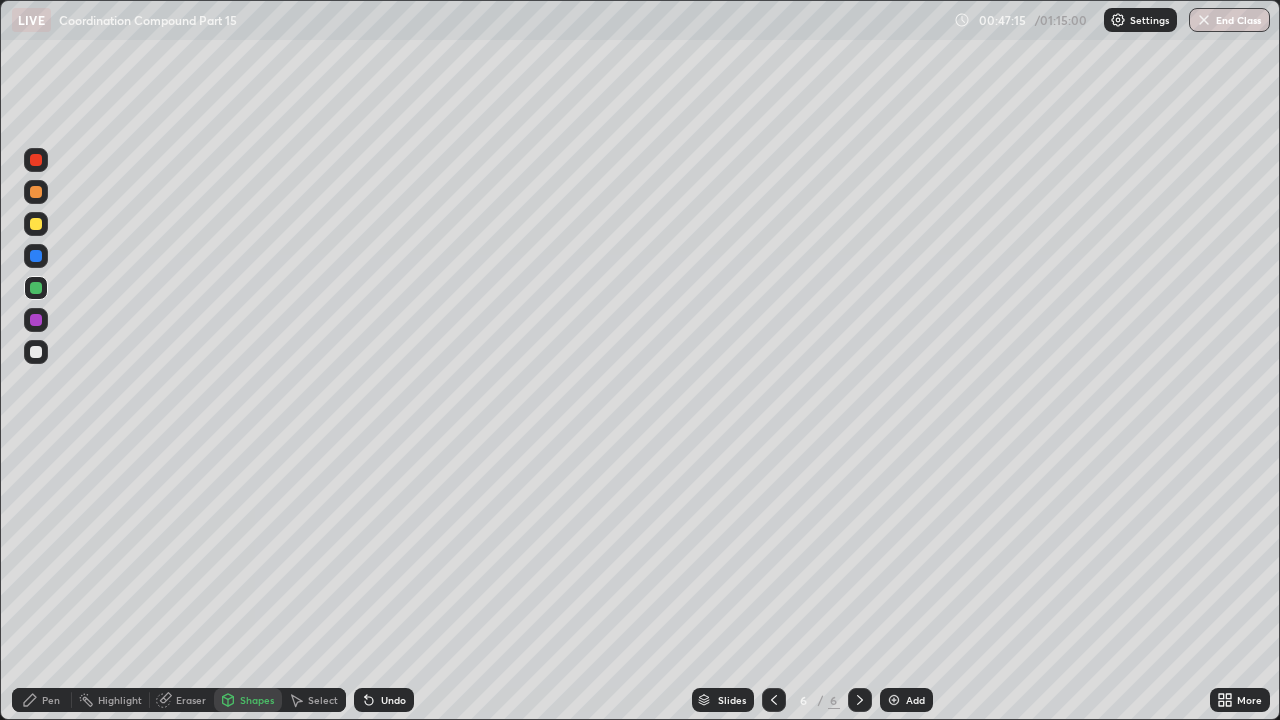 click 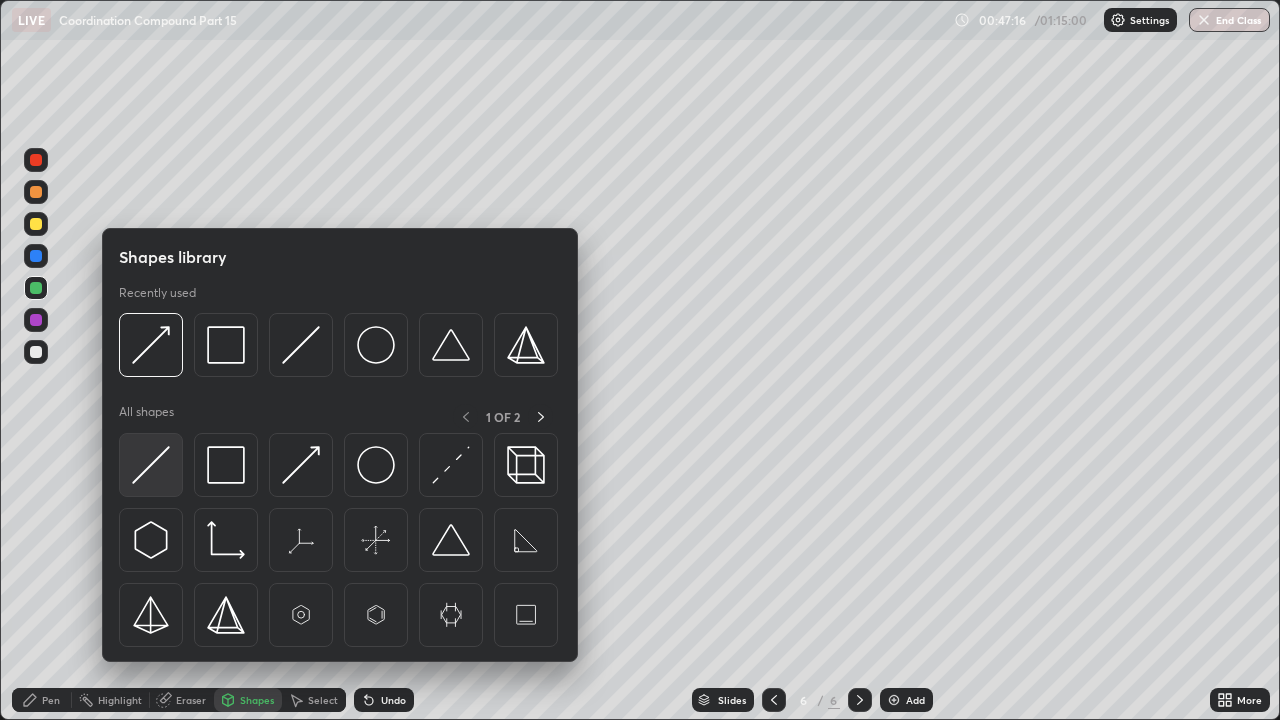 click at bounding box center [151, 465] 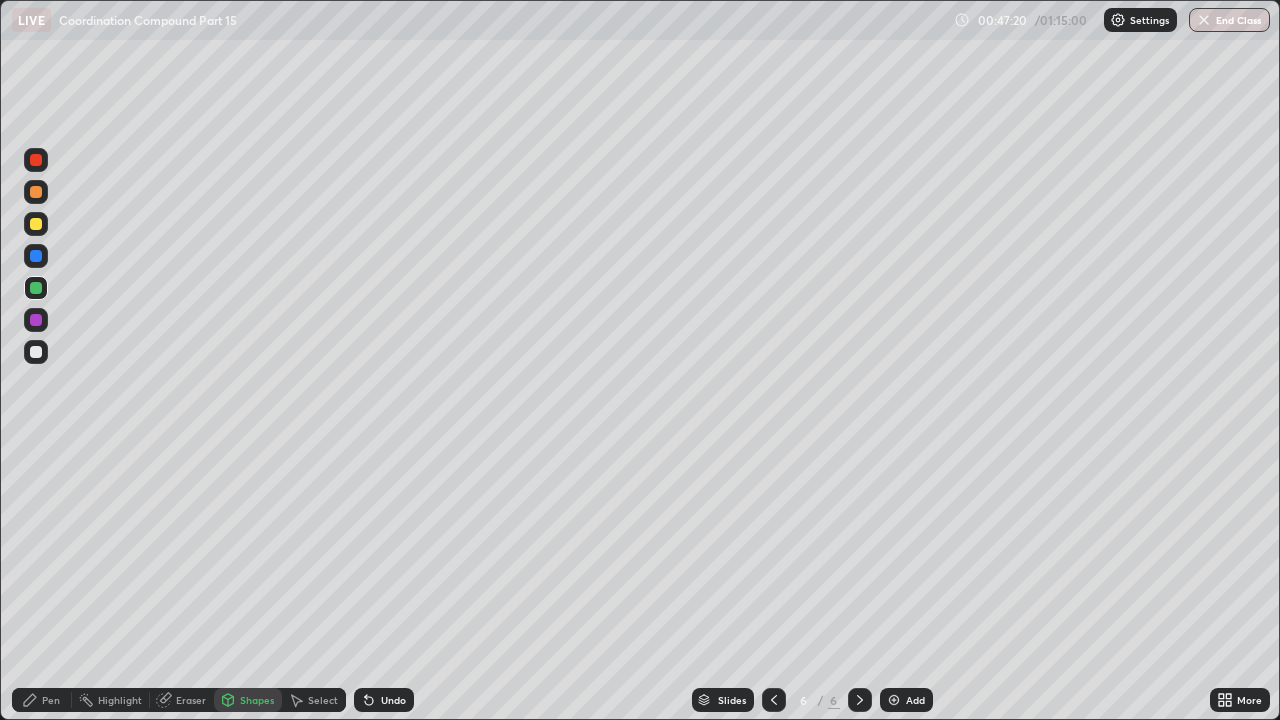 click on "Undo" at bounding box center [393, 700] 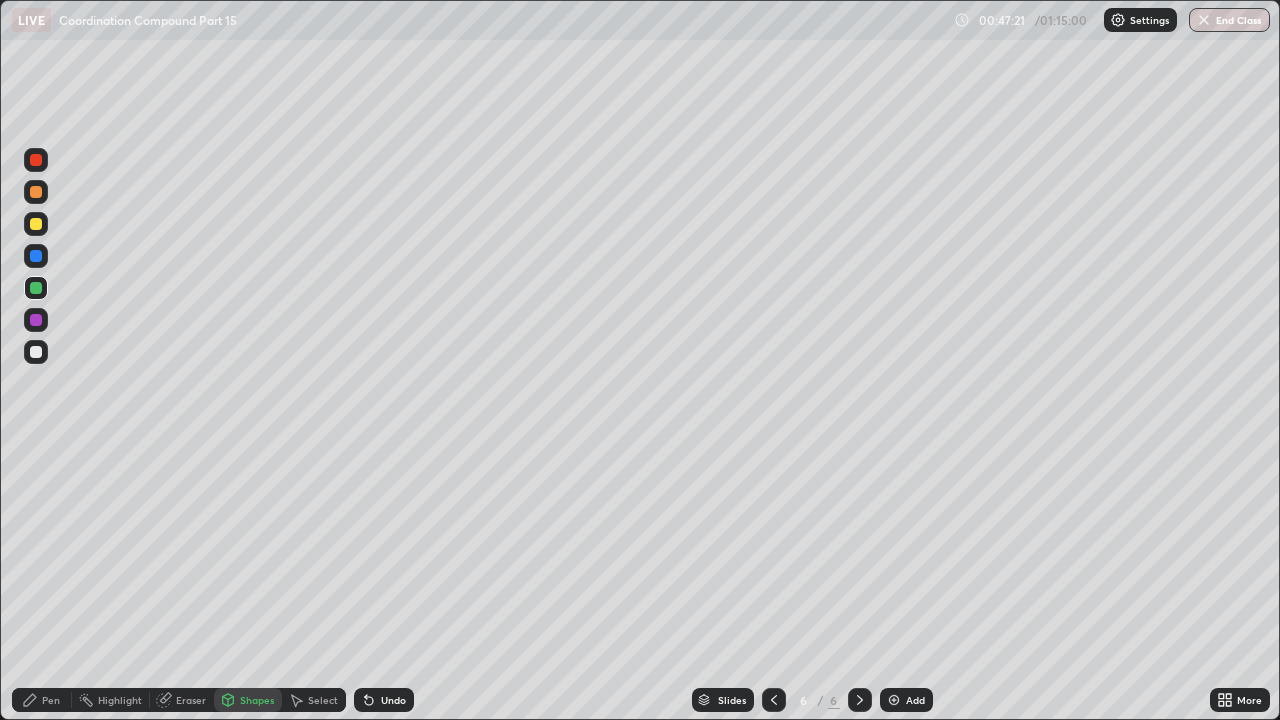 click at bounding box center (36, 224) 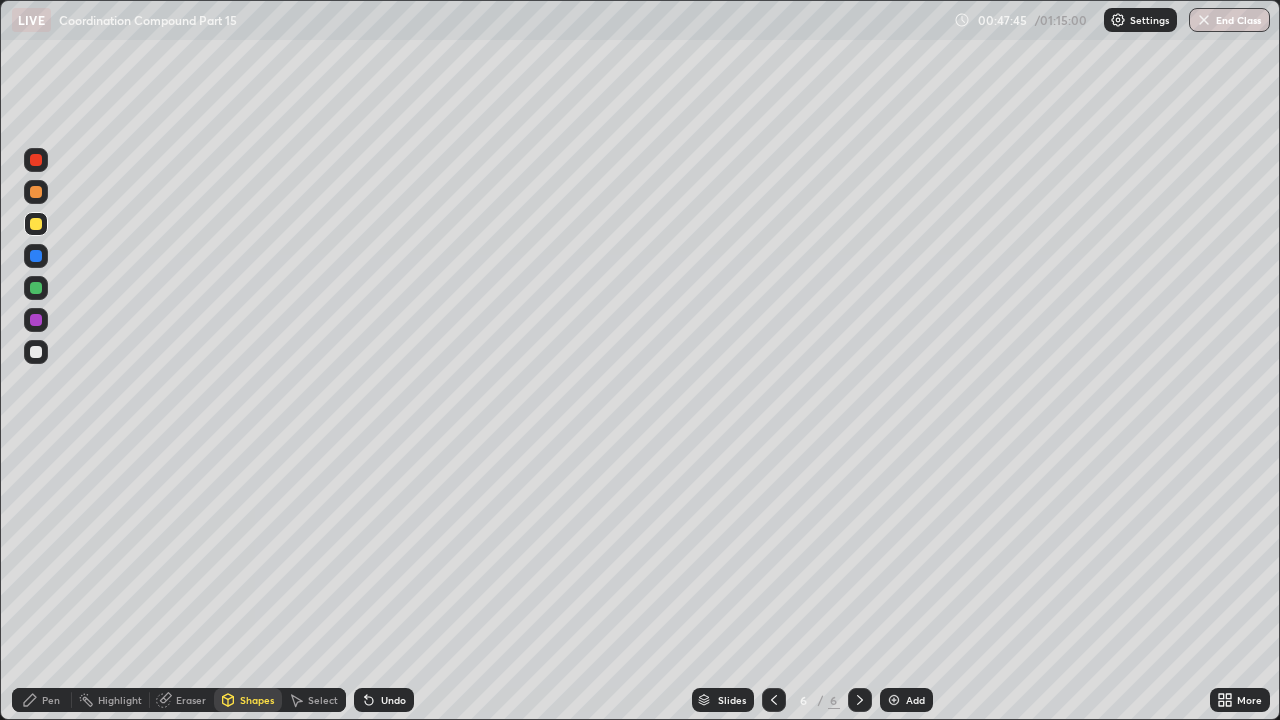 click 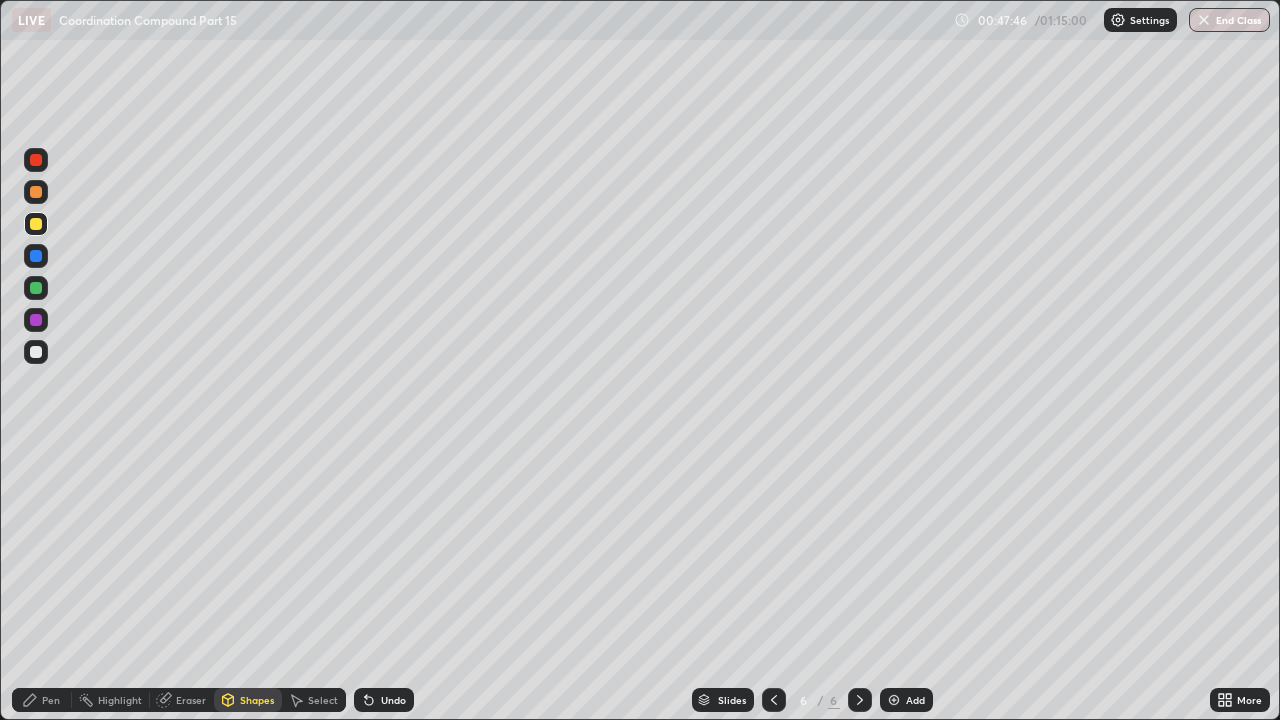 click on "Pen" at bounding box center [51, 700] 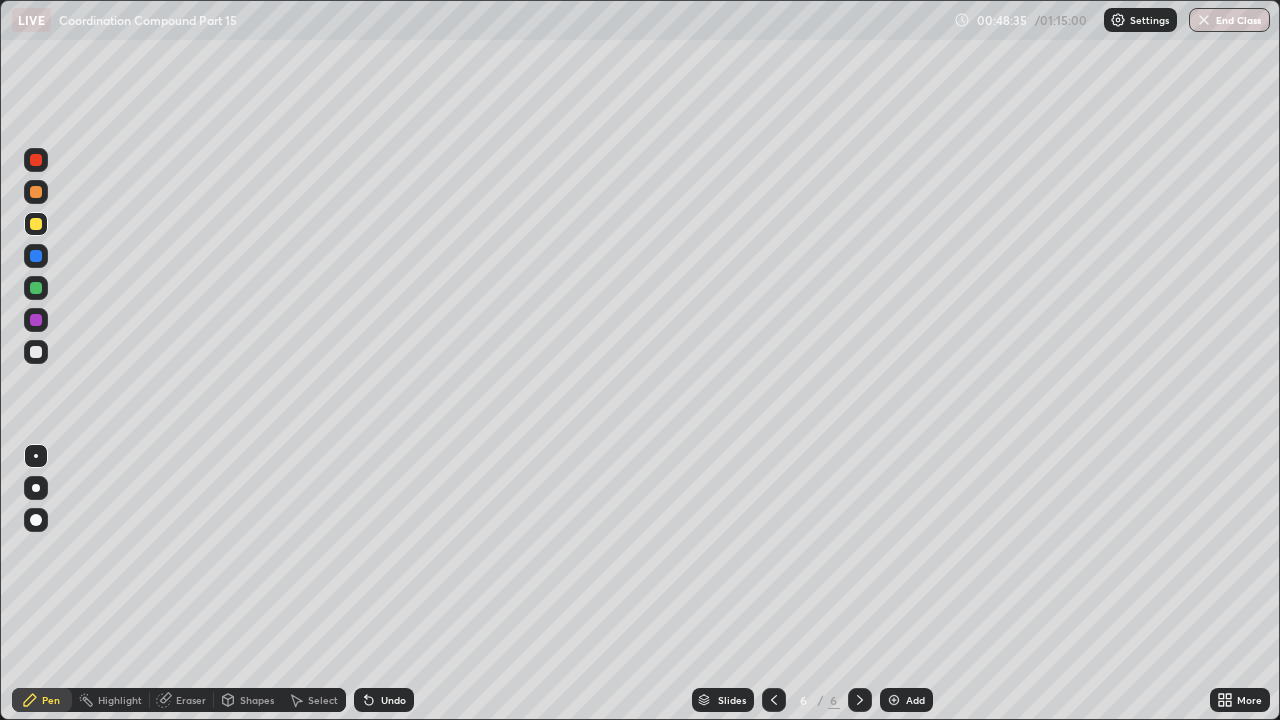 click on "Undo" at bounding box center [393, 700] 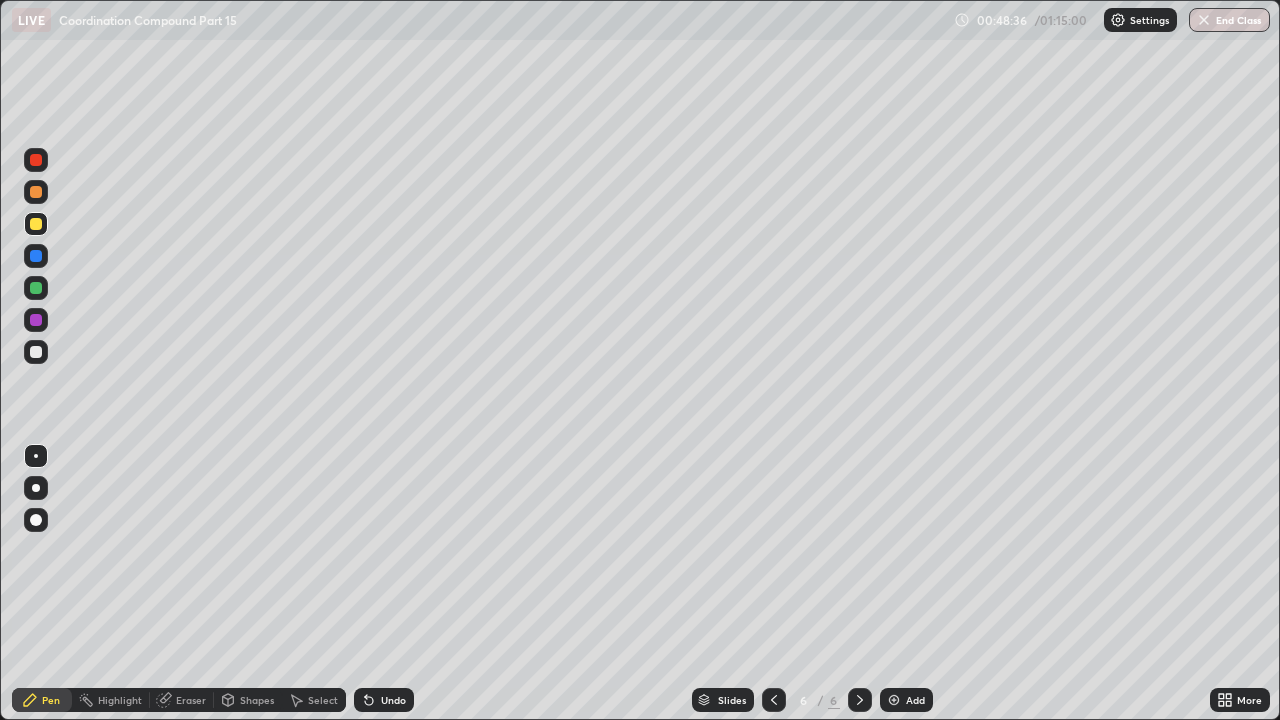 click on "Undo" at bounding box center [393, 700] 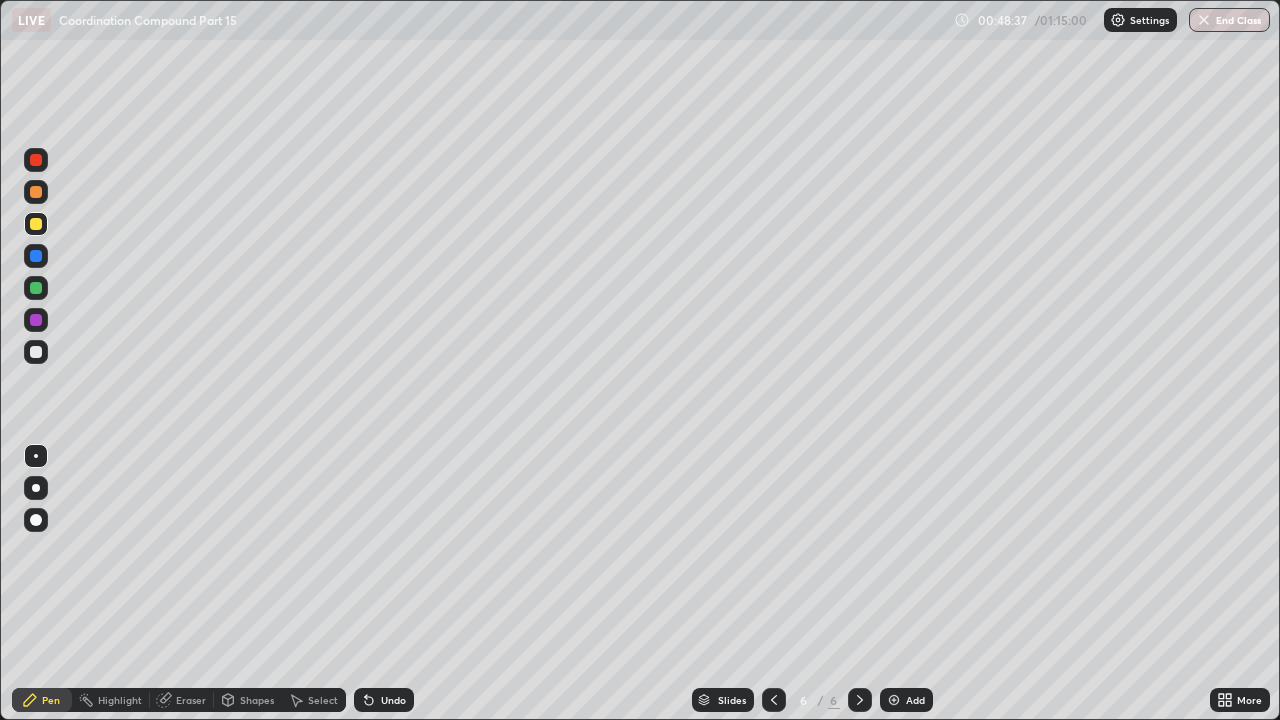 click on "Undo" at bounding box center (384, 700) 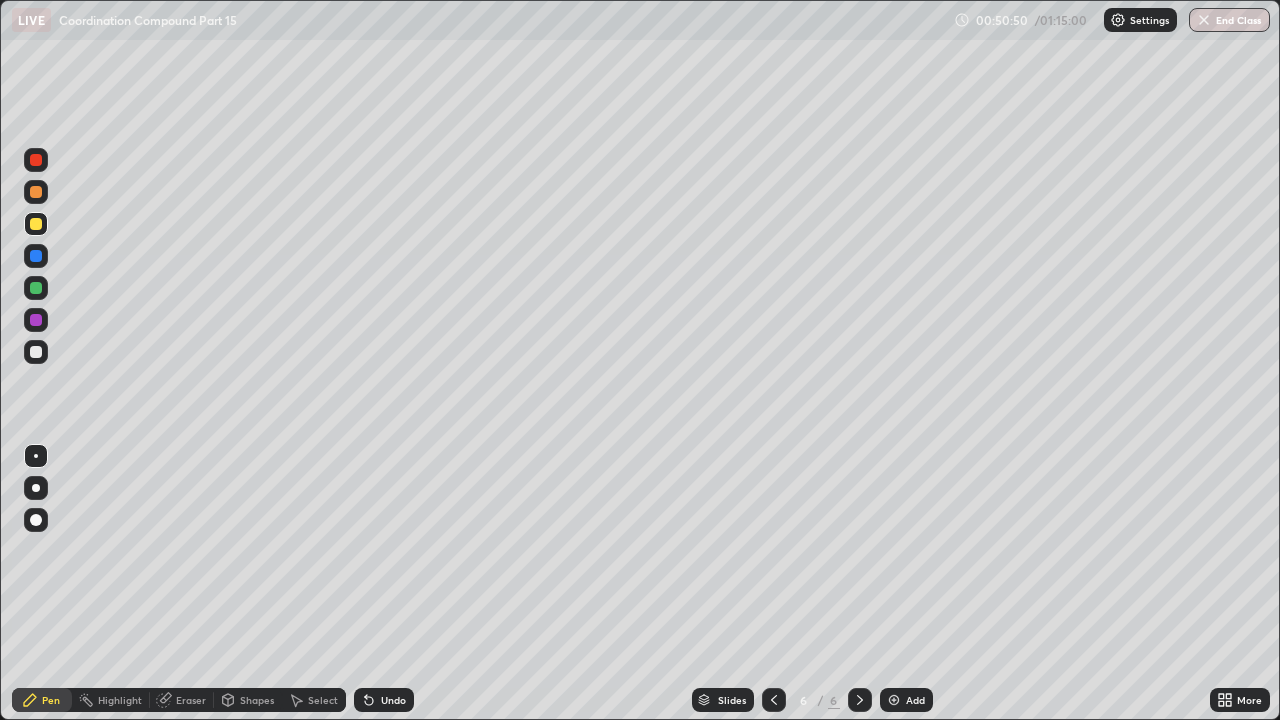 click at bounding box center [36, 288] 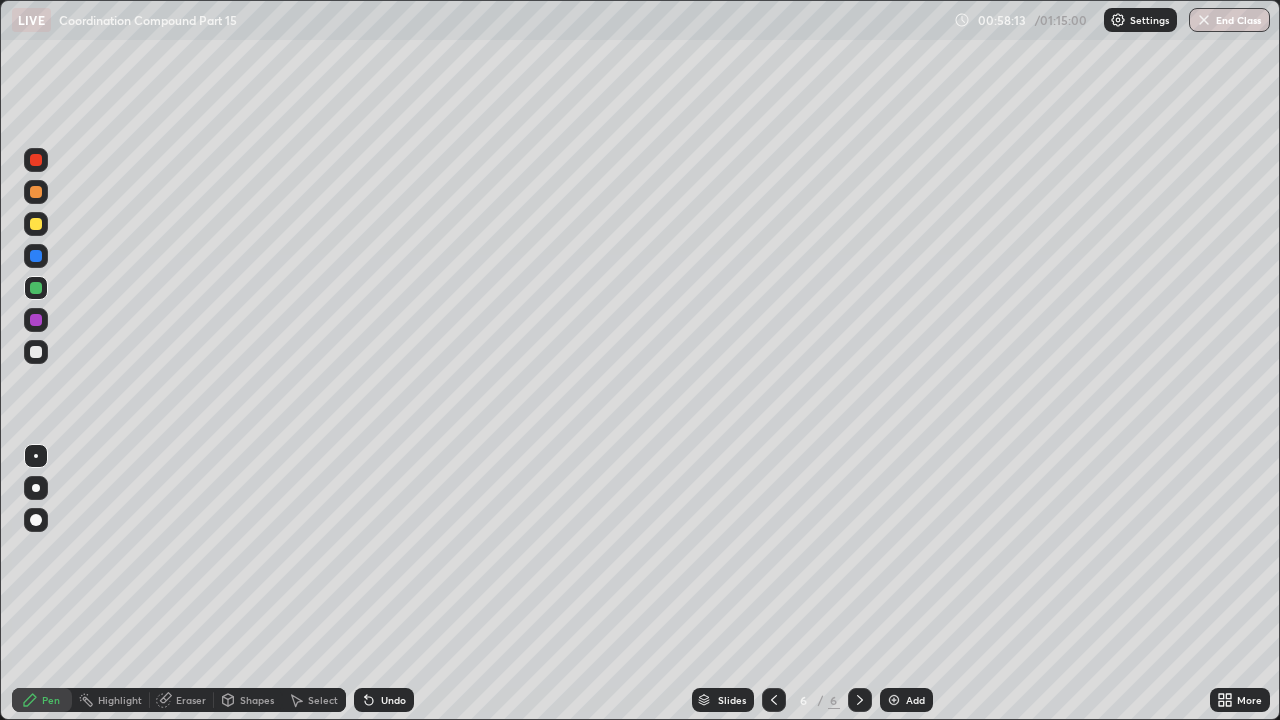 click at bounding box center (894, 700) 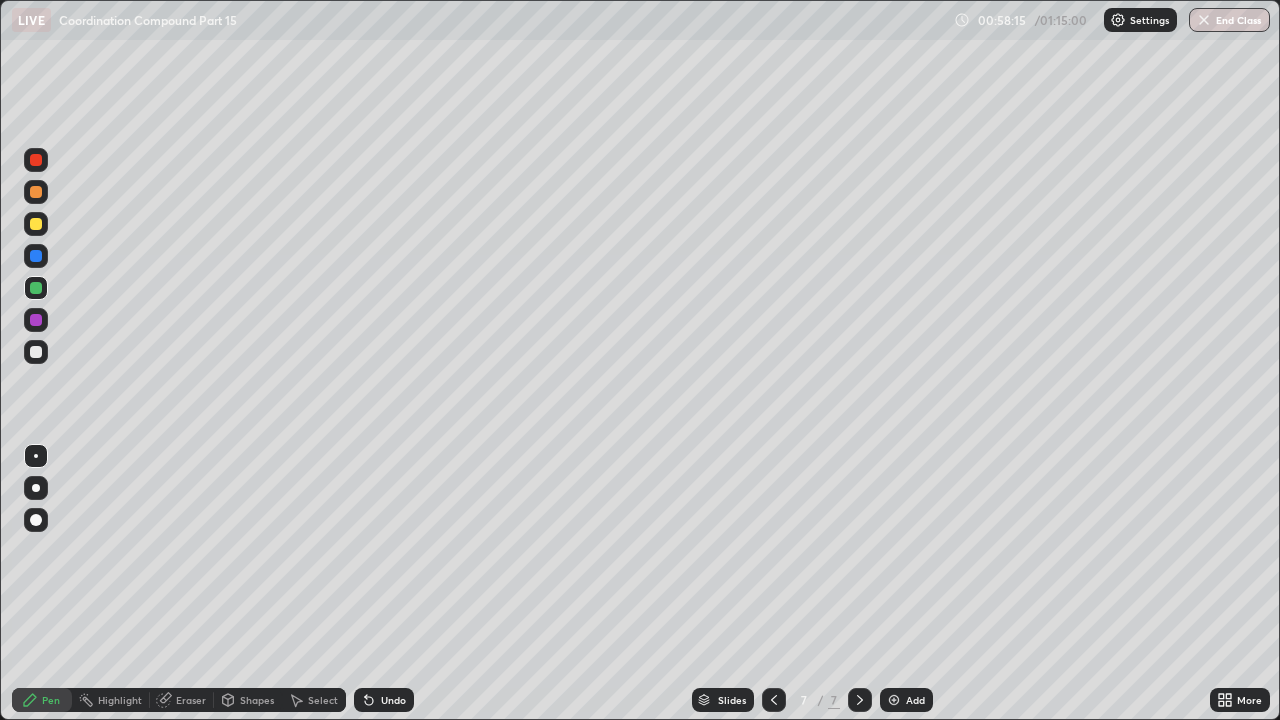click at bounding box center [36, 192] 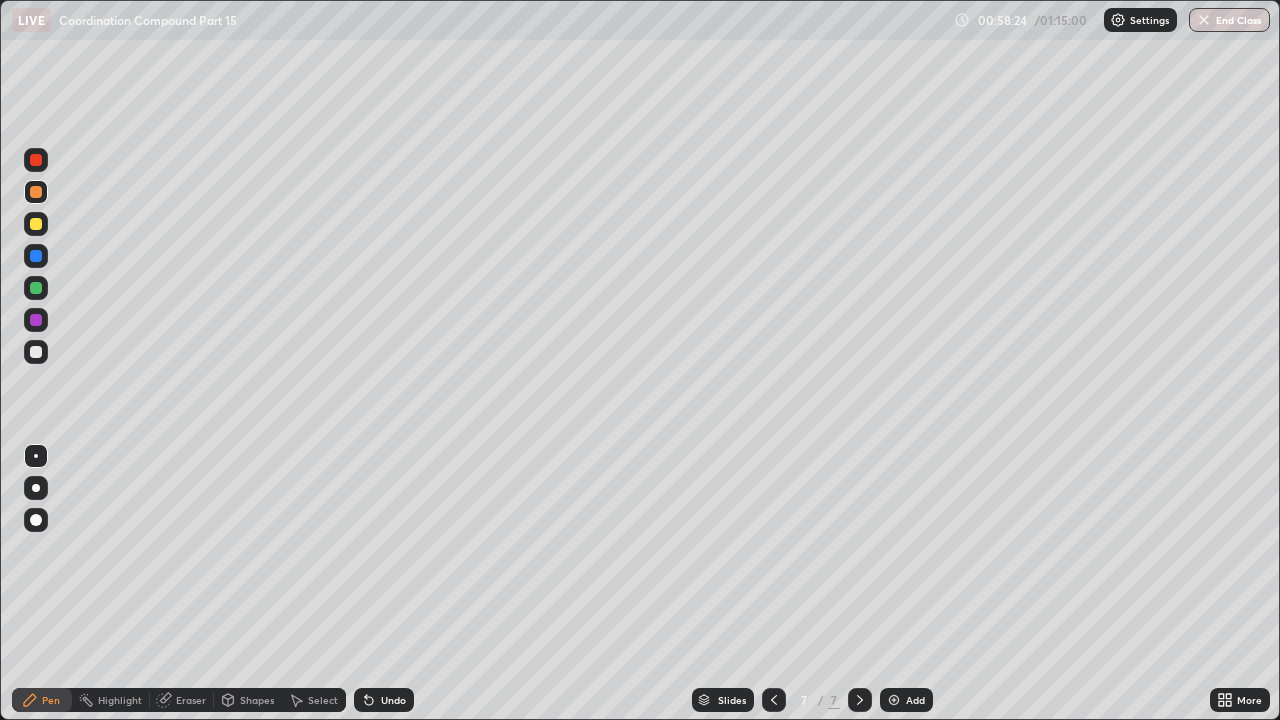 click at bounding box center [36, 224] 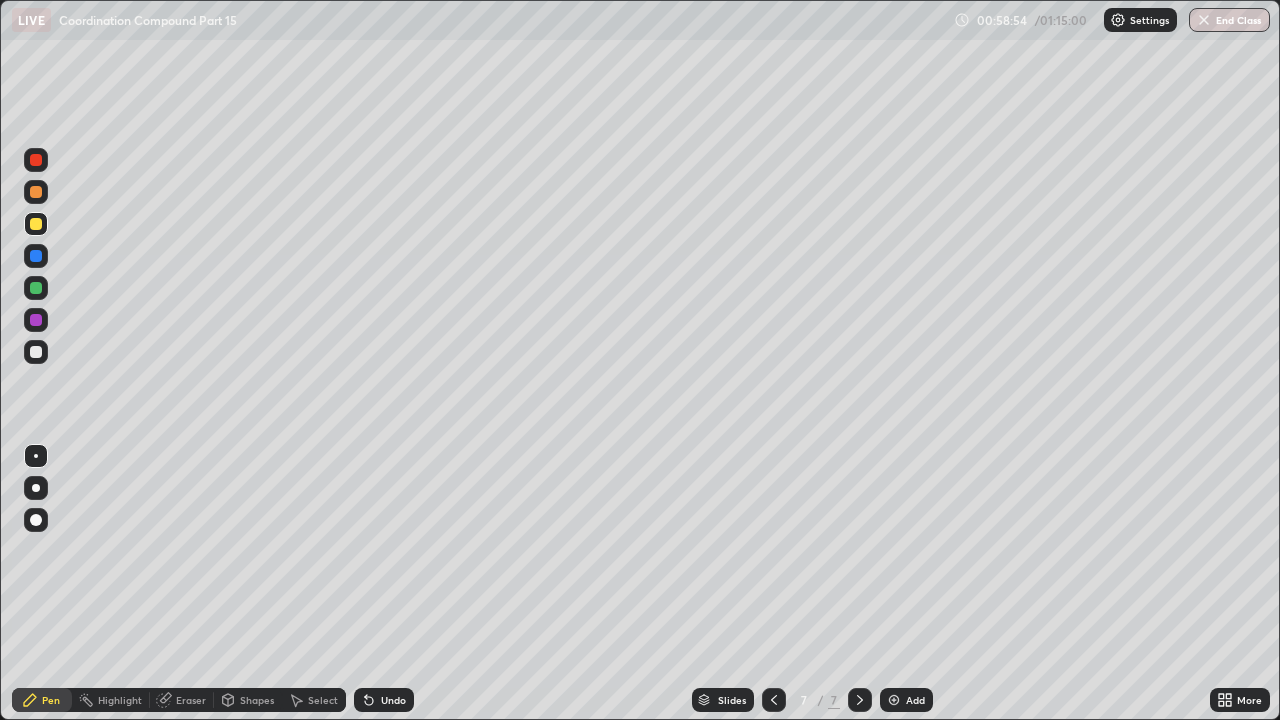 click at bounding box center [36, 256] 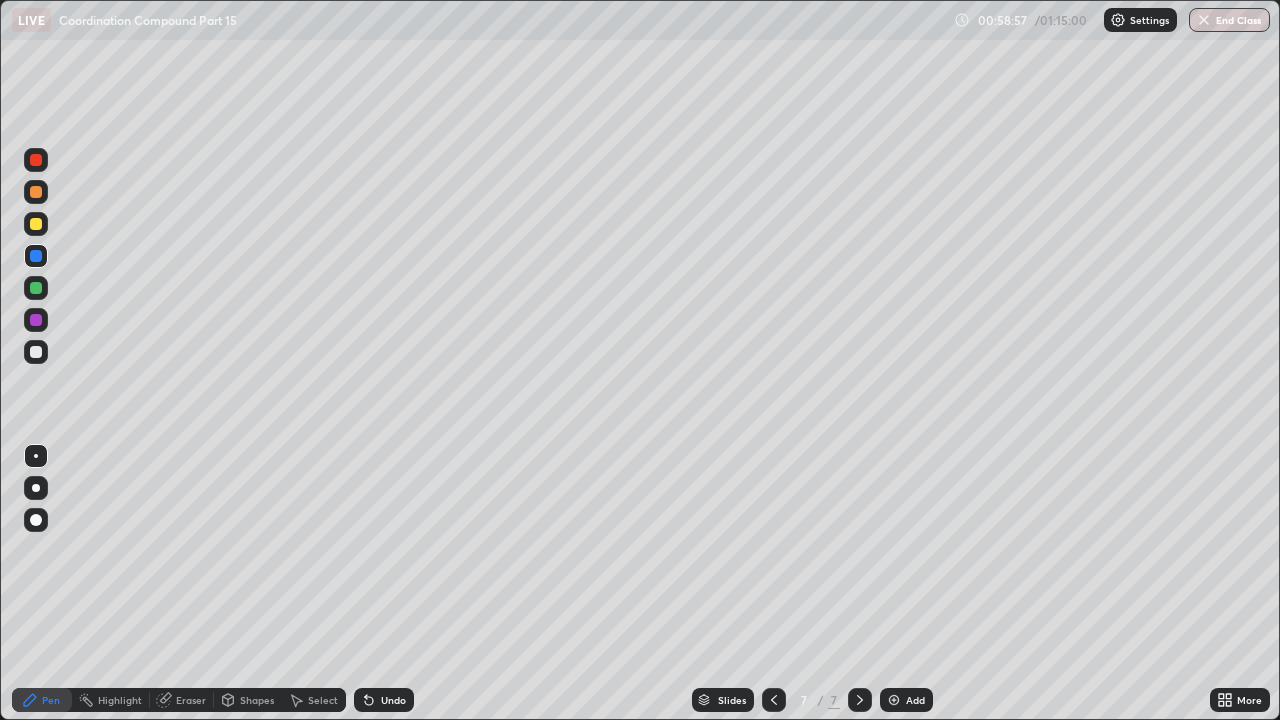 click at bounding box center (36, 224) 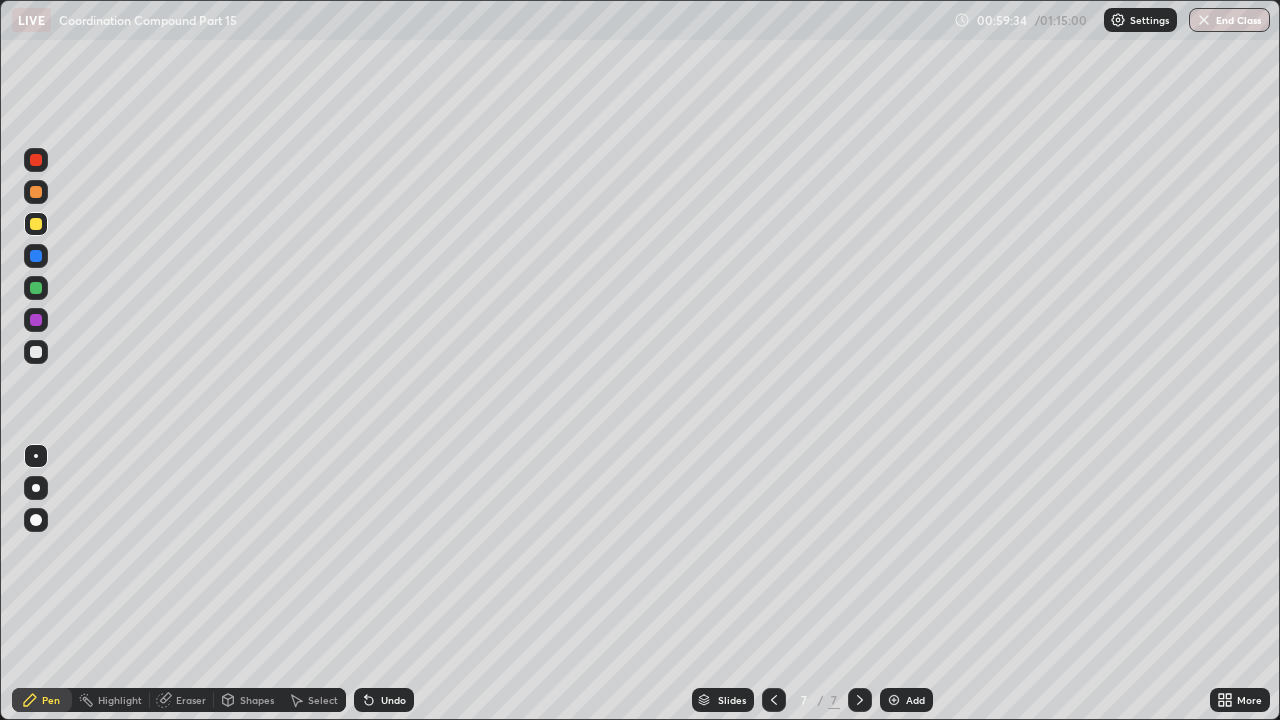 click at bounding box center [36, 256] 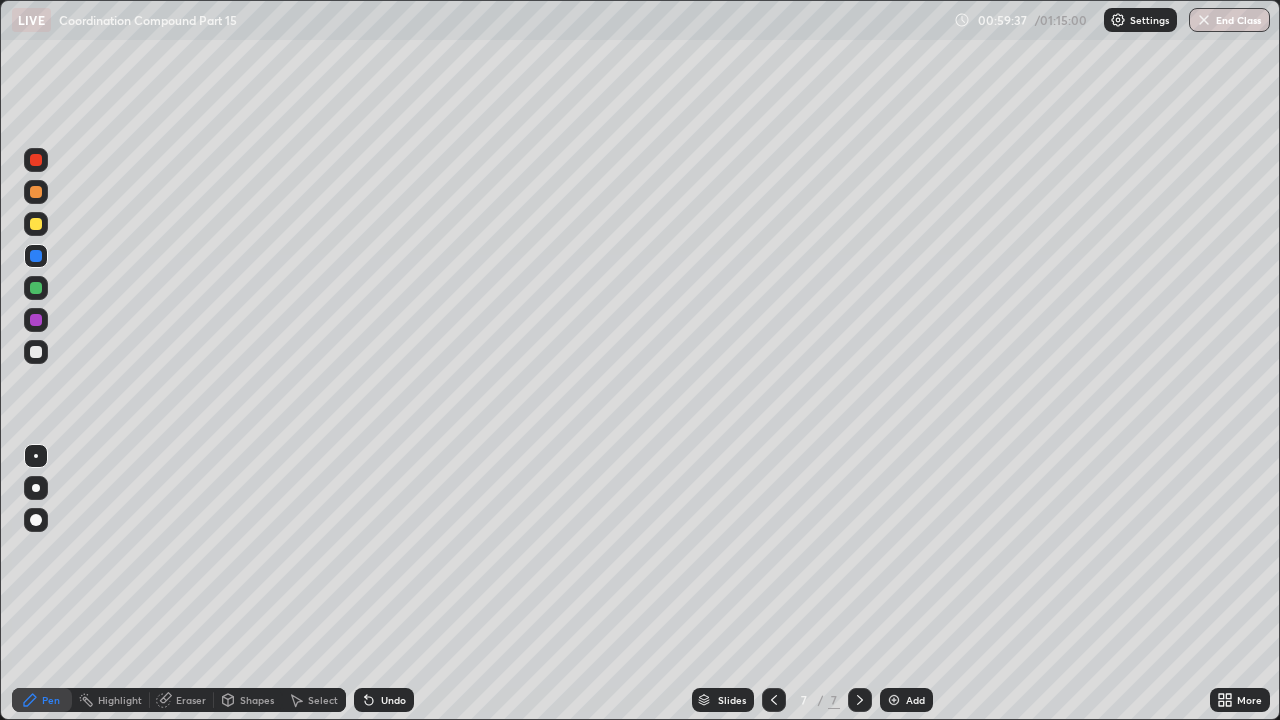 click at bounding box center [36, 224] 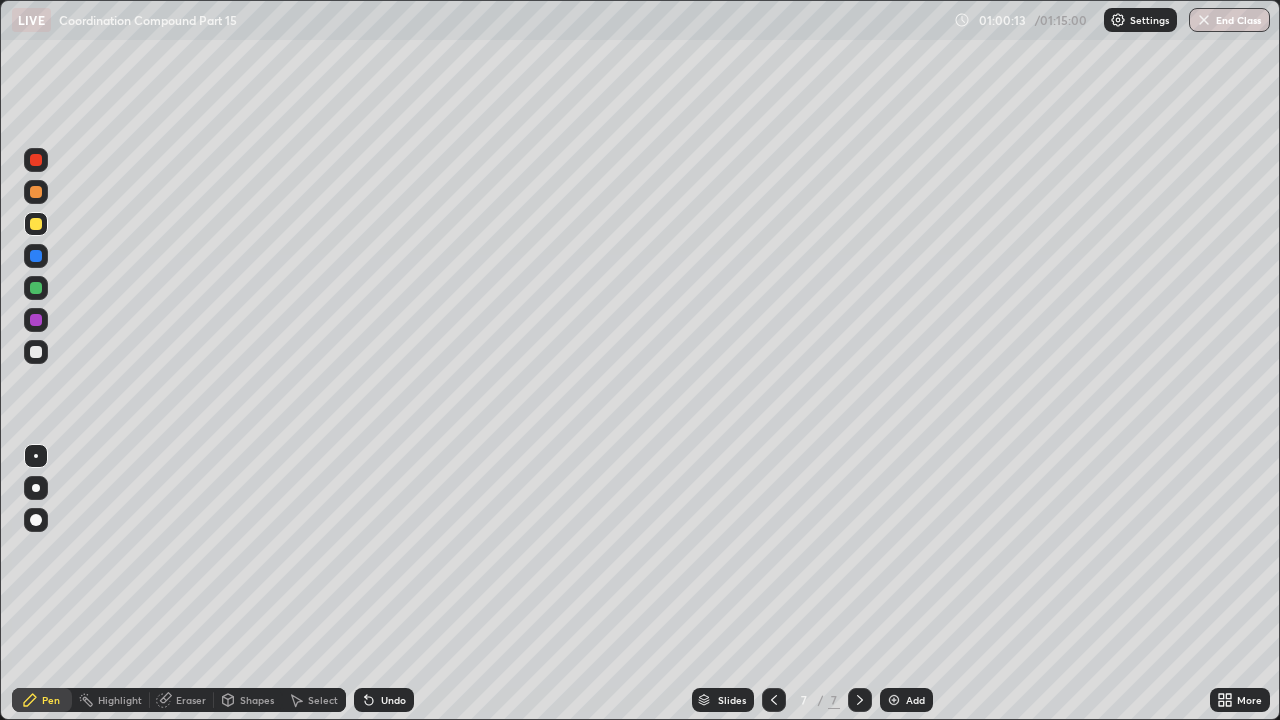 click at bounding box center (36, 256) 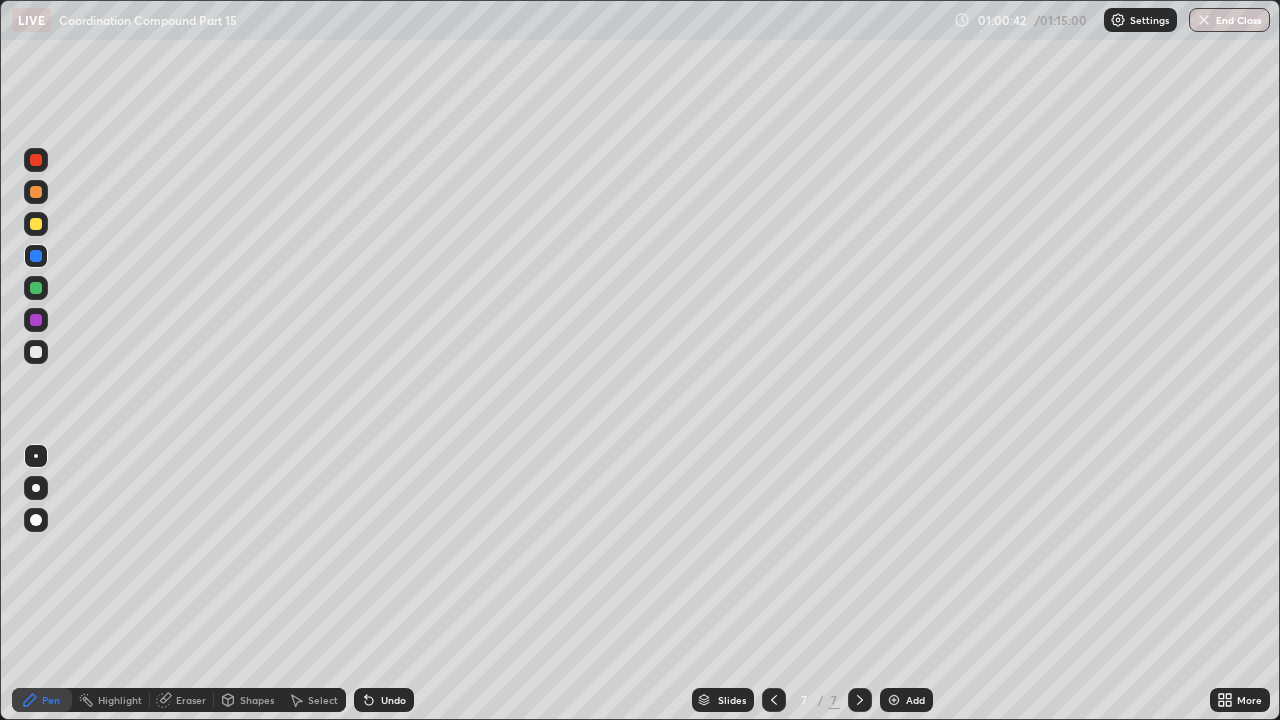 click at bounding box center [36, 288] 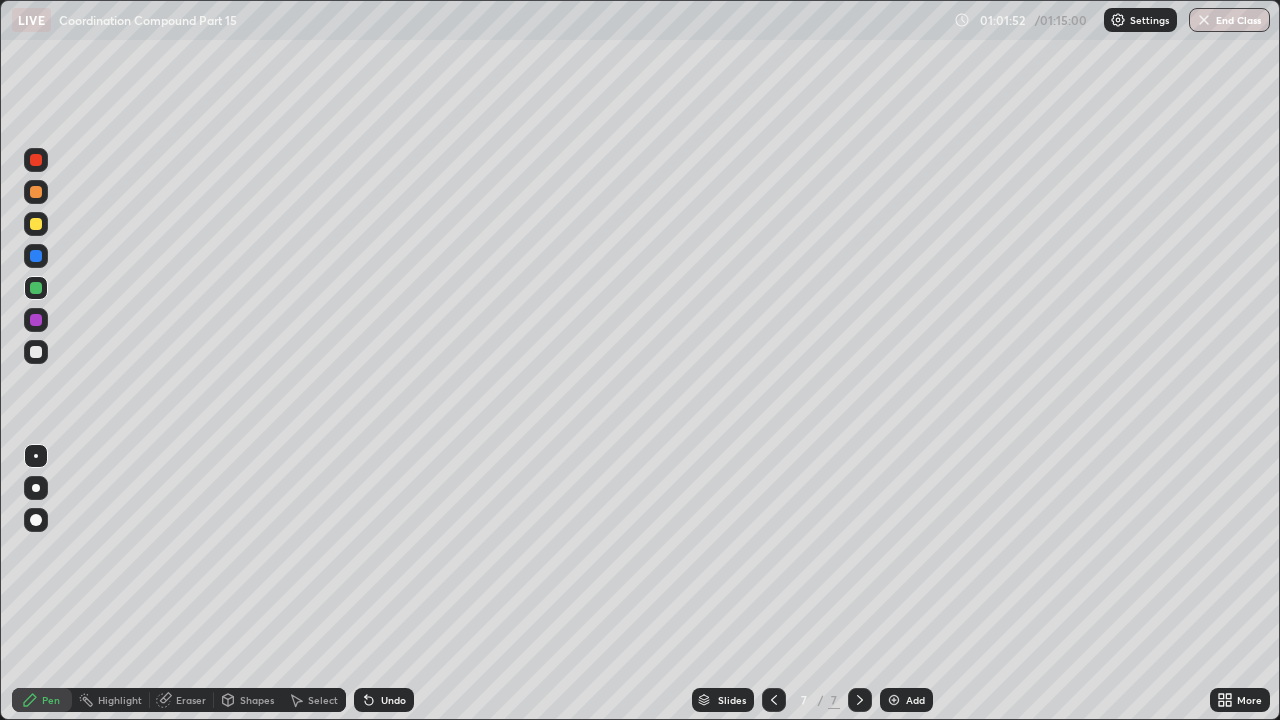 click on "Undo" at bounding box center (393, 700) 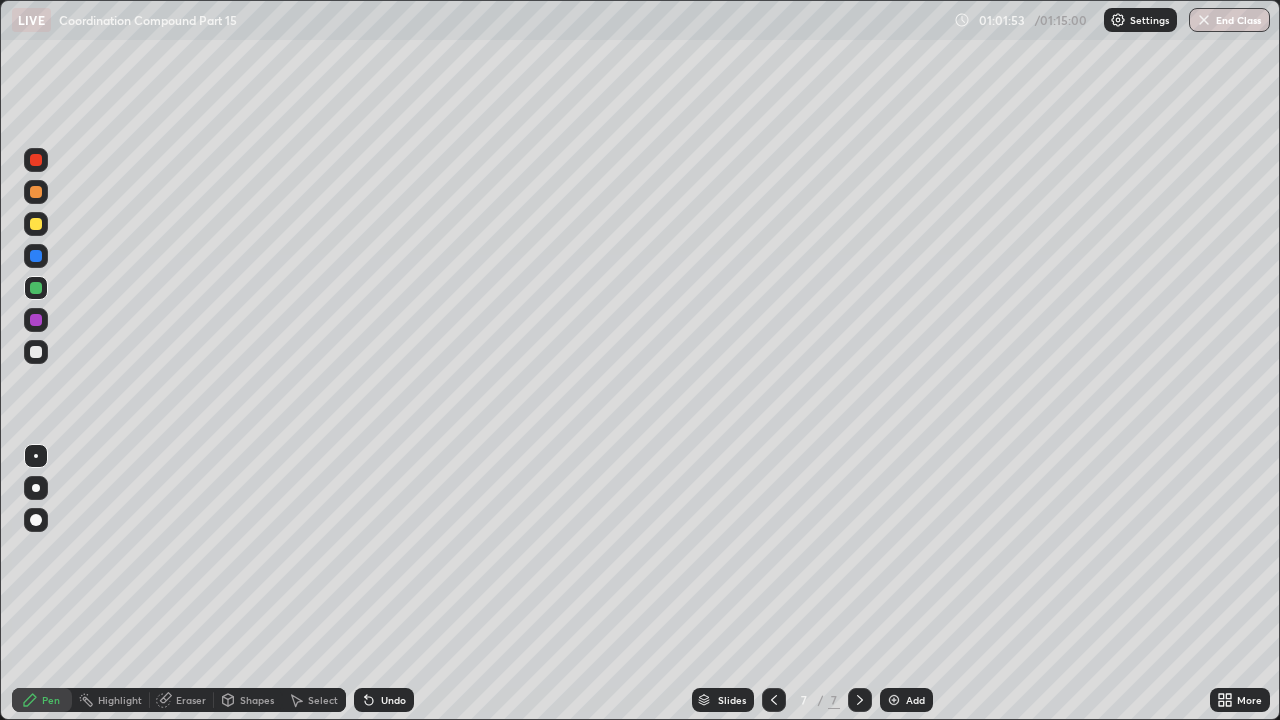 click on "Undo" at bounding box center [393, 700] 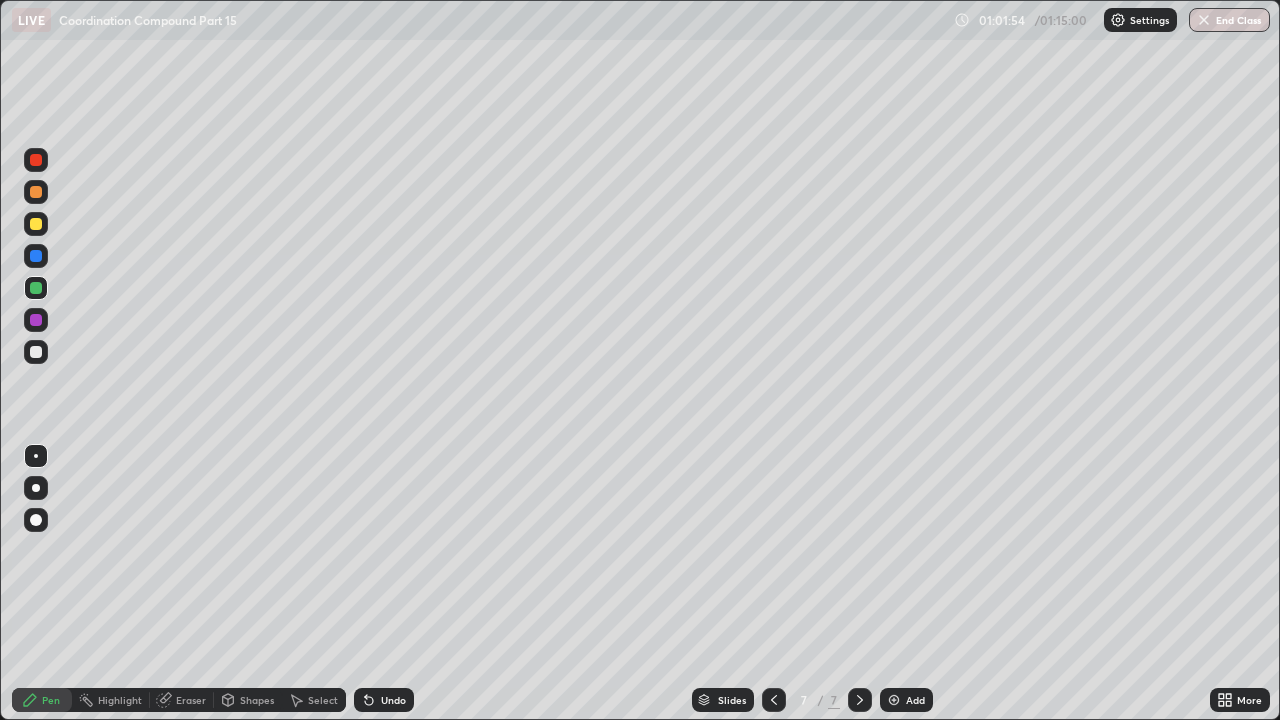 click on "Undo" at bounding box center (393, 700) 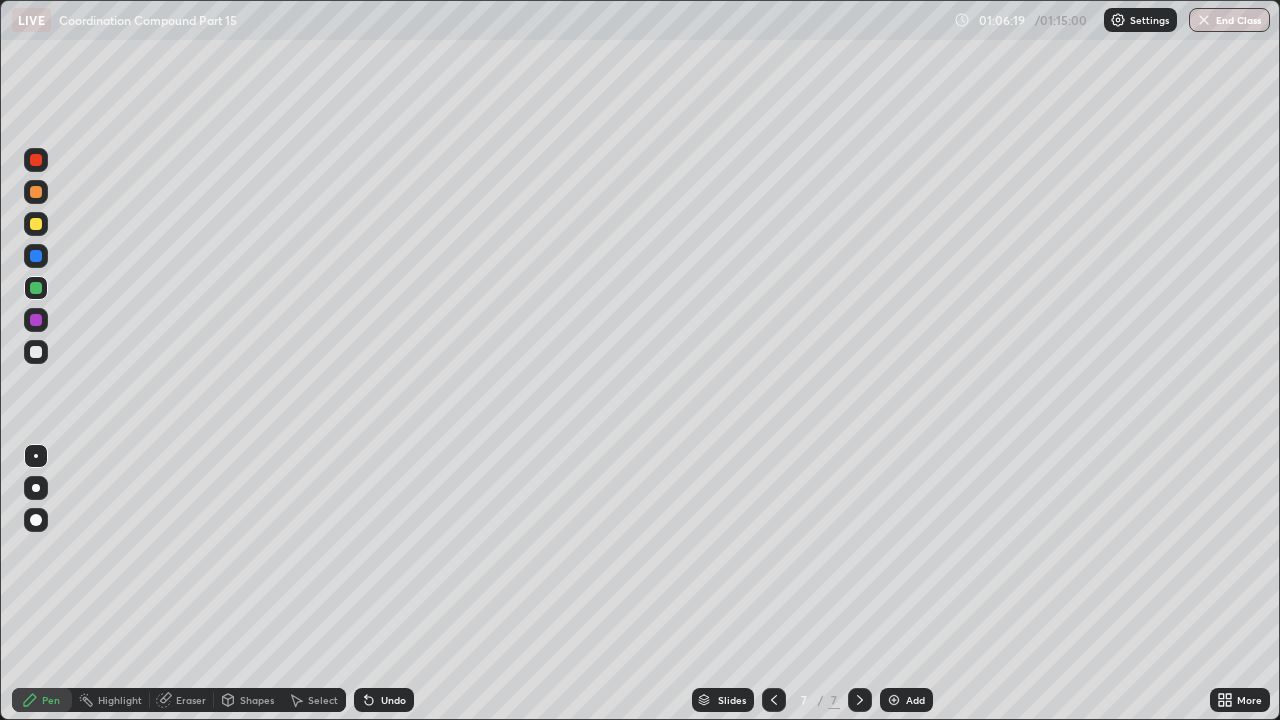click on "End Class" at bounding box center [1229, 20] 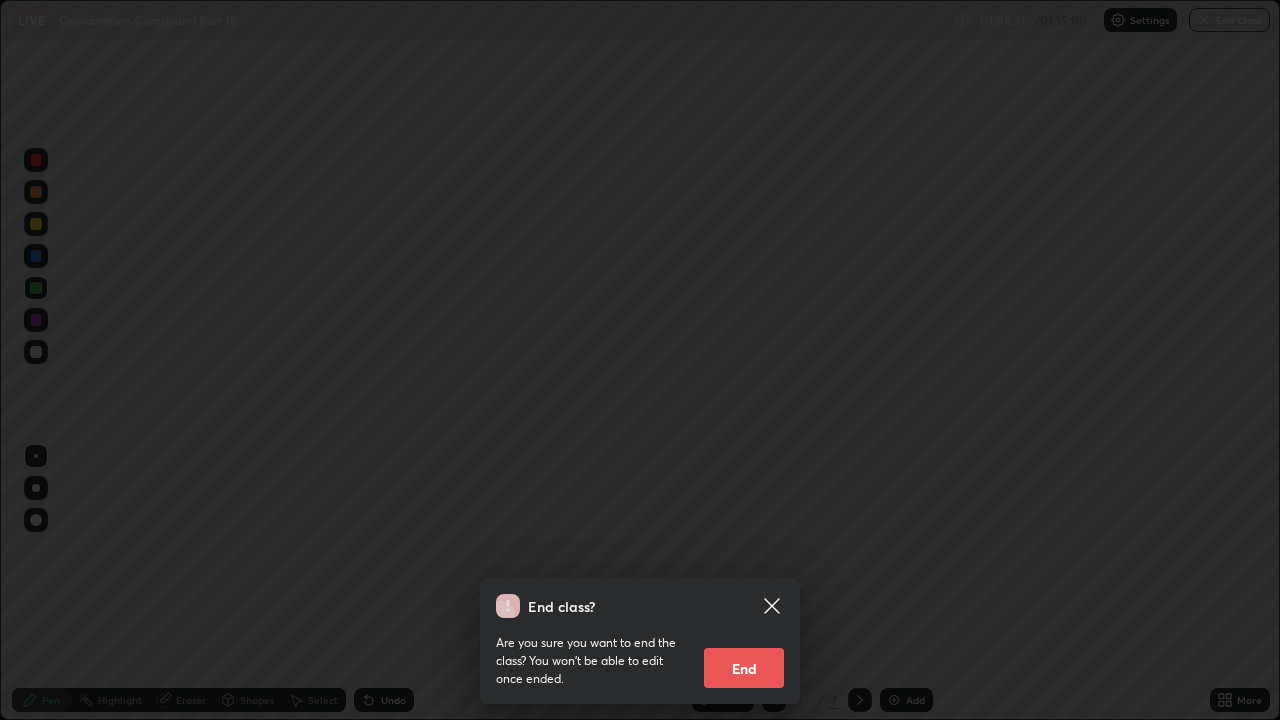 click on "End" at bounding box center [744, 668] 